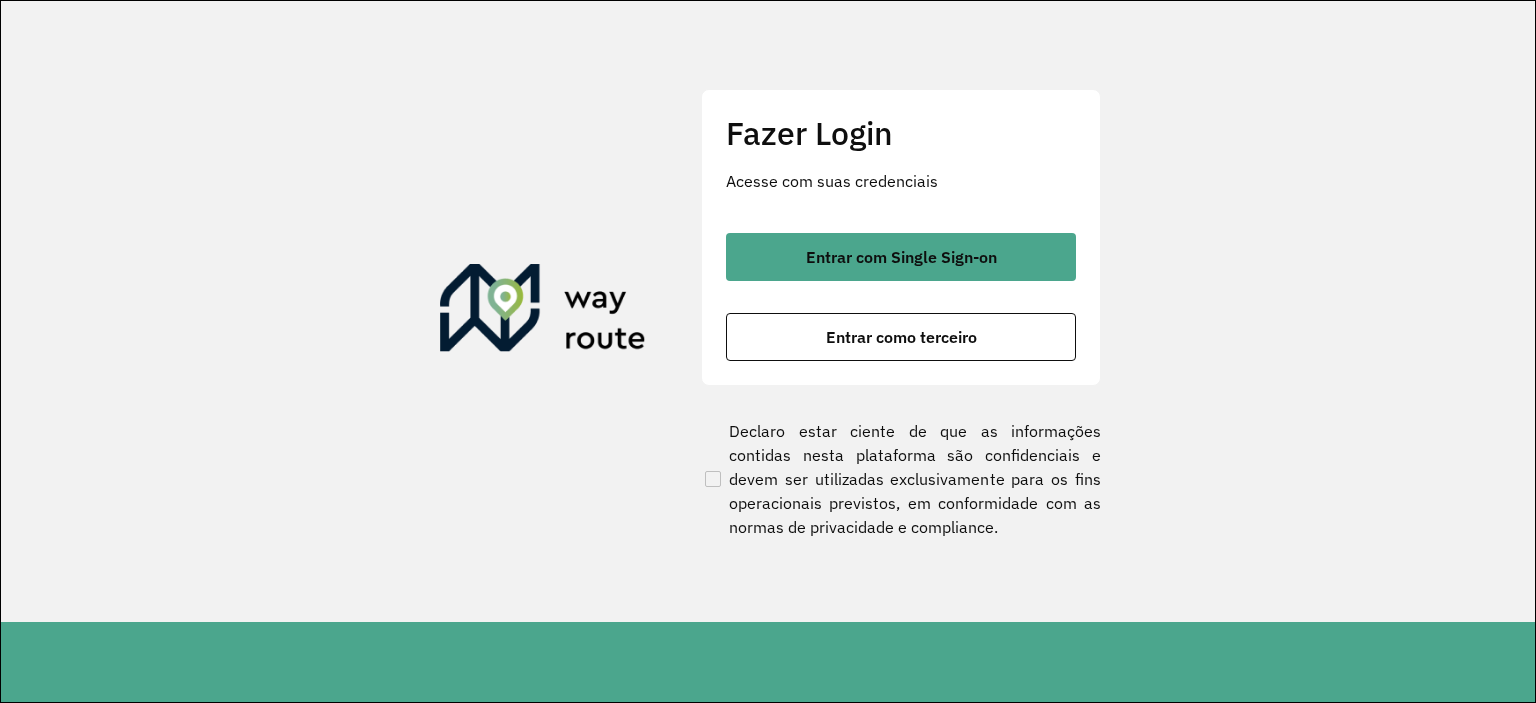 scroll, scrollTop: 0, scrollLeft: 0, axis: both 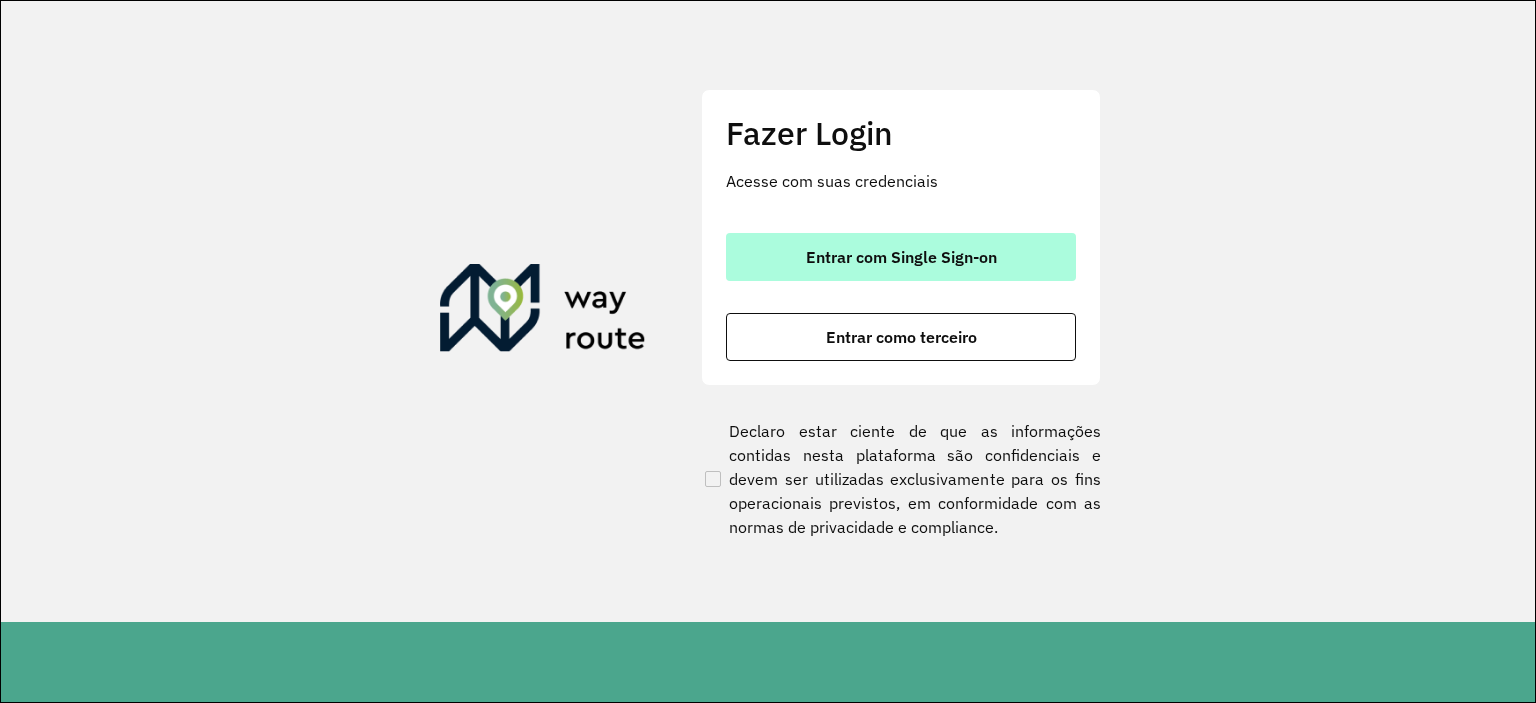 click on "Entrar com Single Sign-on" at bounding box center [901, 257] 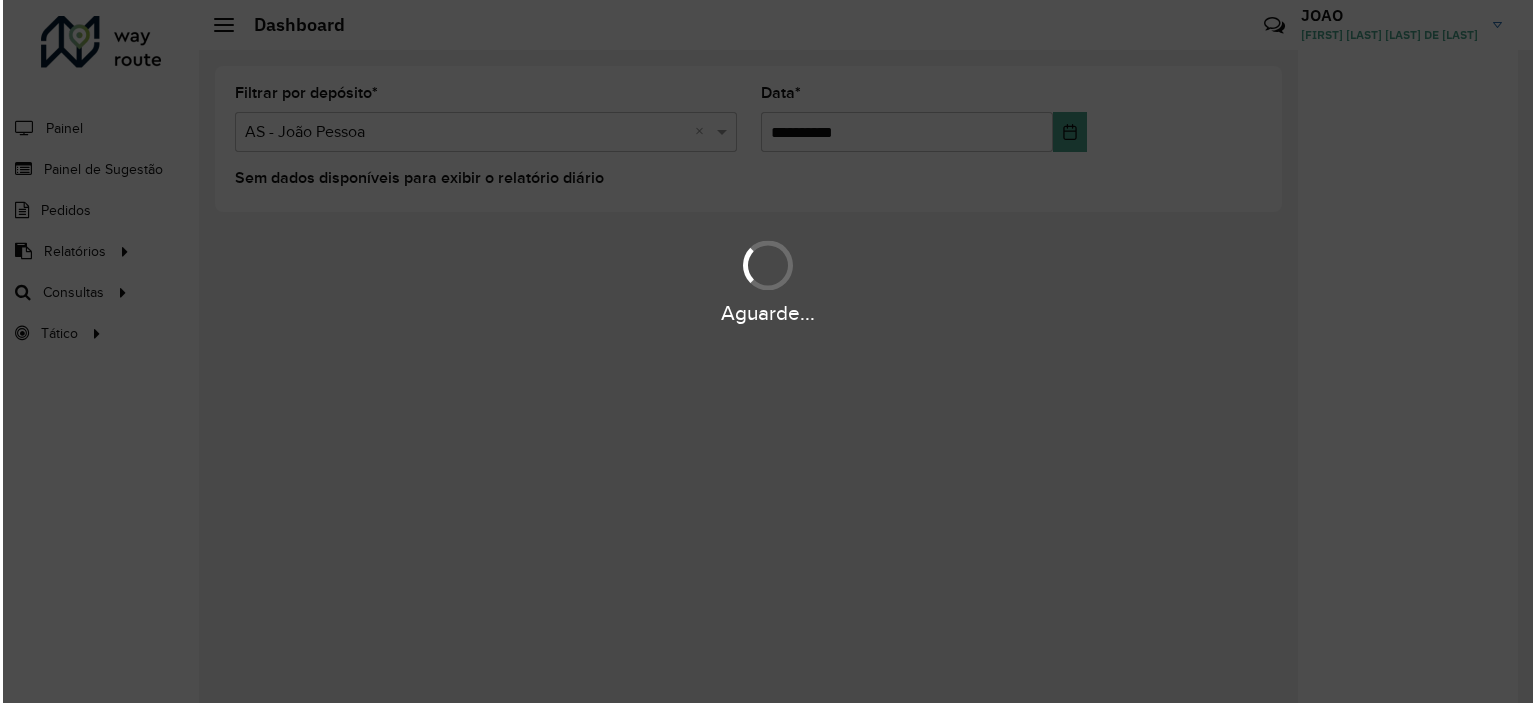 scroll, scrollTop: 0, scrollLeft: 0, axis: both 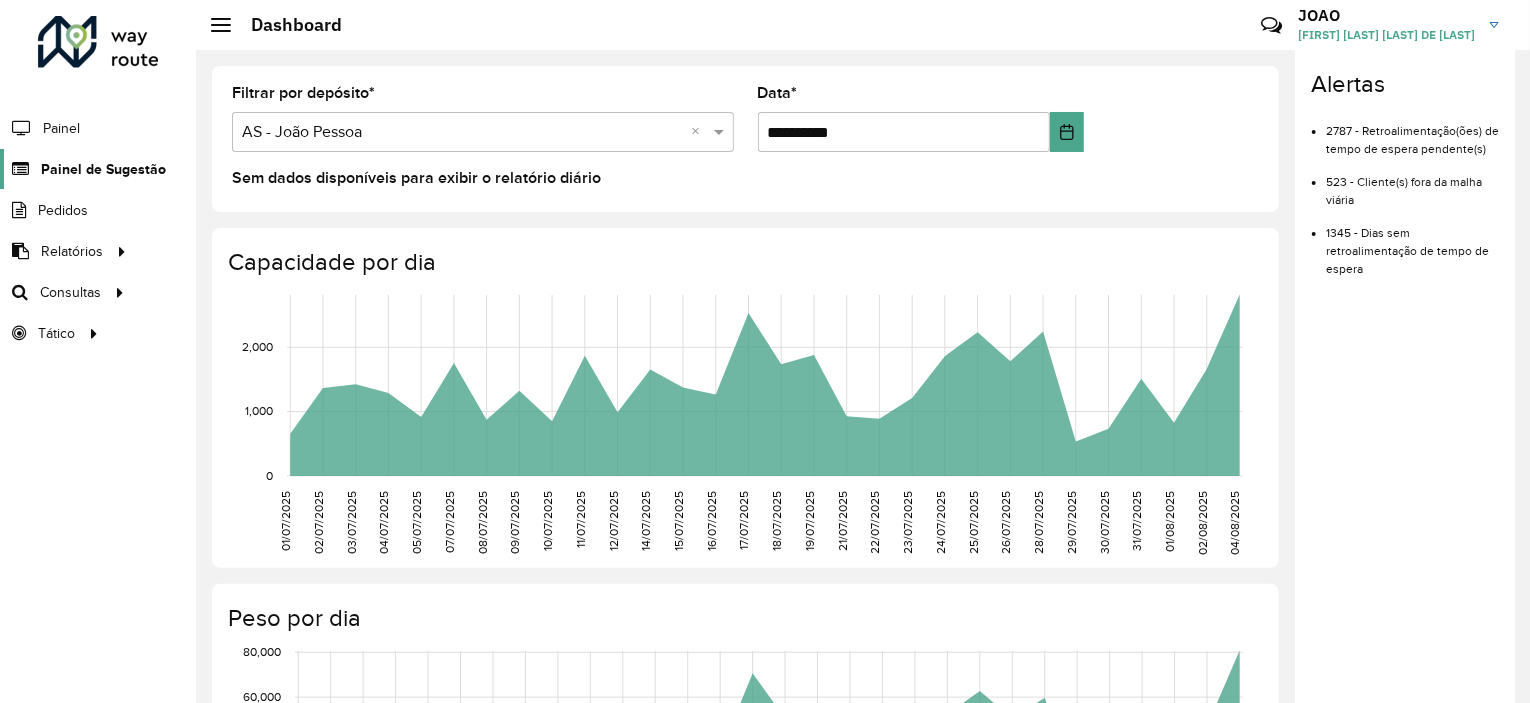 click on "Painel de Sugestão" 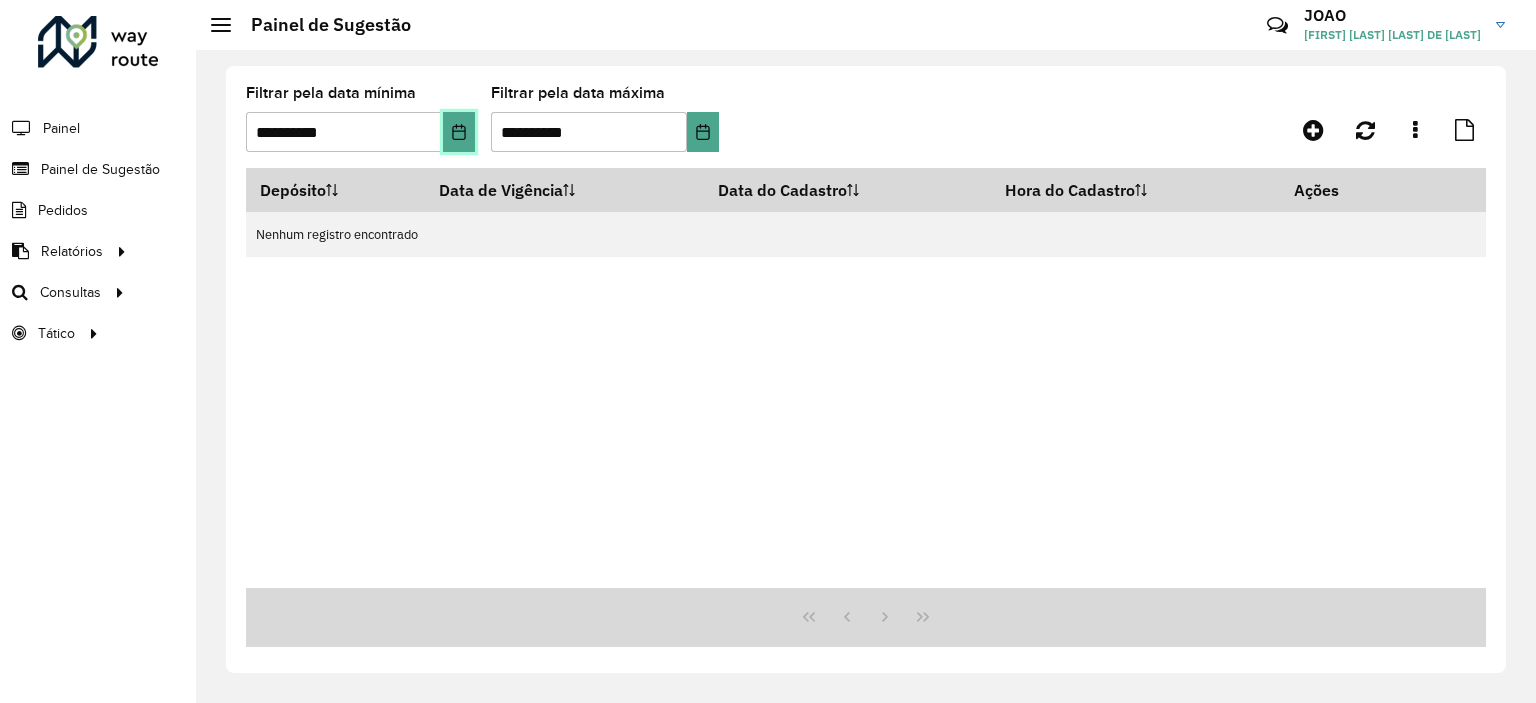 click 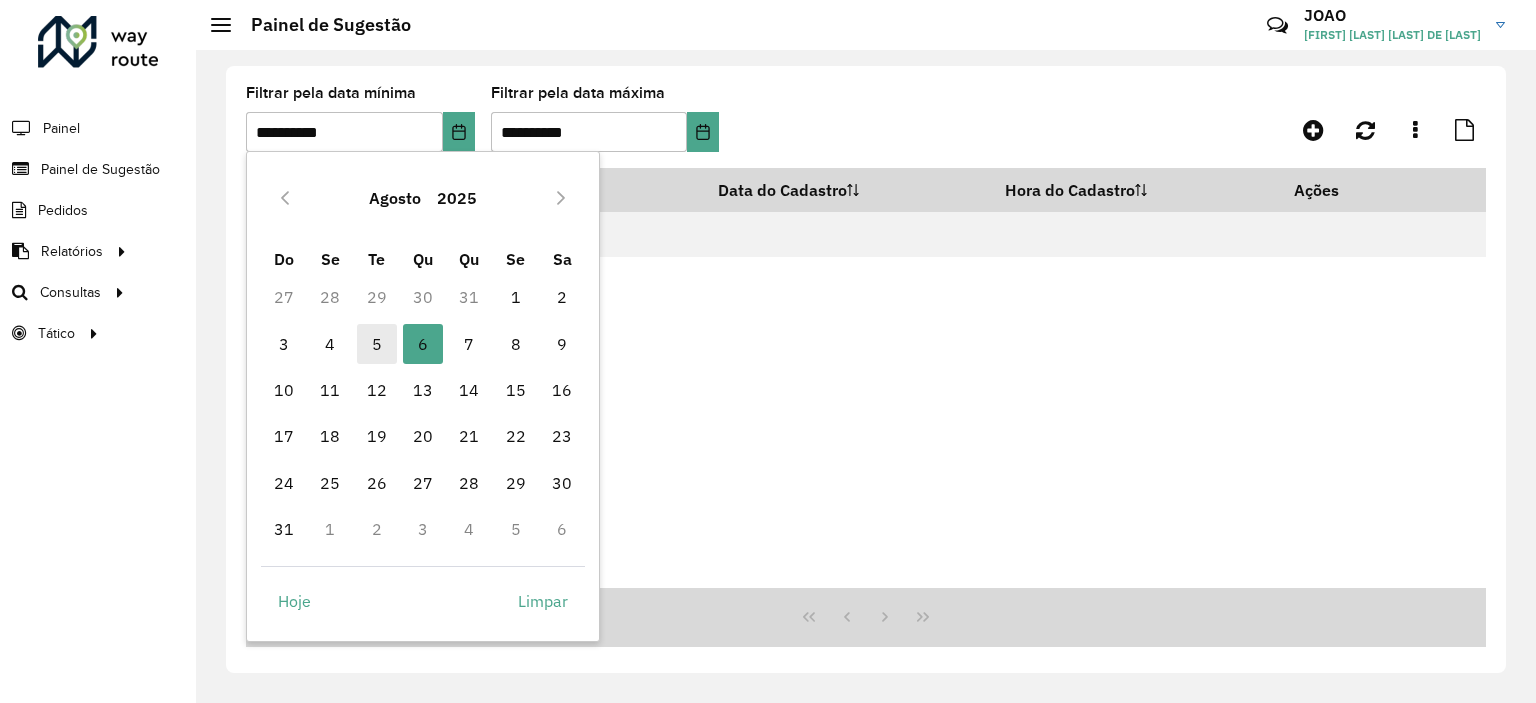 click on "5" at bounding box center (377, 344) 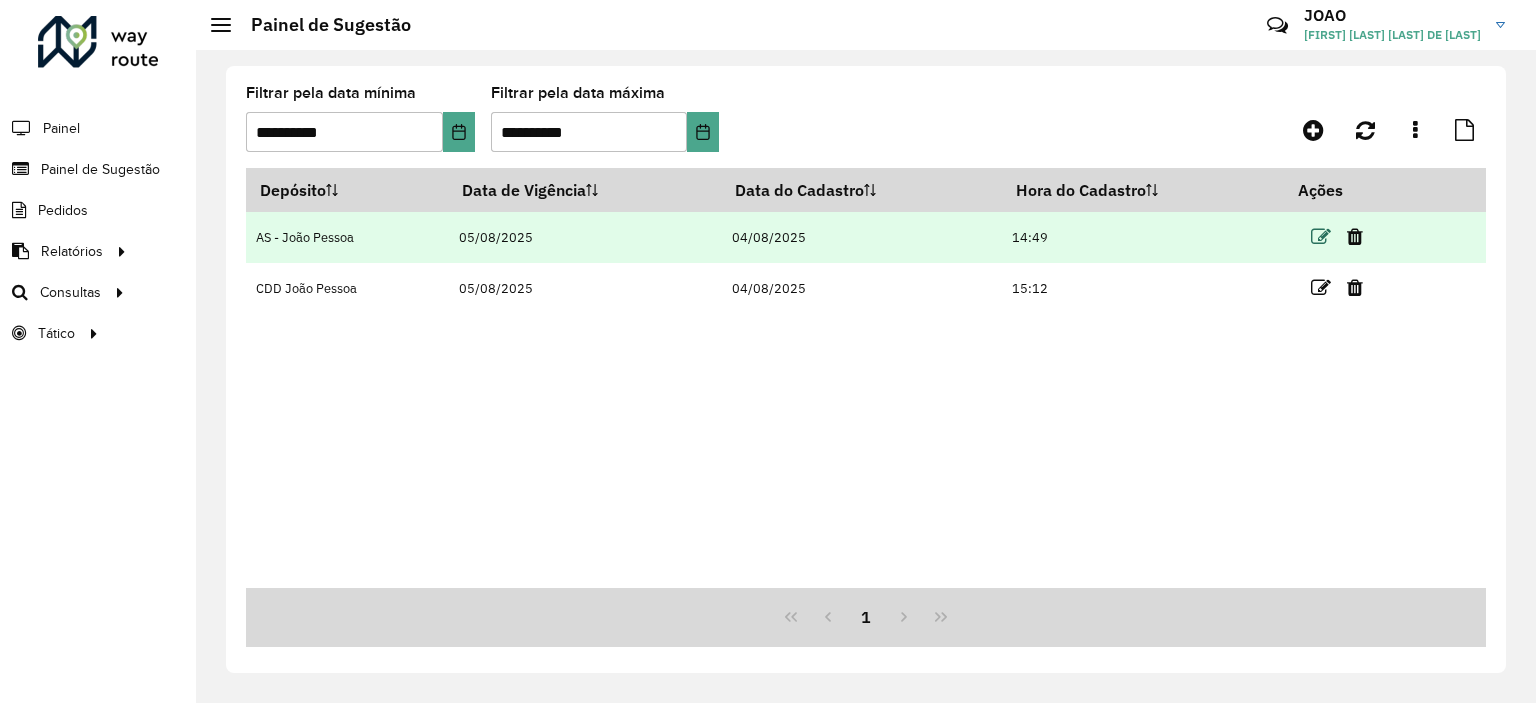 click at bounding box center [1321, 237] 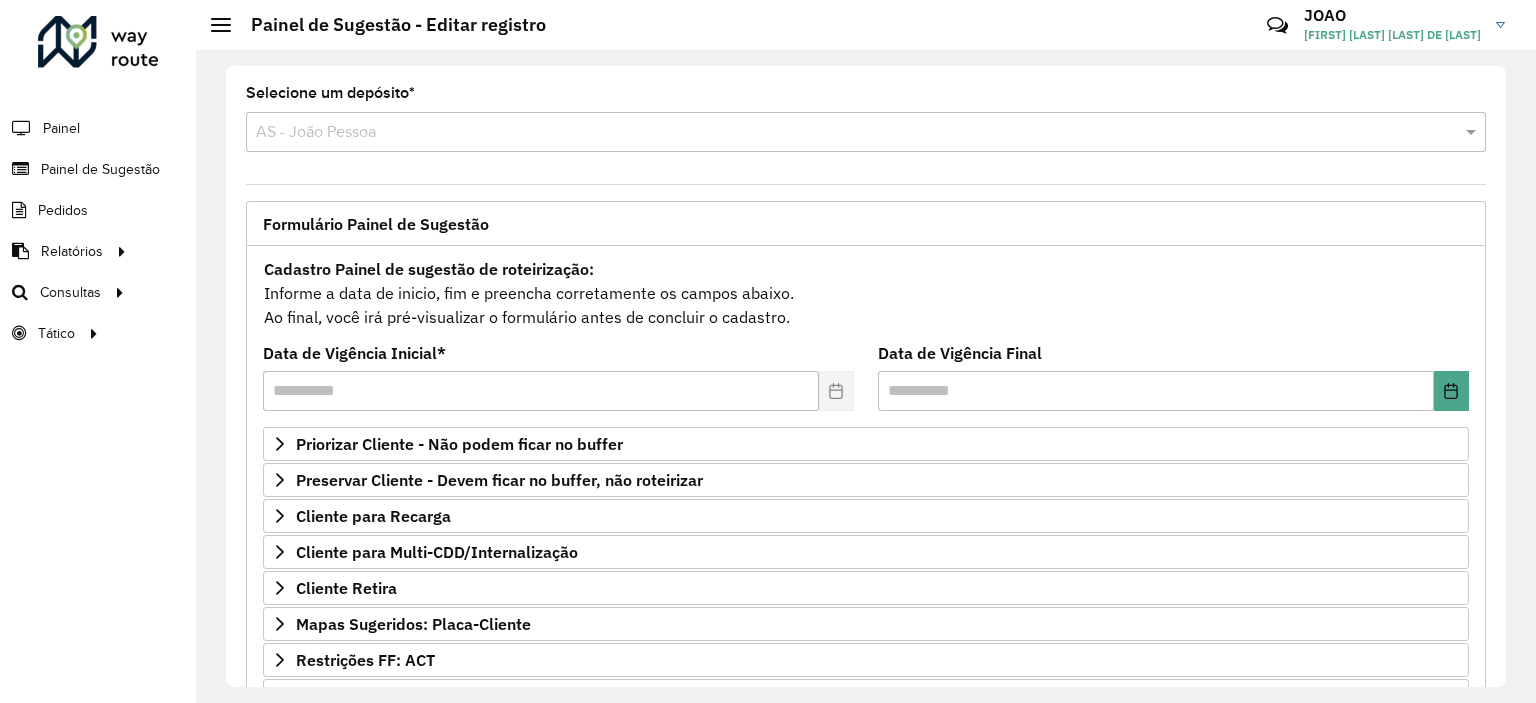 scroll, scrollTop: 286, scrollLeft: 0, axis: vertical 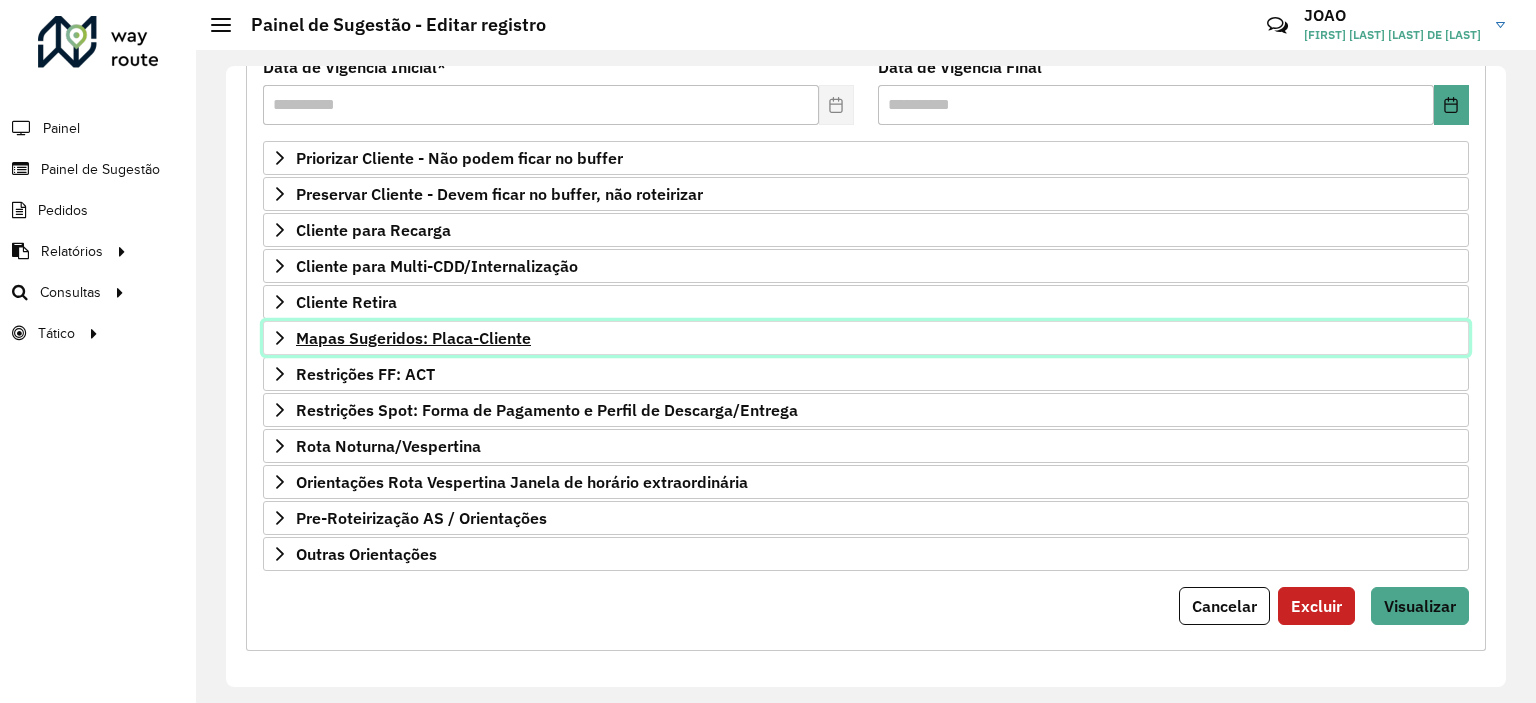 click on "Mapas Sugeridos: Placa-Cliente" at bounding box center [413, 338] 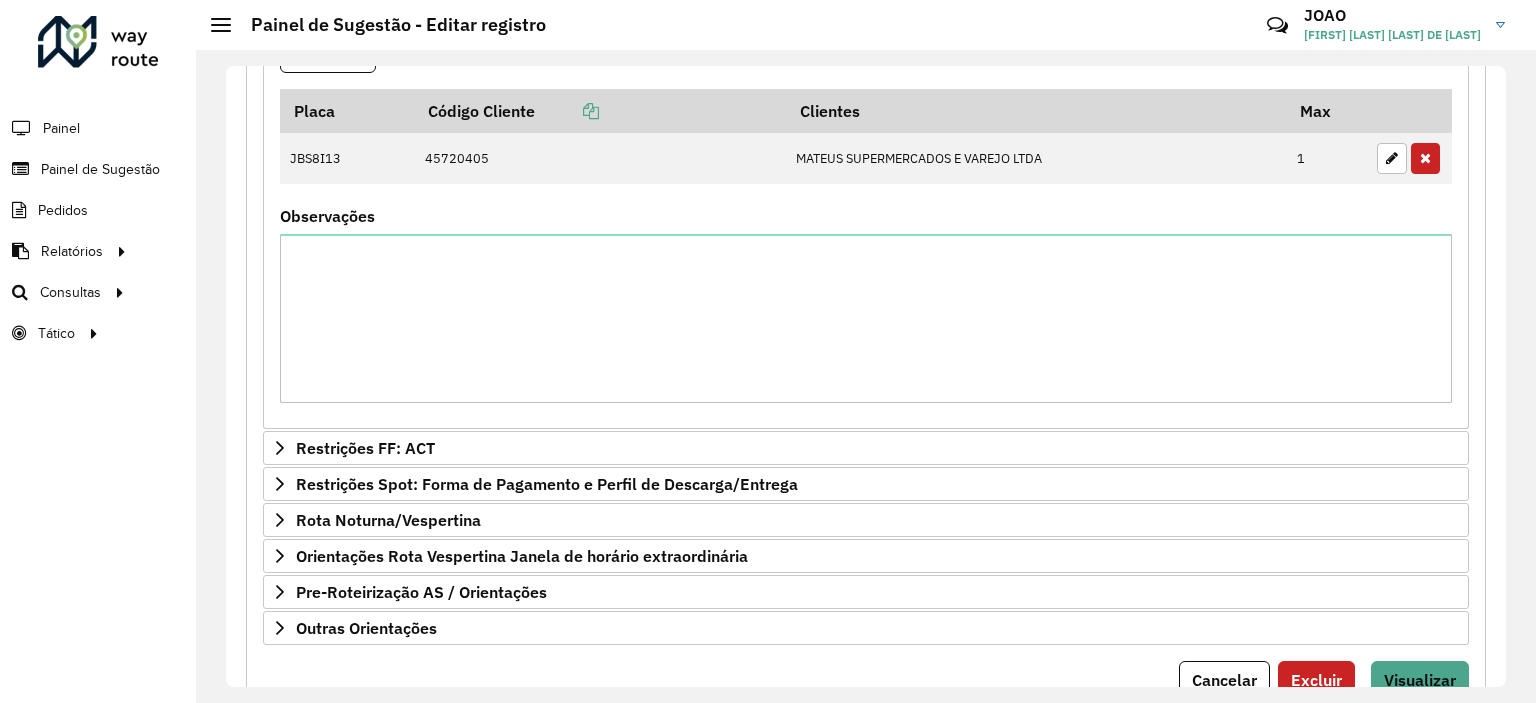scroll, scrollTop: 698, scrollLeft: 0, axis: vertical 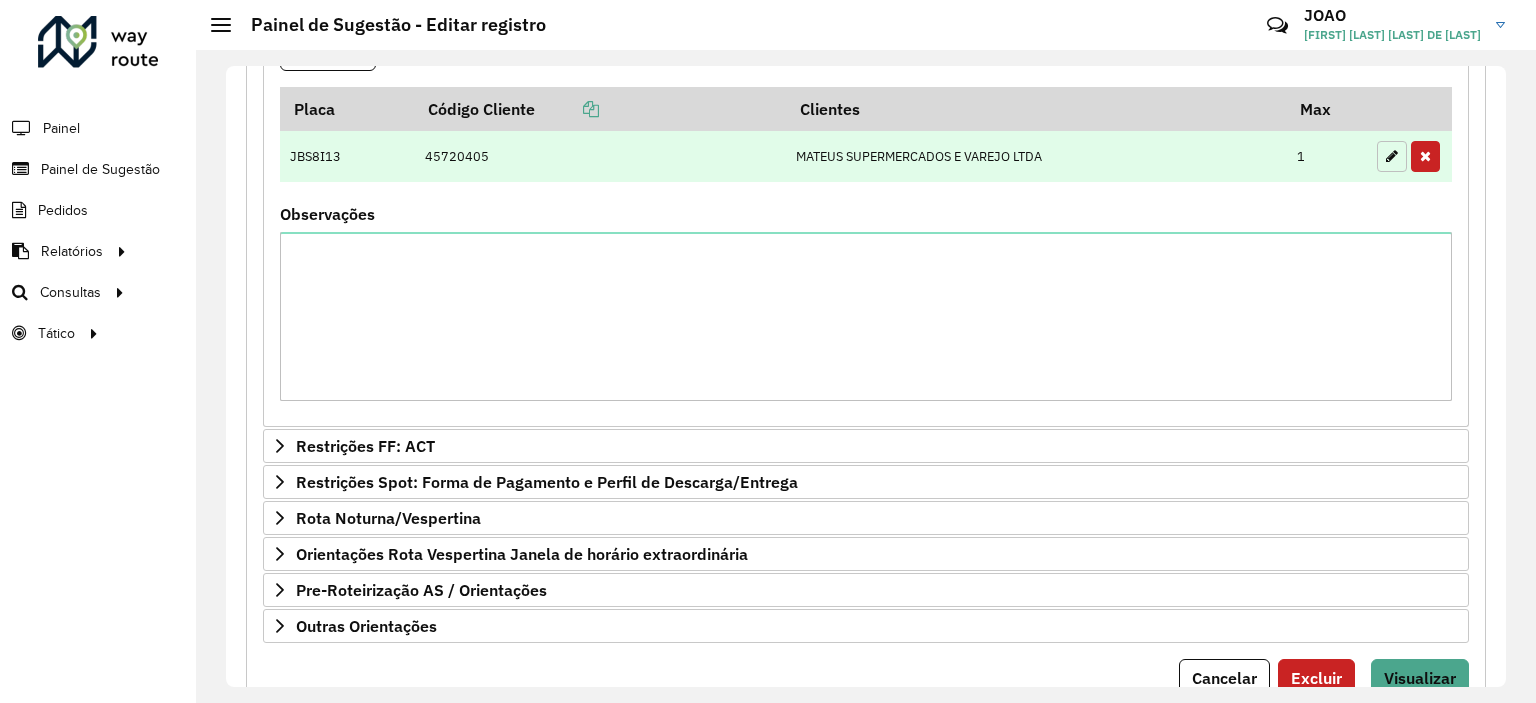 click at bounding box center (1392, 156) 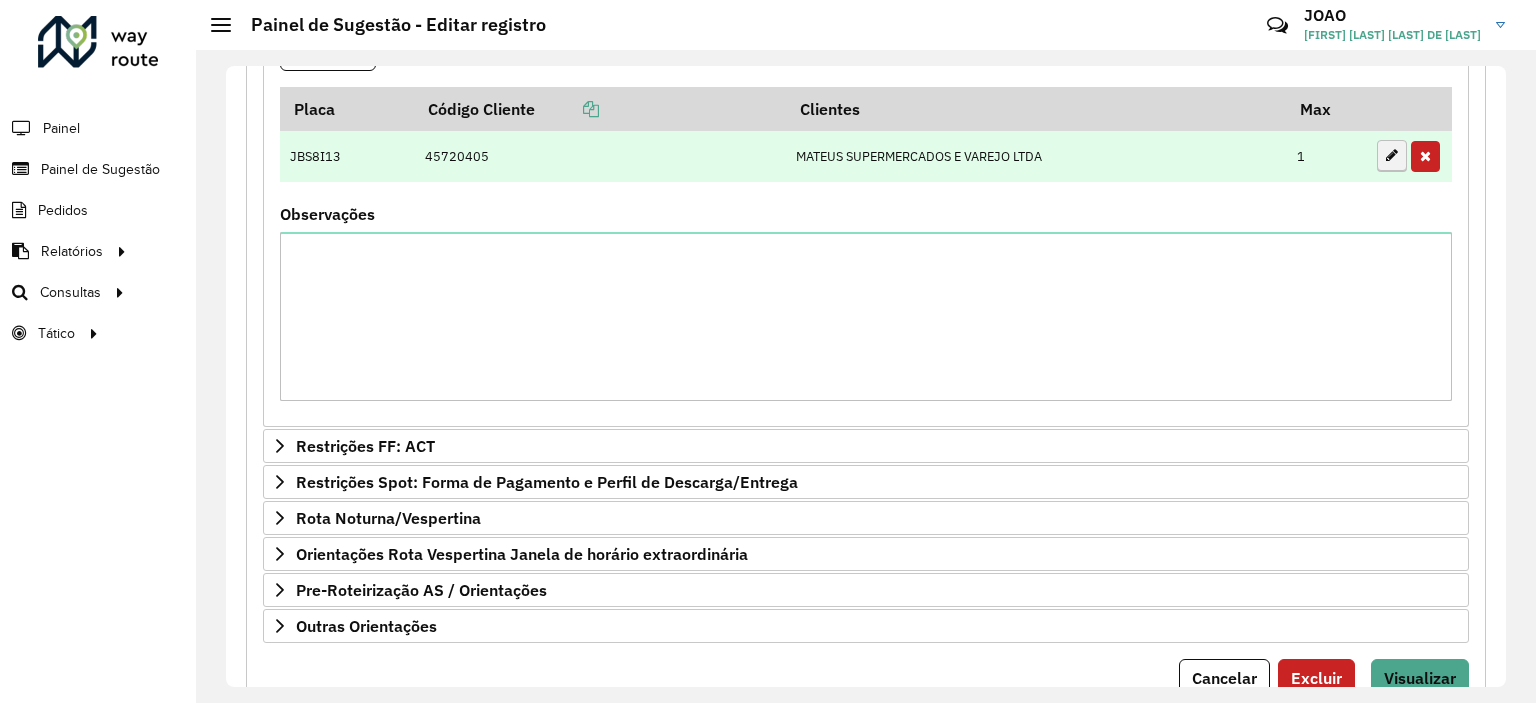 type on "*" 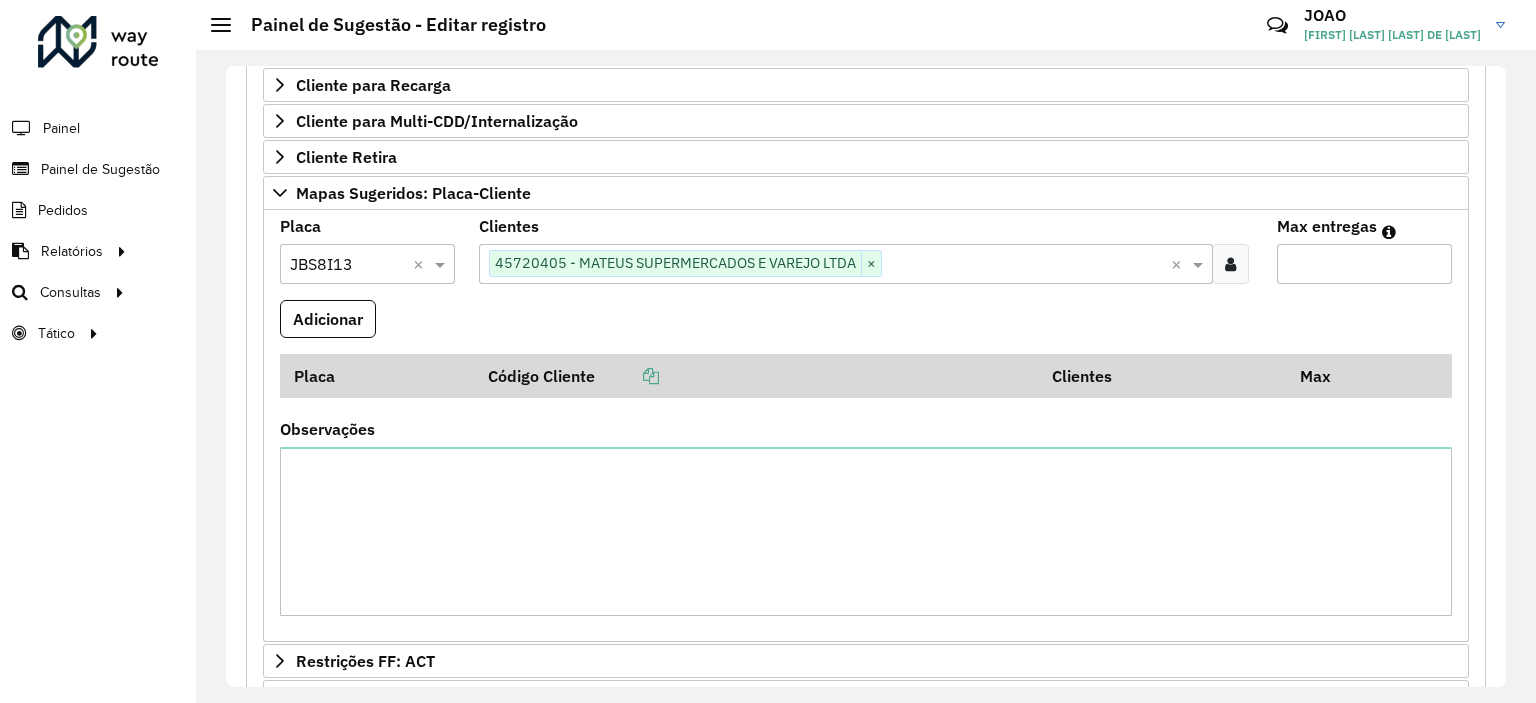 scroll, scrollTop: 429, scrollLeft: 0, axis: vertical 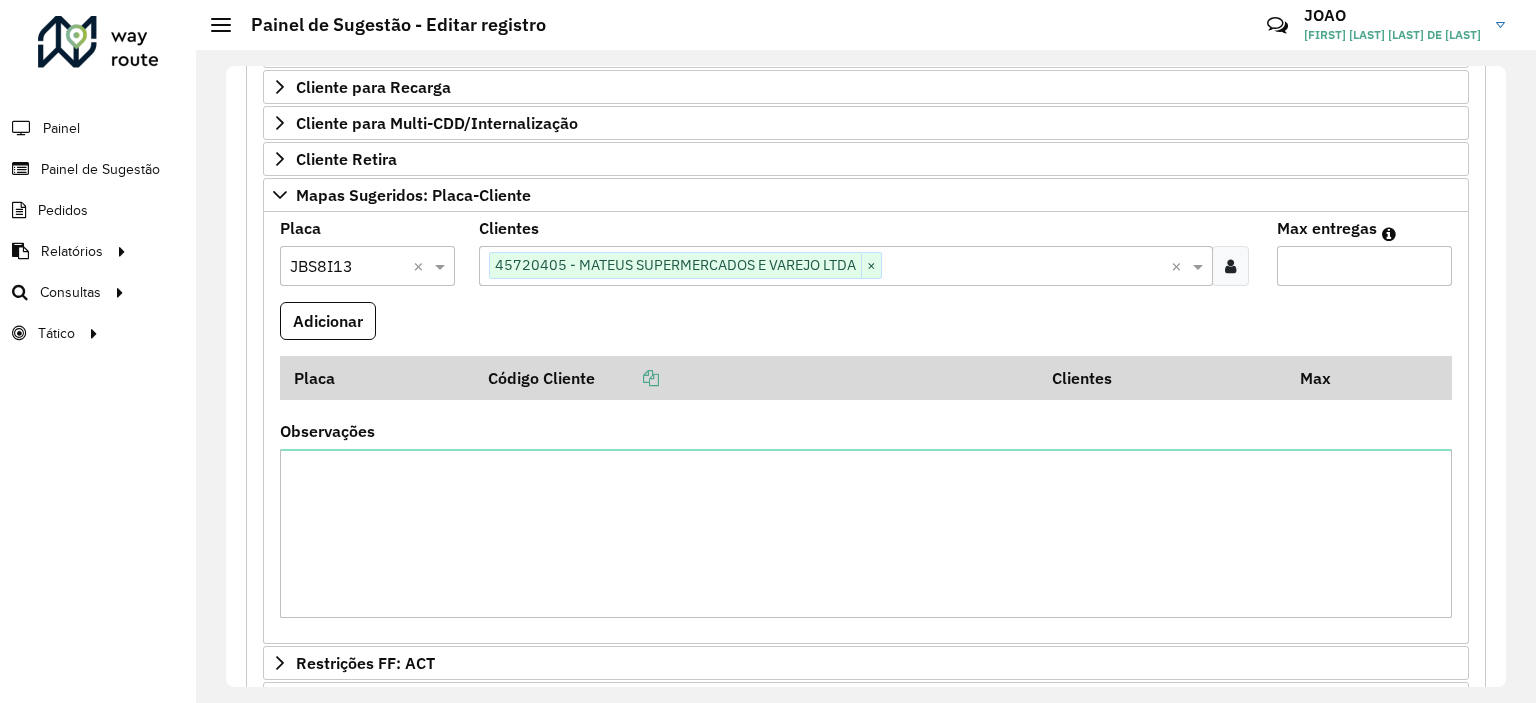 click on "45720405 - MATEUS SUPERMERCADOS E VAREJO LTDA" at bounding box center [675, 265] 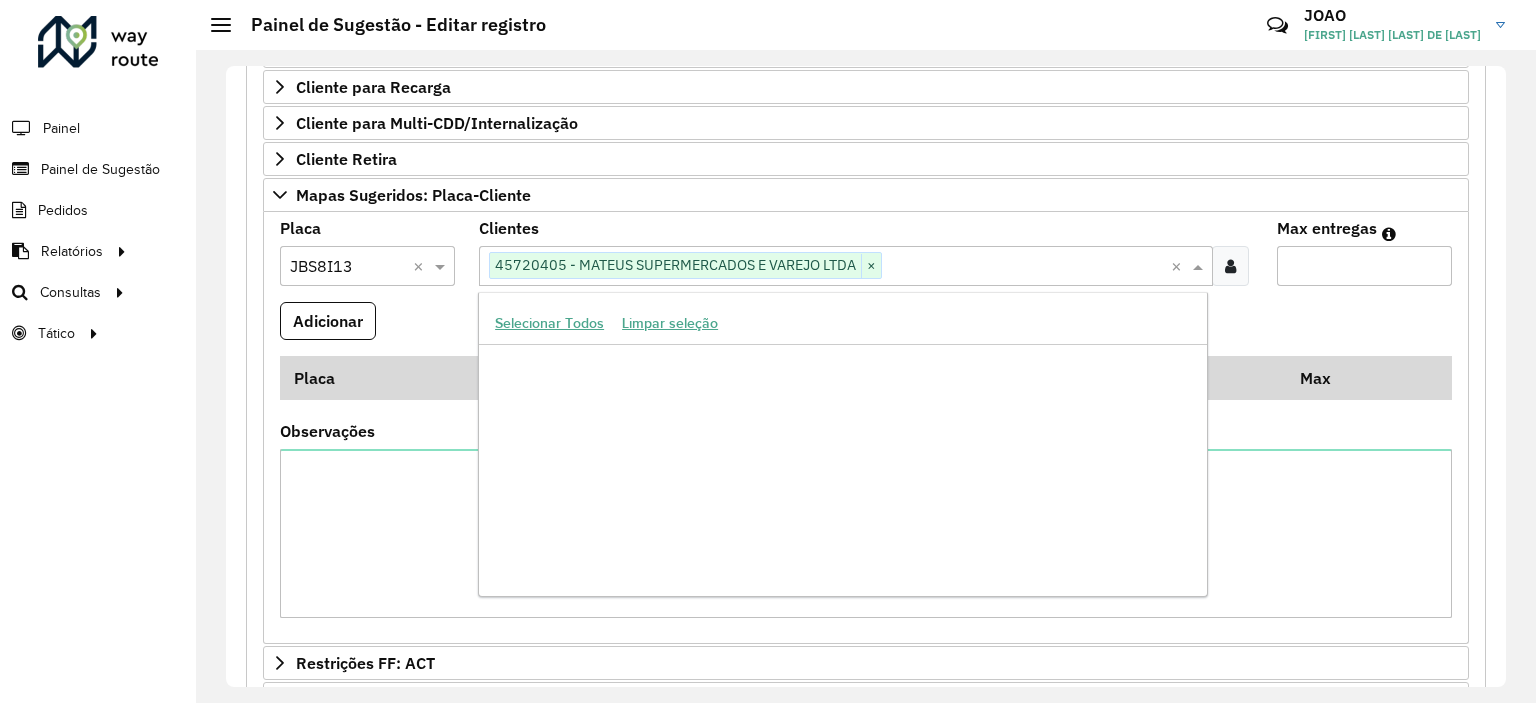 scroll, scrollTop: 497930, scrollLeft: 0, axis: vertical 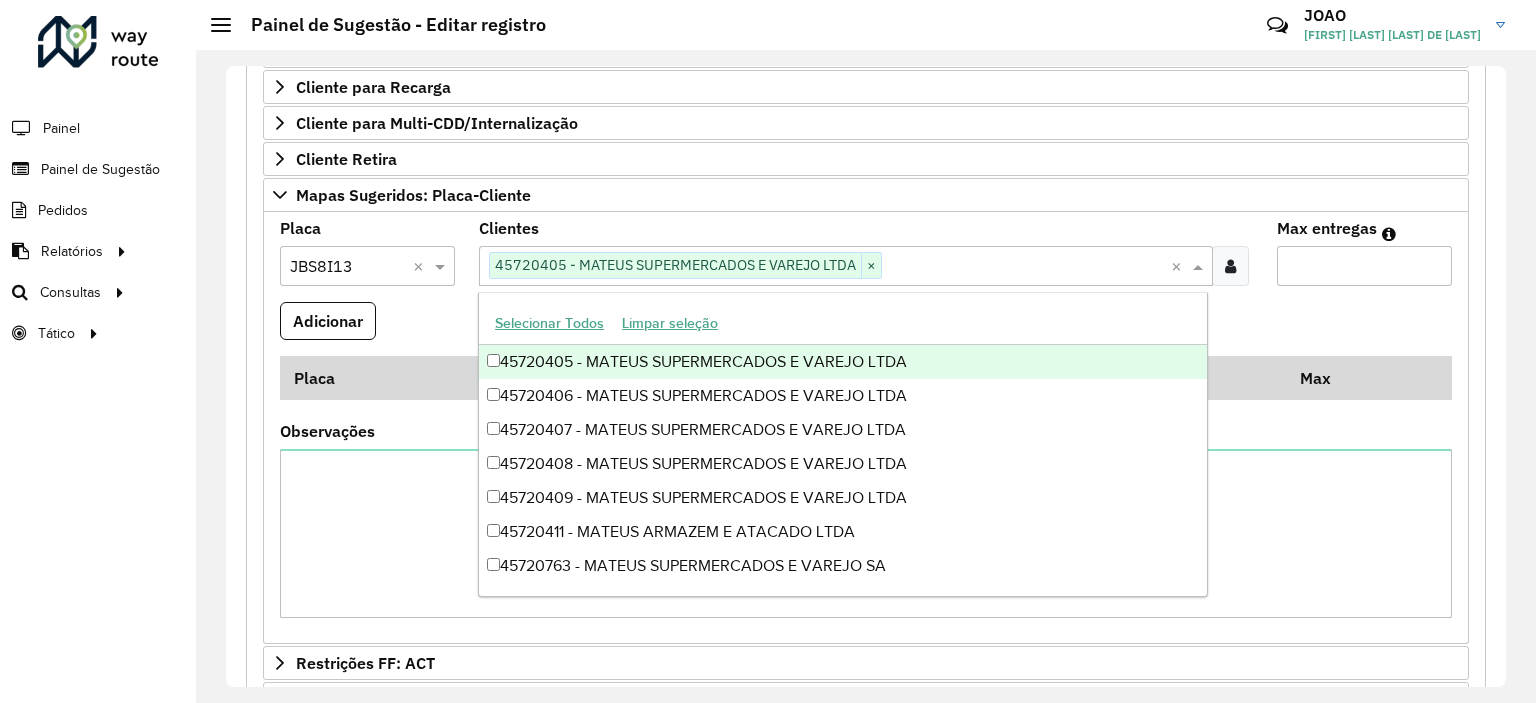 click on "45720405 - MATEUS SUPERMERCADOS E VAREJO LTDA" at bounding box center [675, 265] 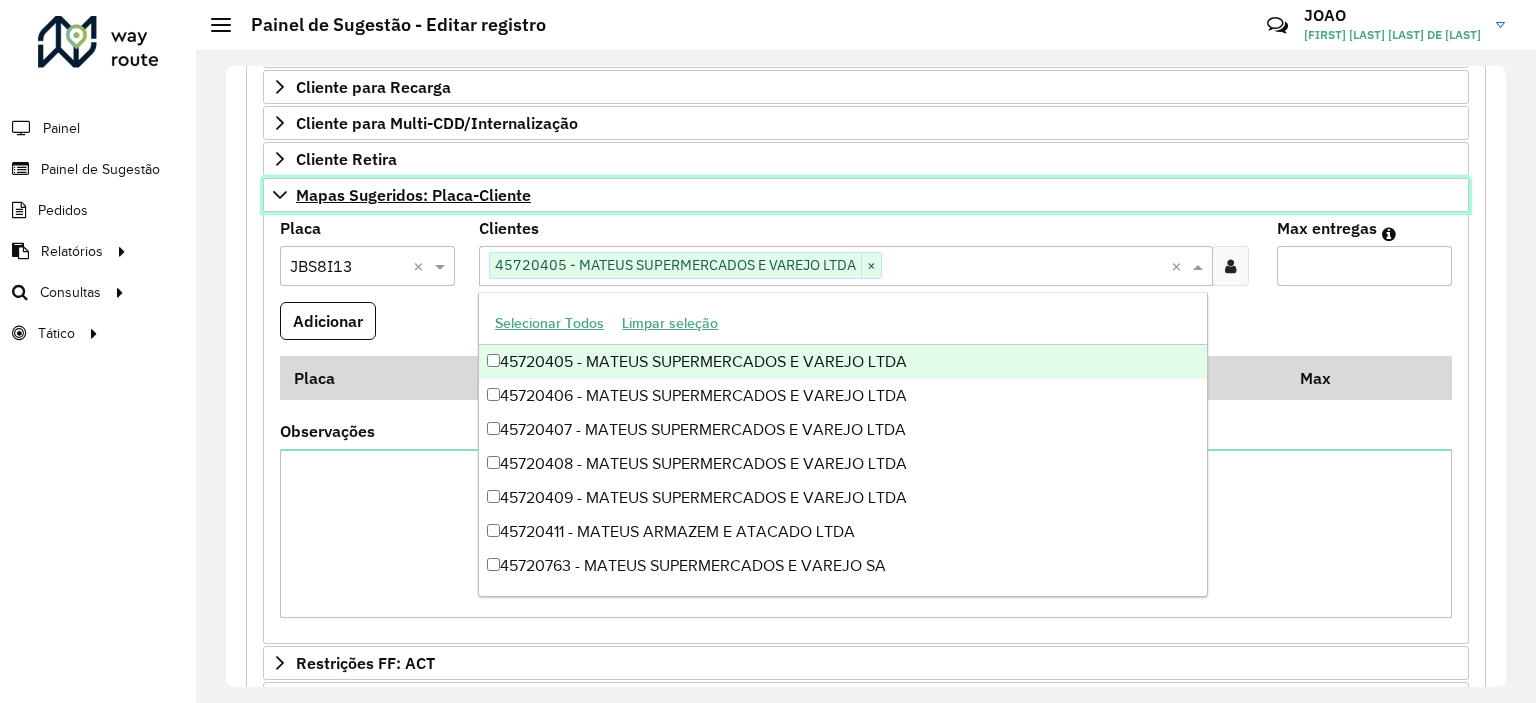 click on "Mapas Sugeridos: Placa-Cliente" at bounding box center [866, 195] 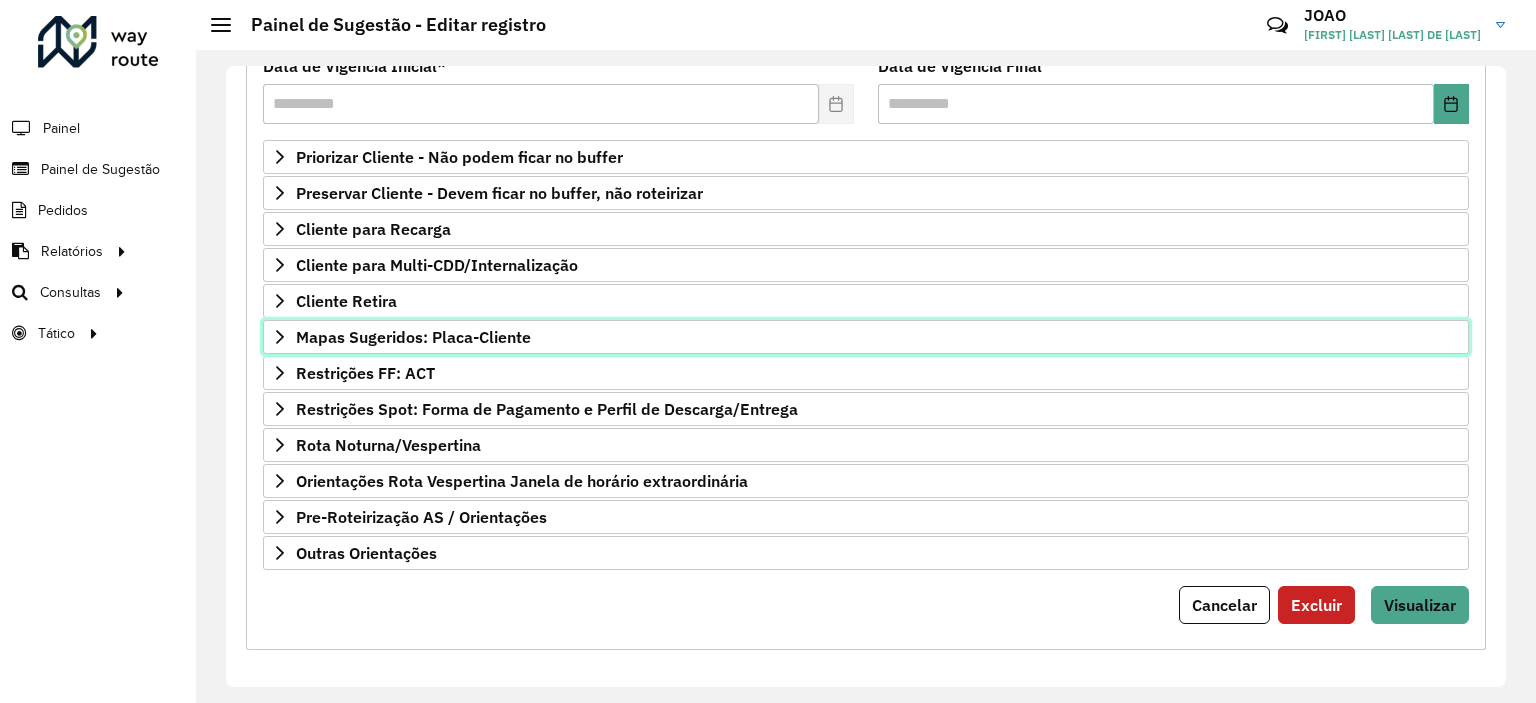 scroll, scrollTop: 286, scrollLeft: 0, axis: vertical 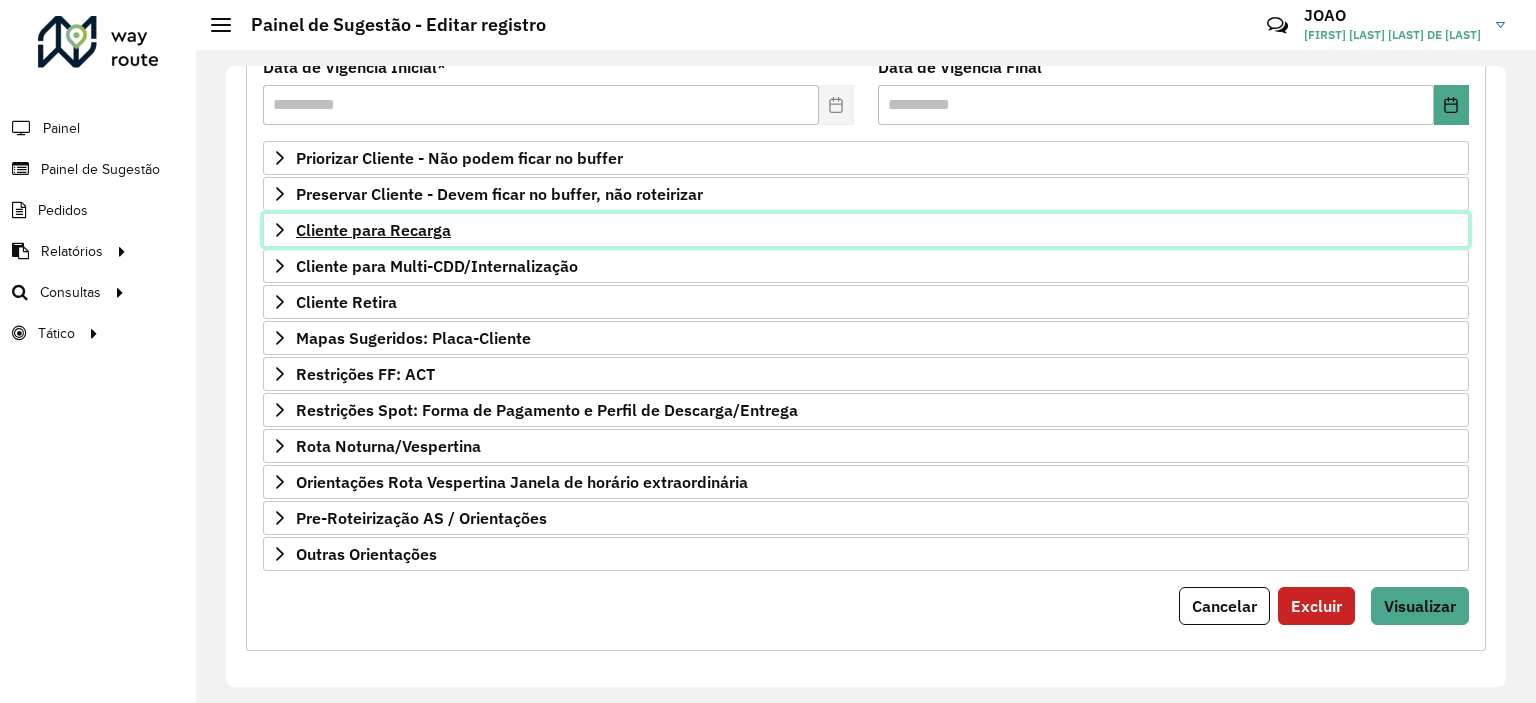 click on "Cliente para Recarga" at bounding box center (373, 230) 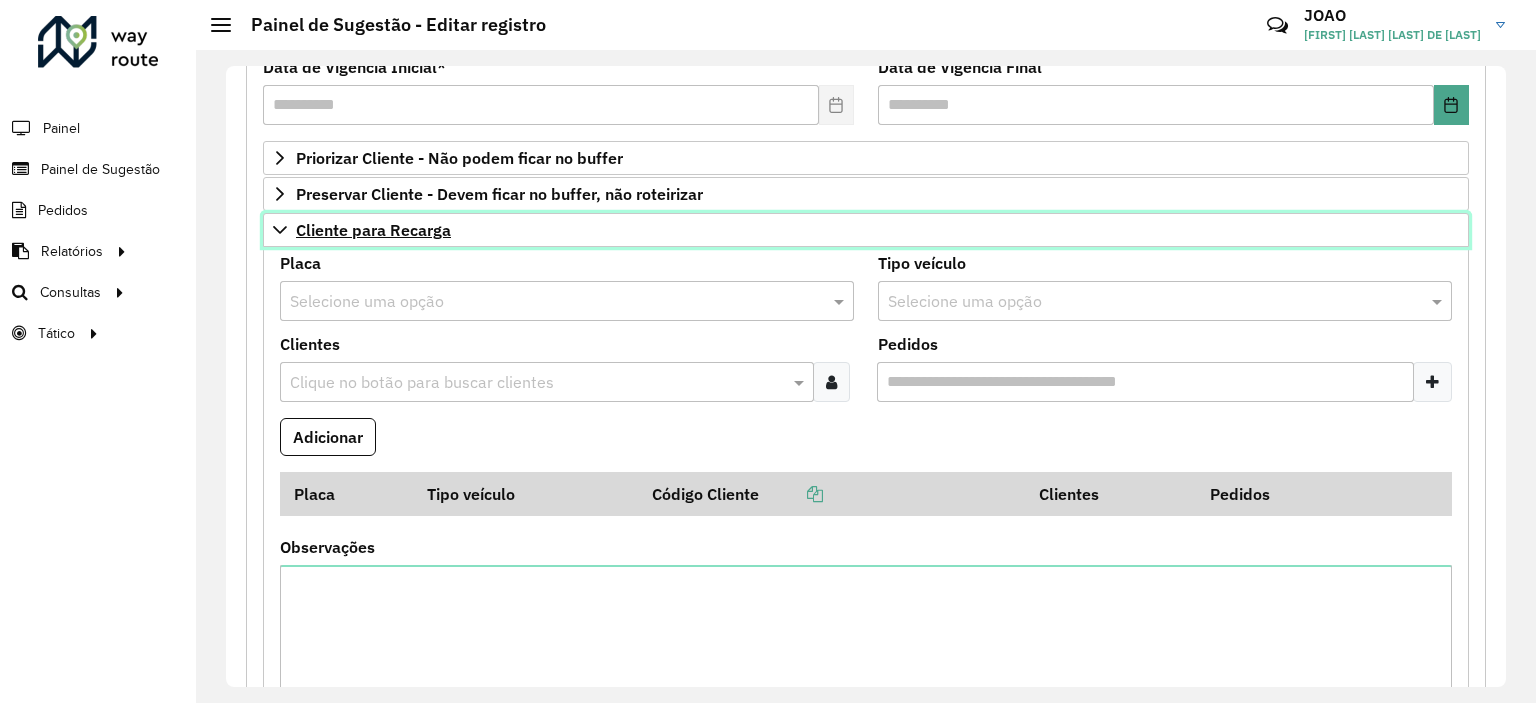 click on "Cliente para Recarga" at bounding box center (373, 230) 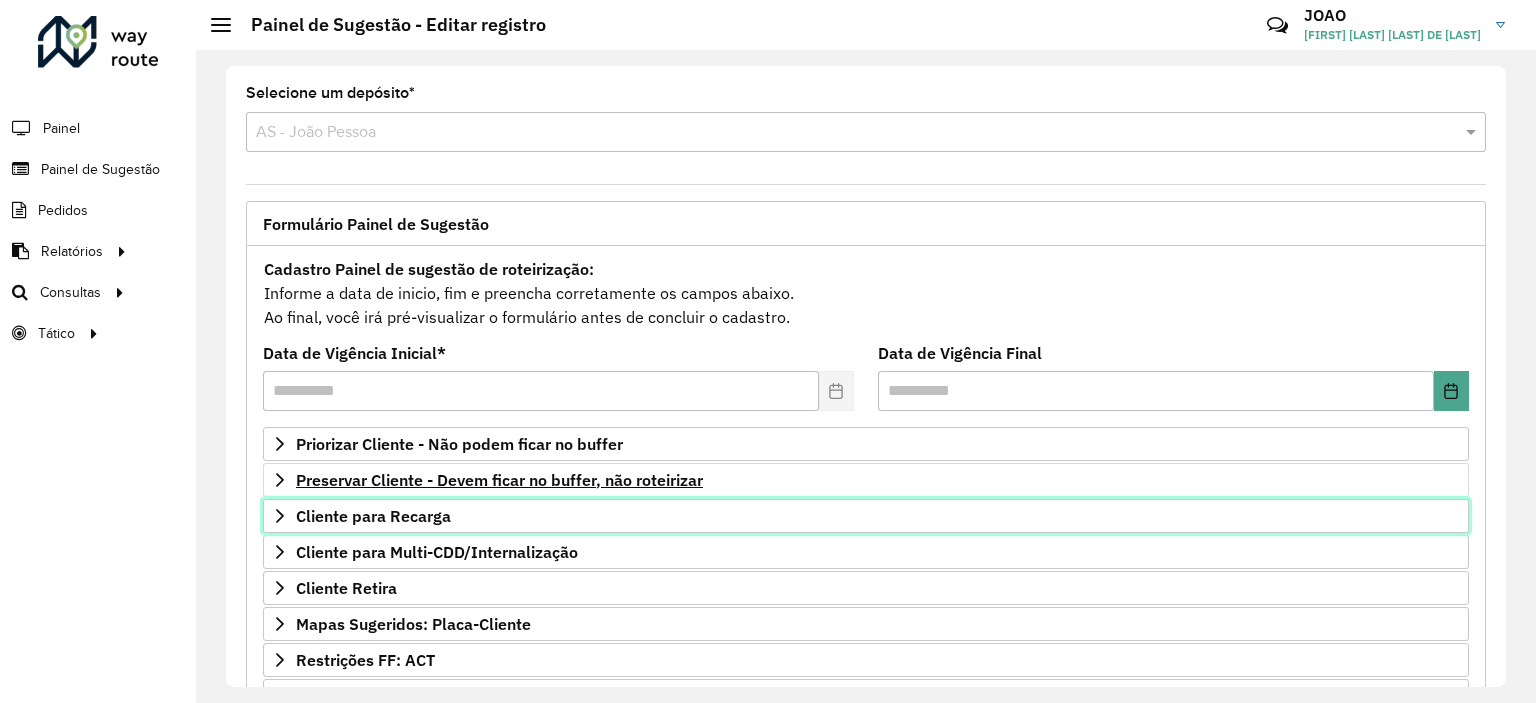 scroll, scrollTop: 286, scrollLeft: 0, axis: vertical 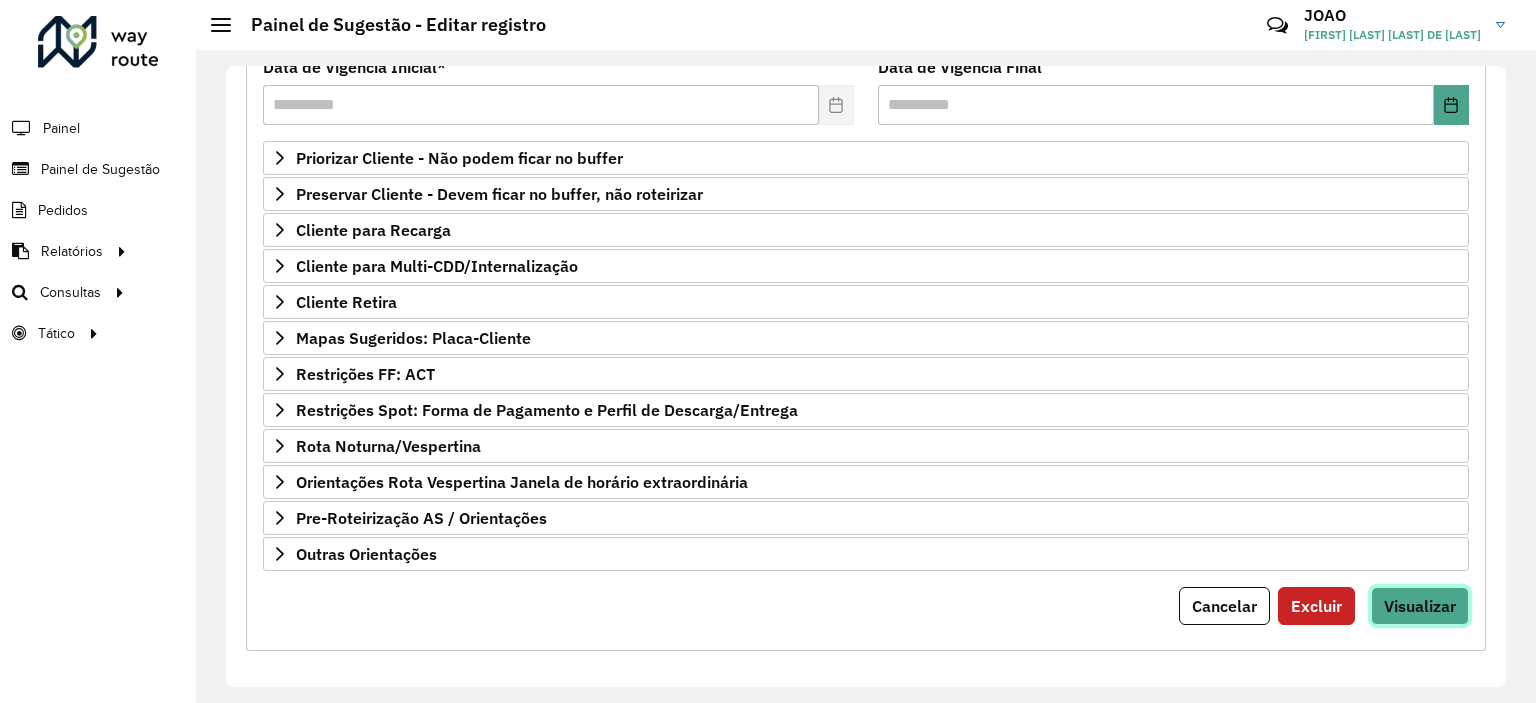 click on "Visualizar" at bounding box center [1420, 606] 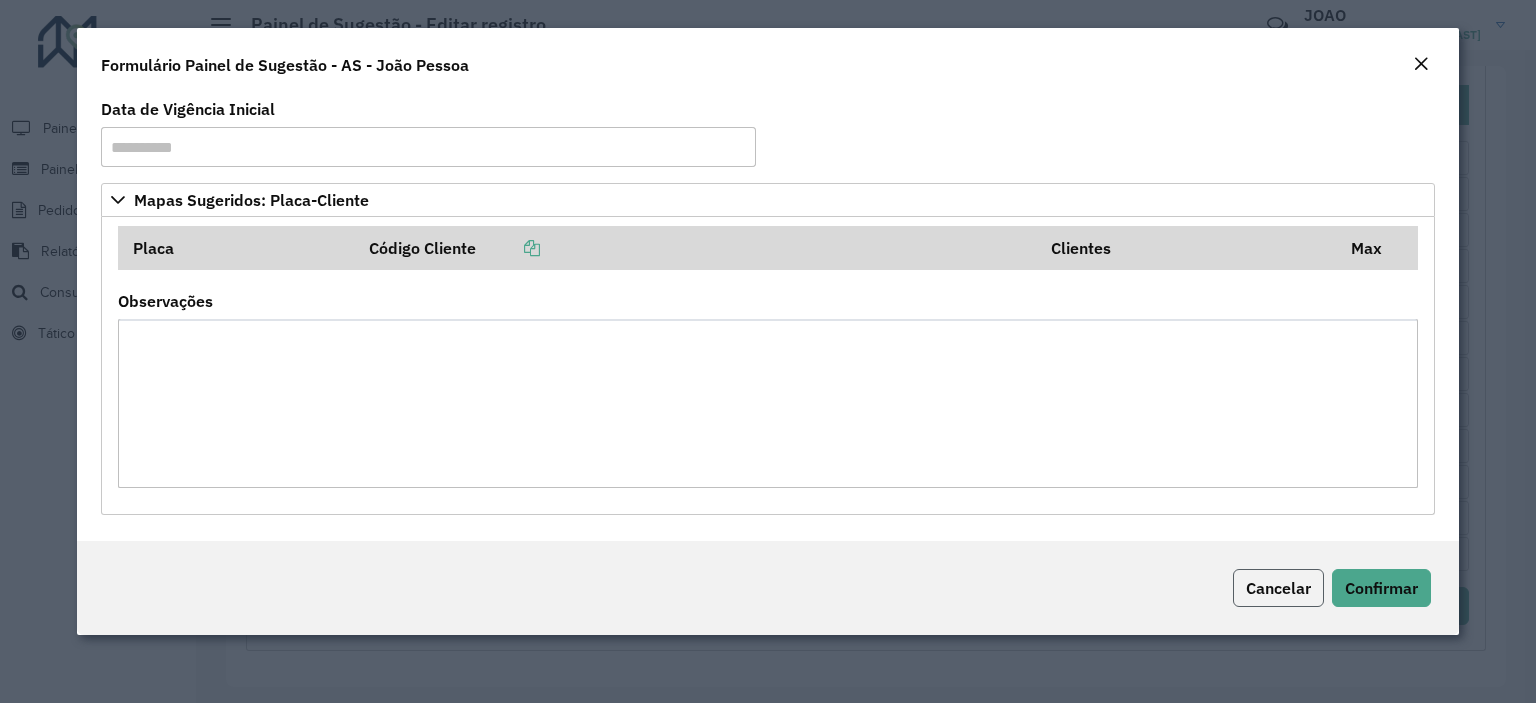 click on "Cancelar" 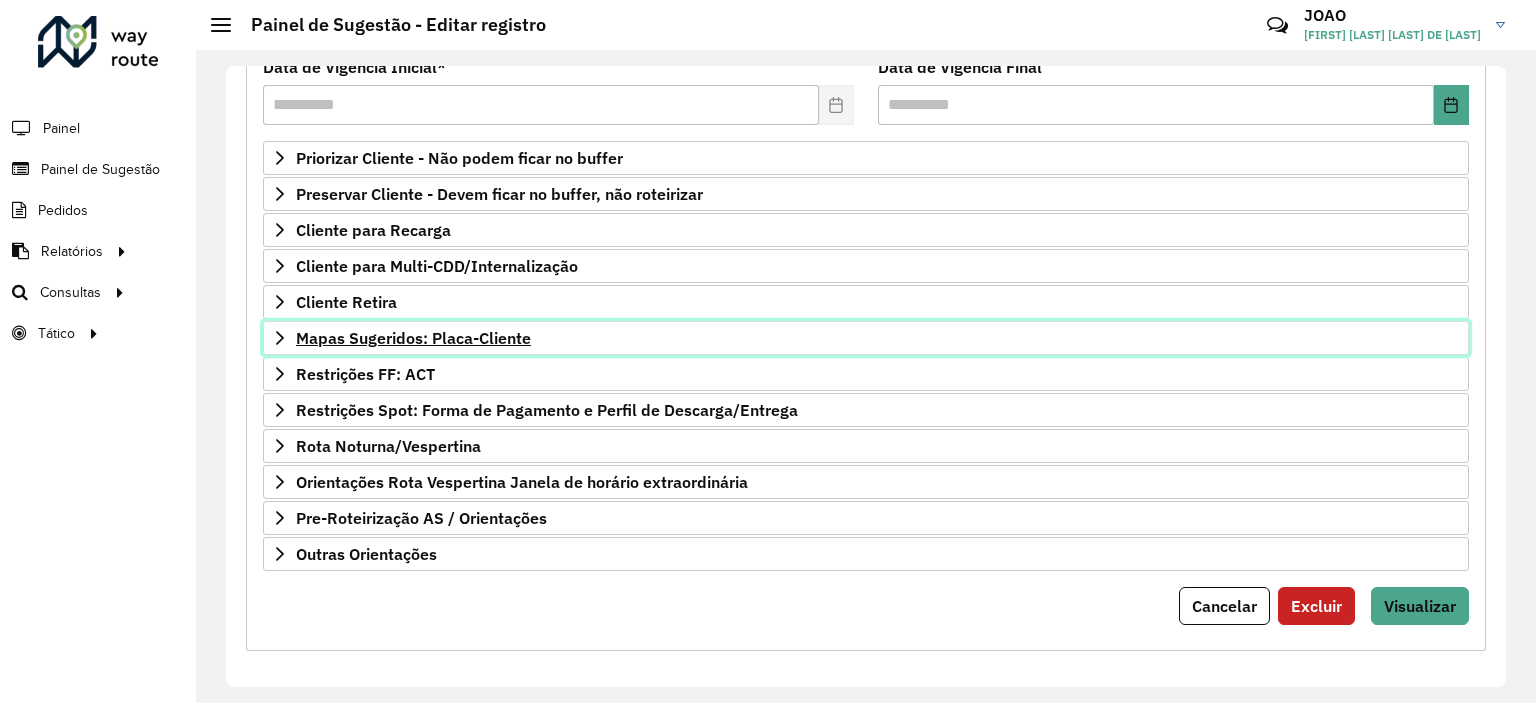 click on "Mapas Sugeridos: Placa-Cliente" at bounding box center (413, 338) 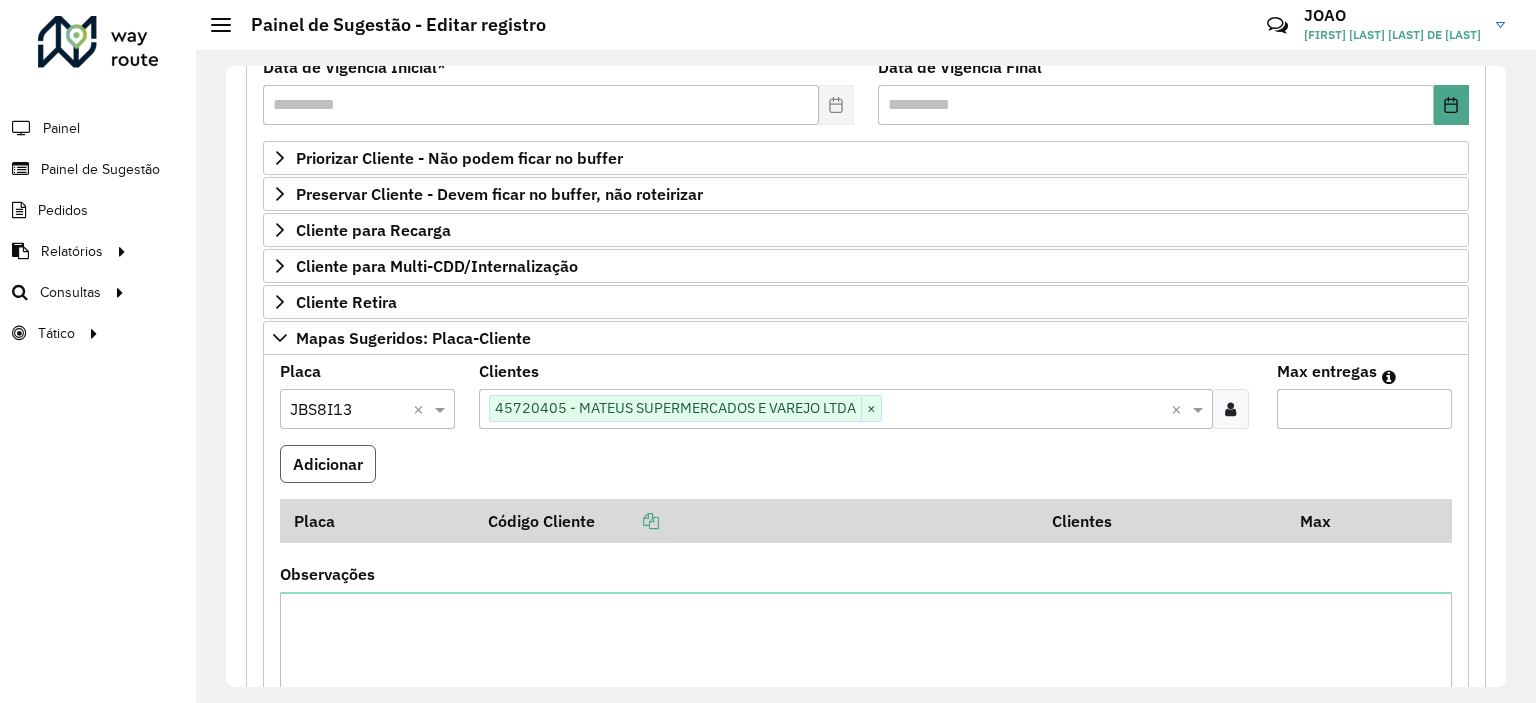 click on "Adicionar" at bounding box center [328, 464] 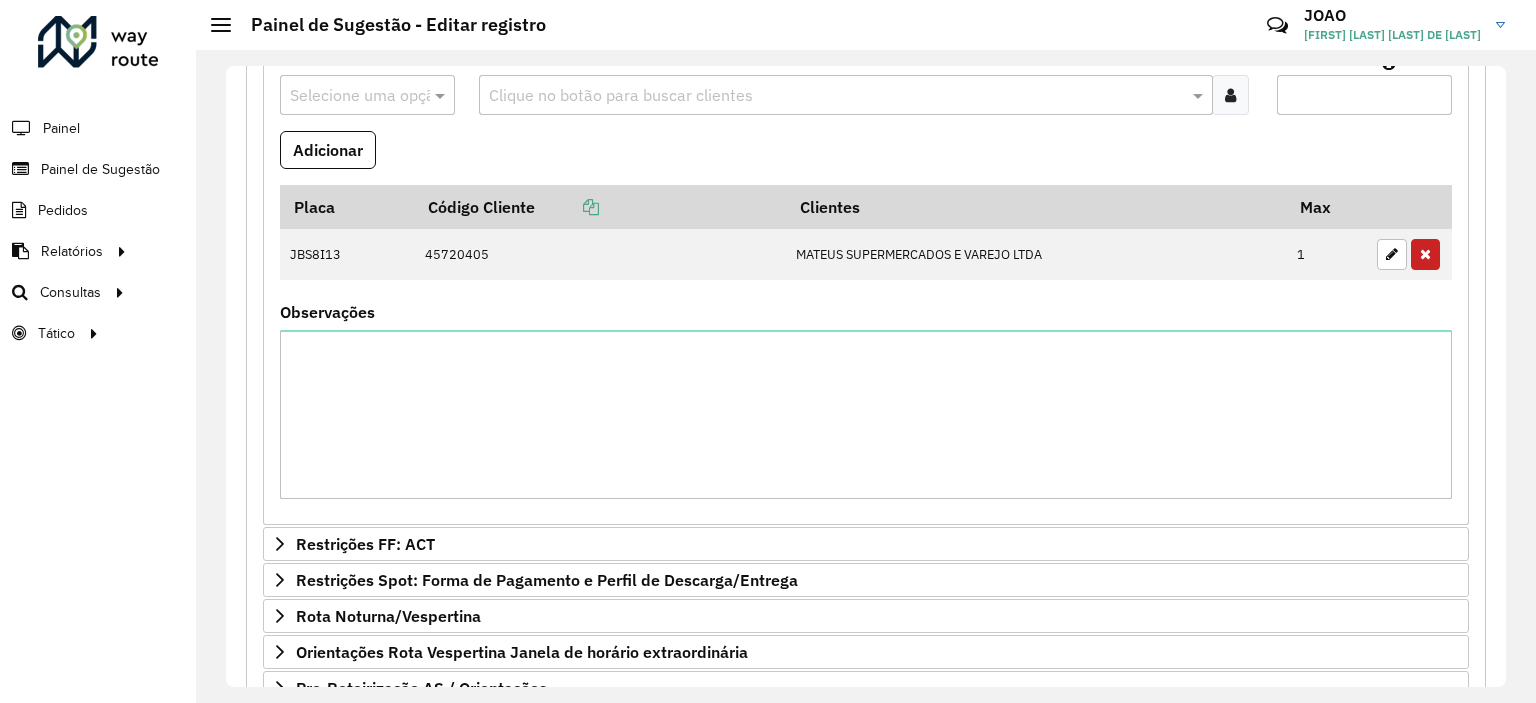 scroll, scrollTop: 770, scrollLeft: 0, axis: vertical 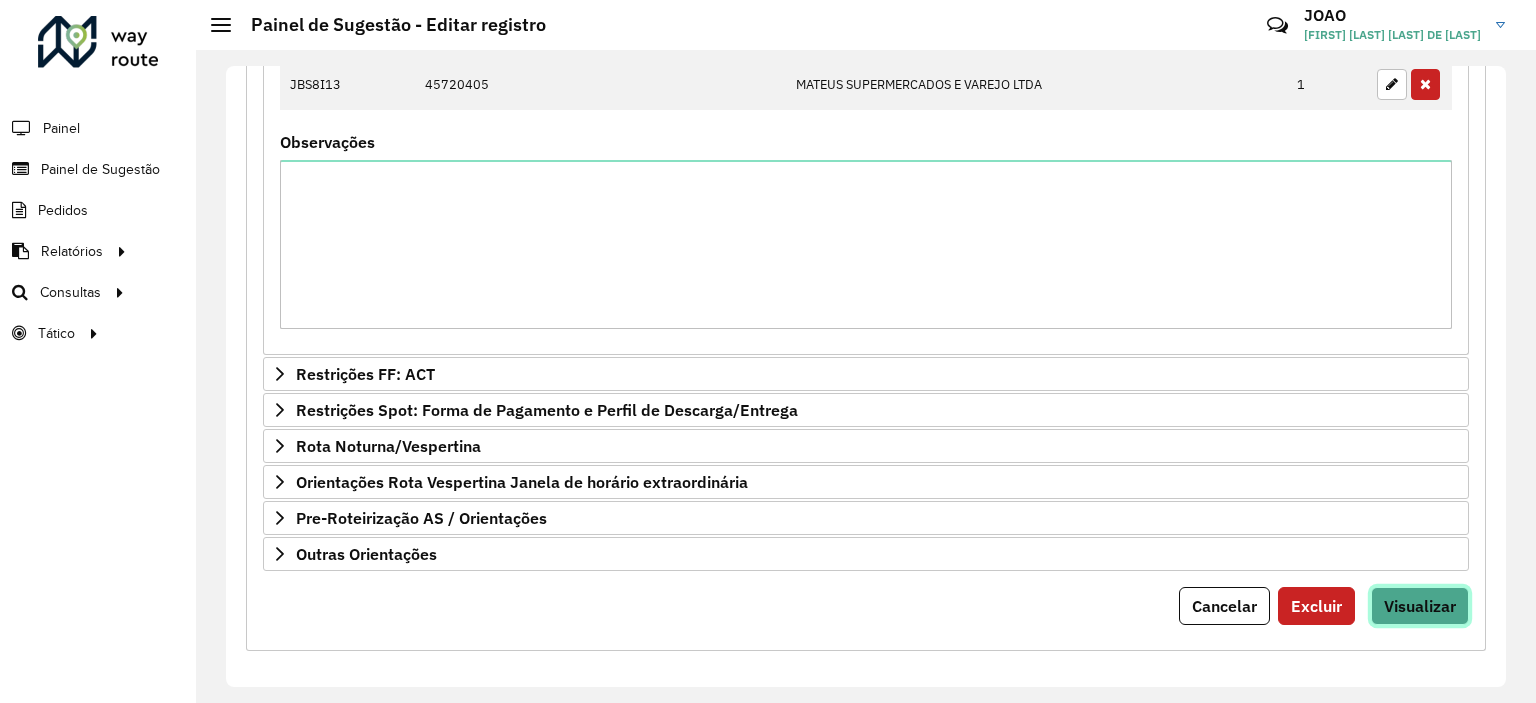 click on "Visualizar" at bounding box center (1420, 606) 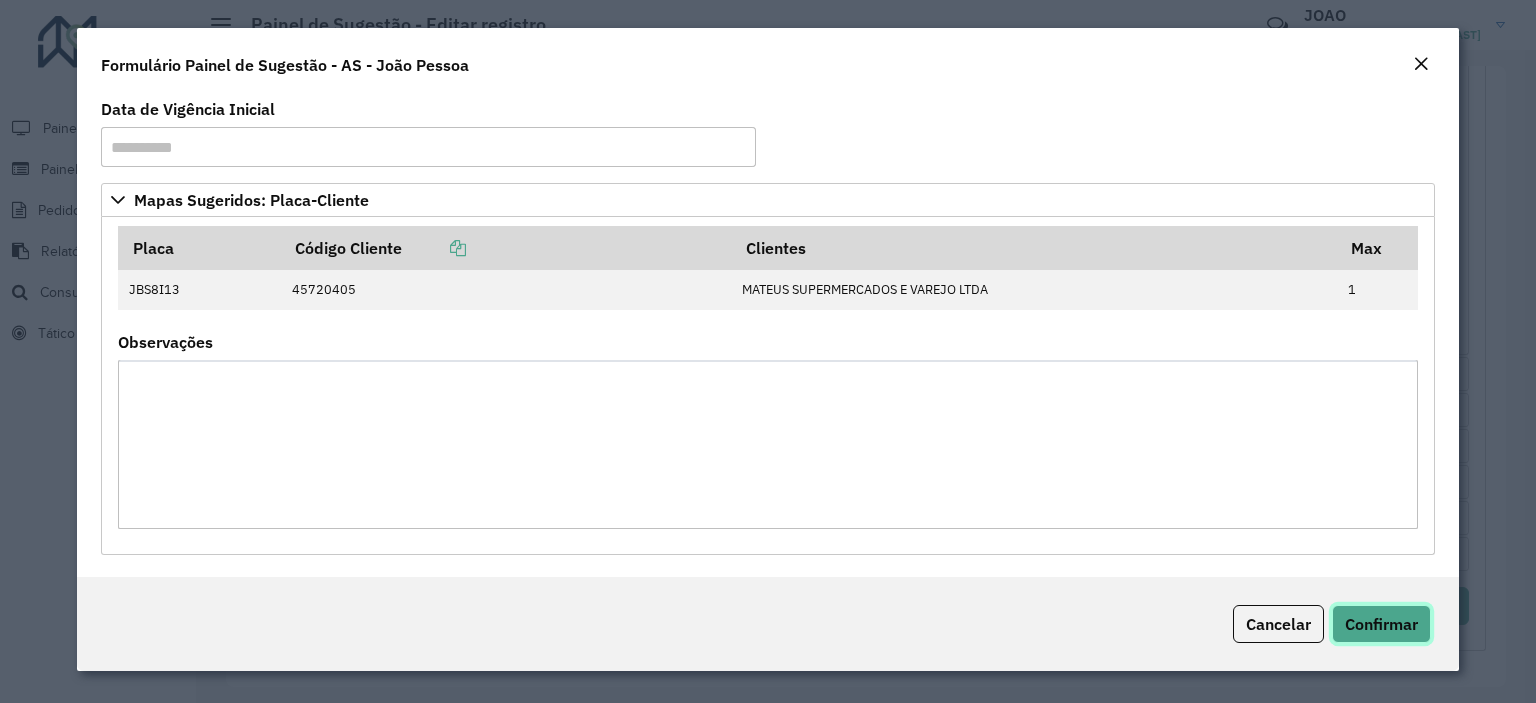 click on "Confirmar" 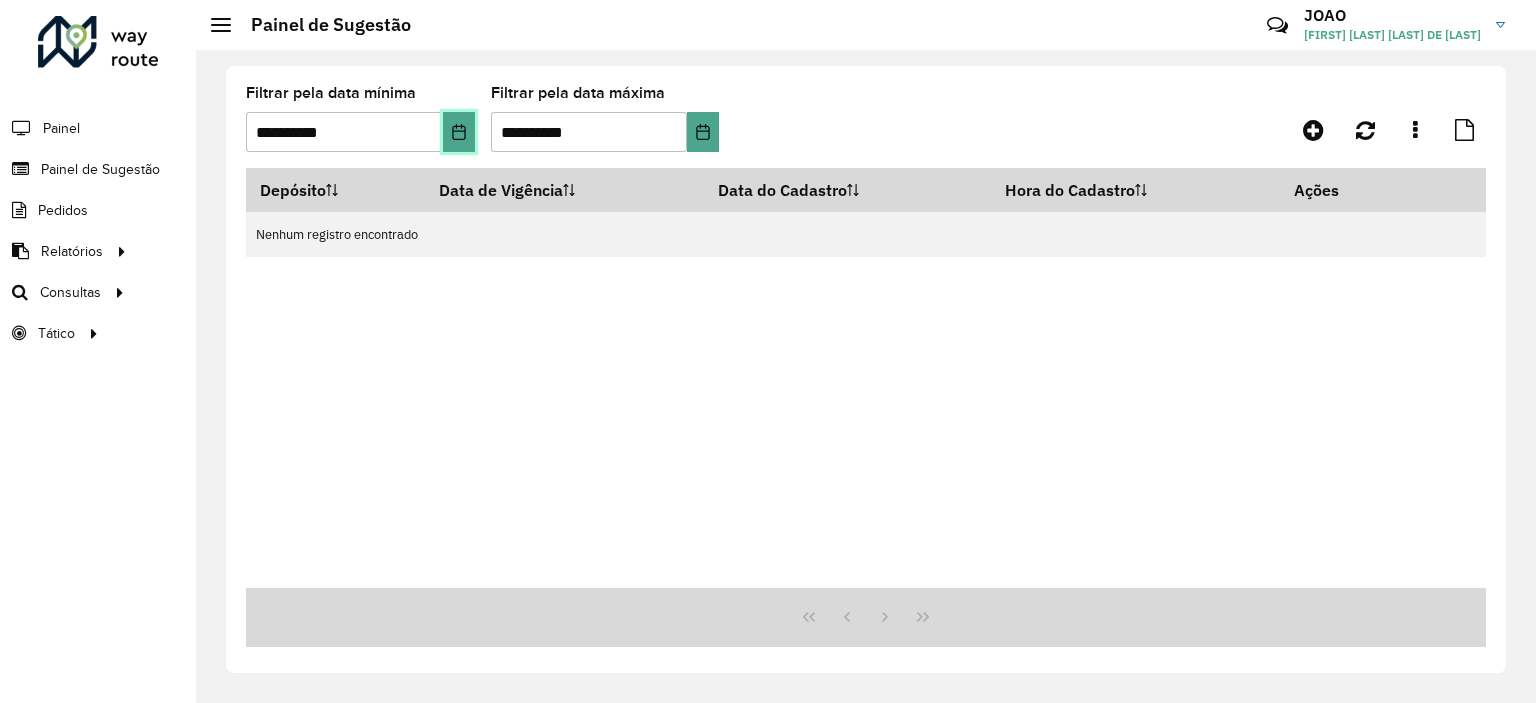 click 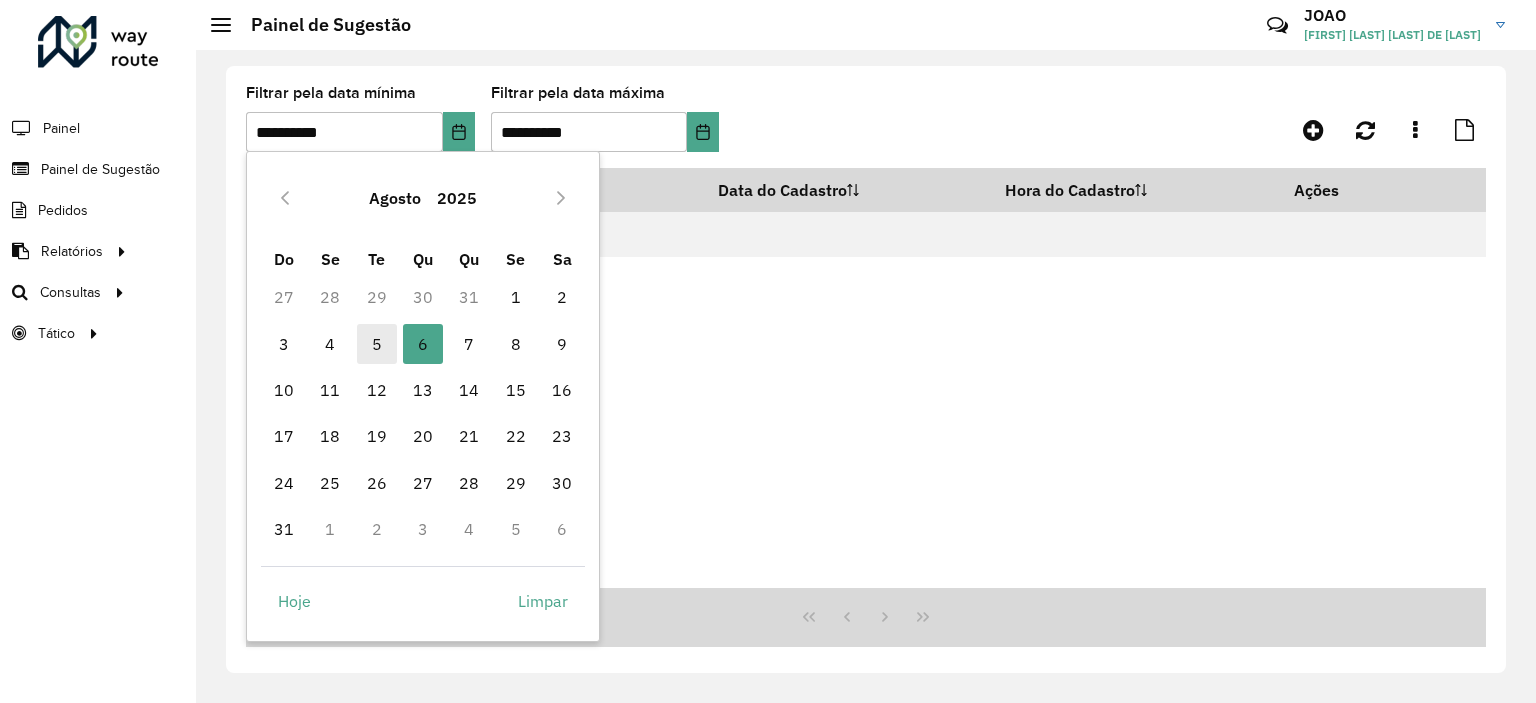 click on "5" at bounding box center (377, 344) 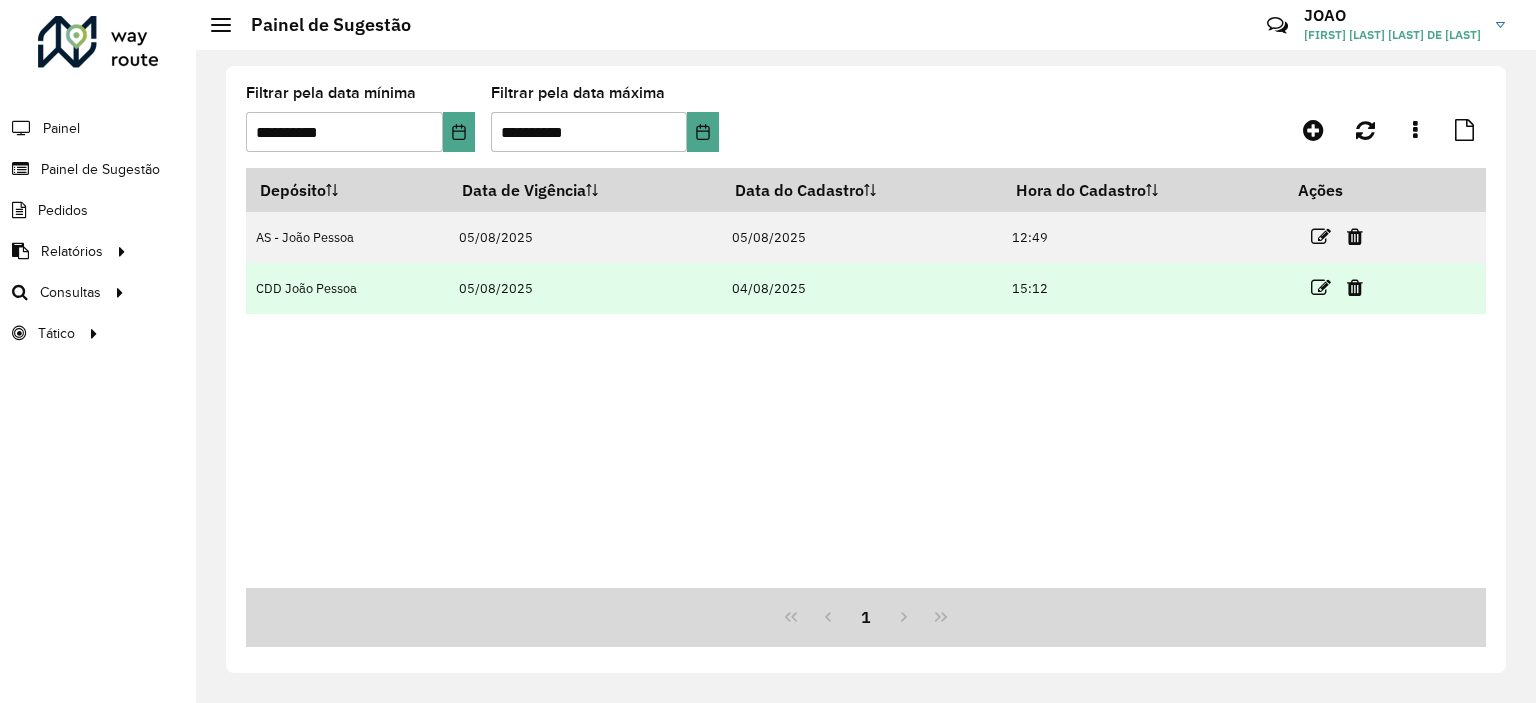click on "05/08/2025" at bounding box center (585, 288) 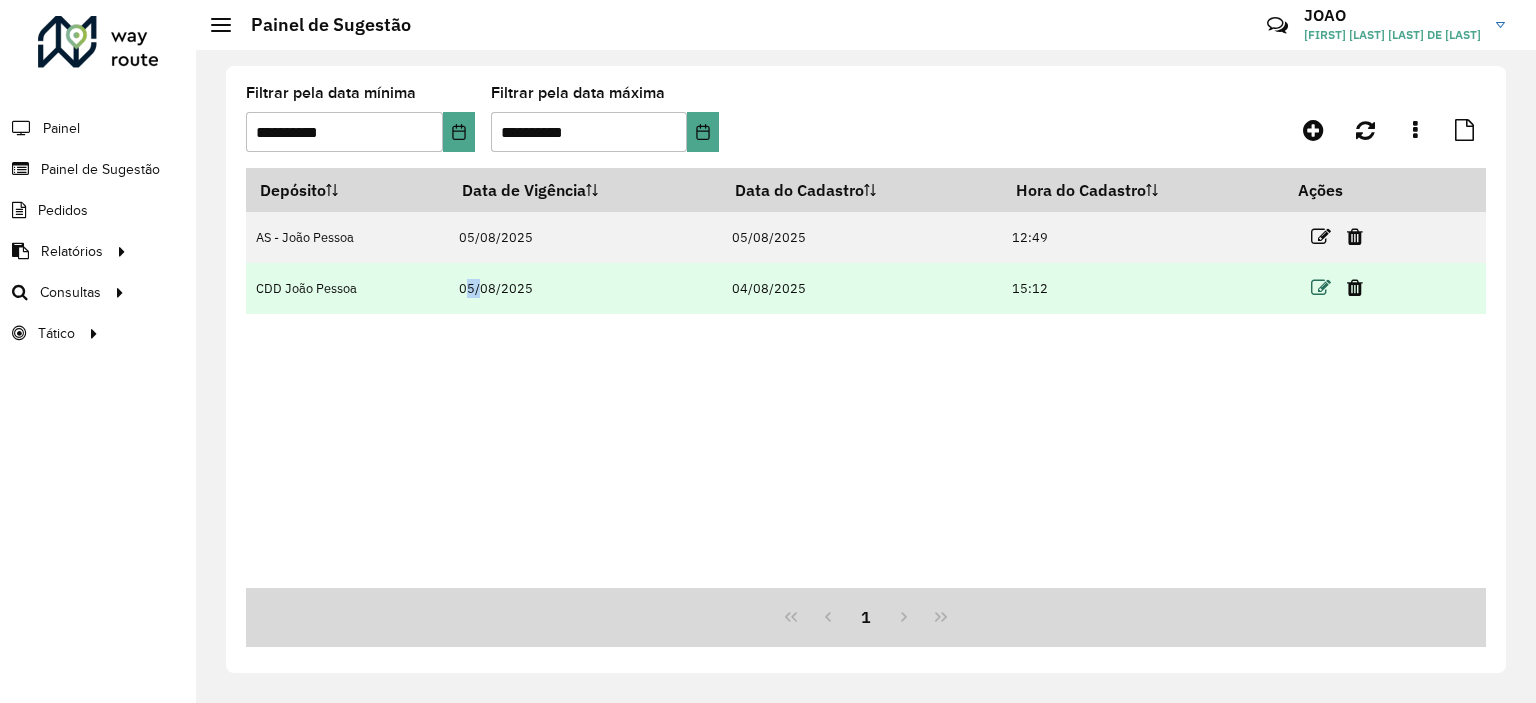 click at bounding box center (1321, 288) 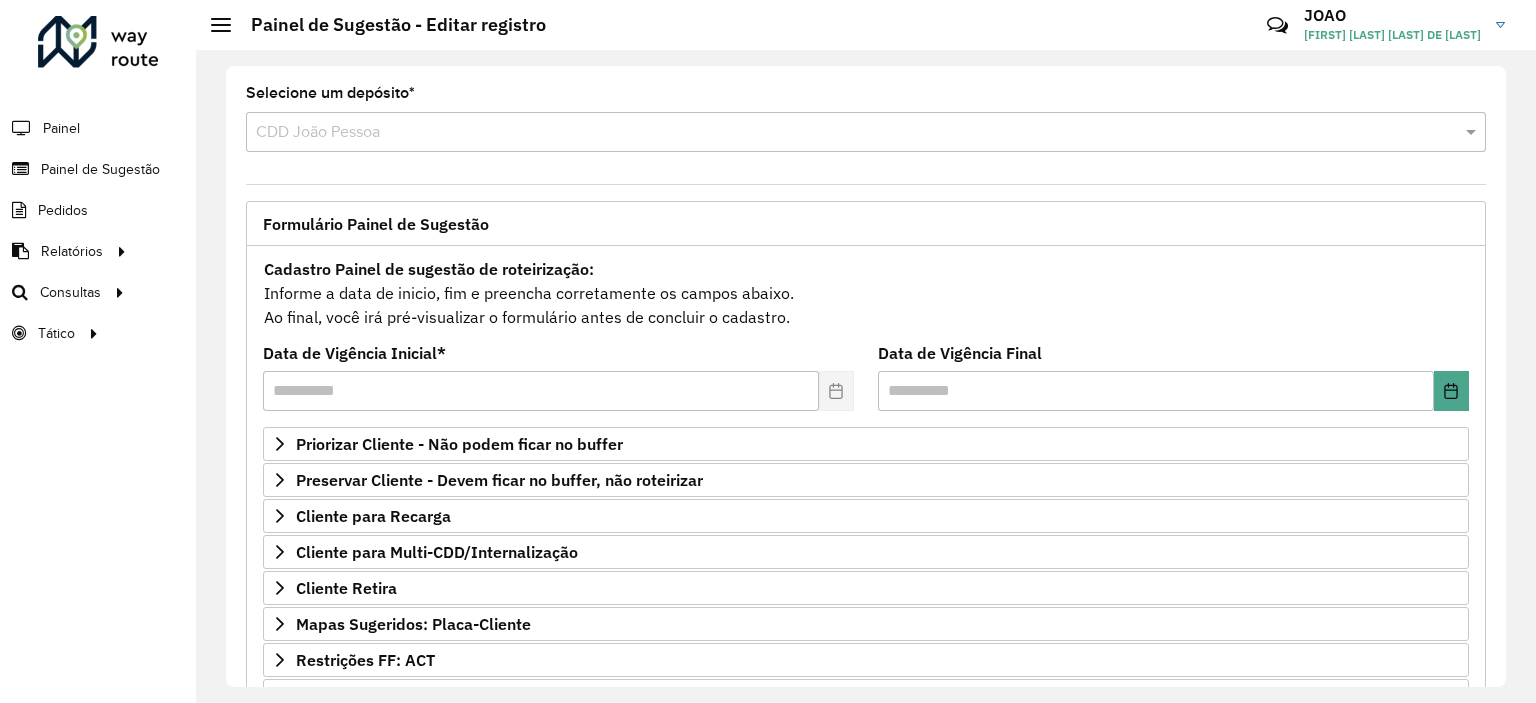 scroll, scrollTop: 286, scrollLeft: 0, axis: vertical 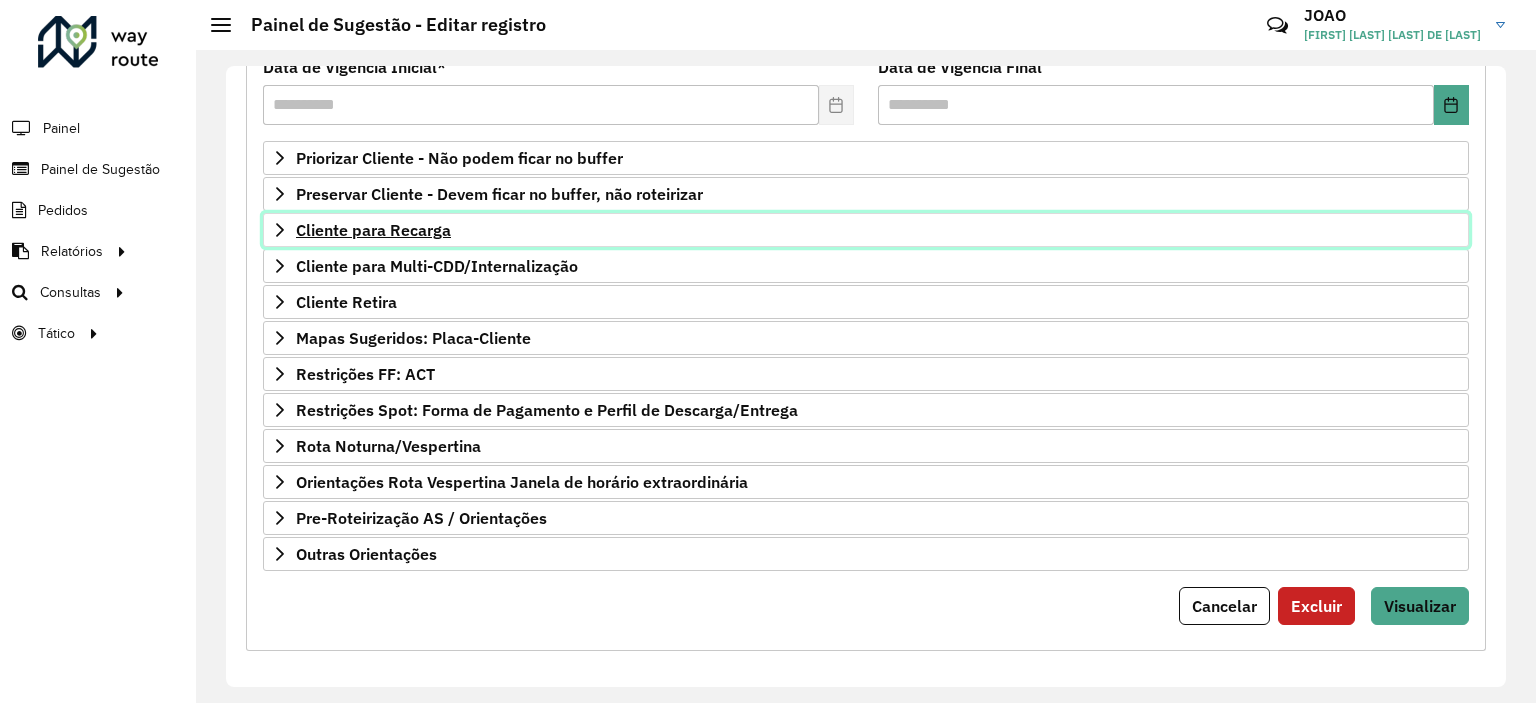 click on "Cliente para Recarga" at bounding box center (373, 230) 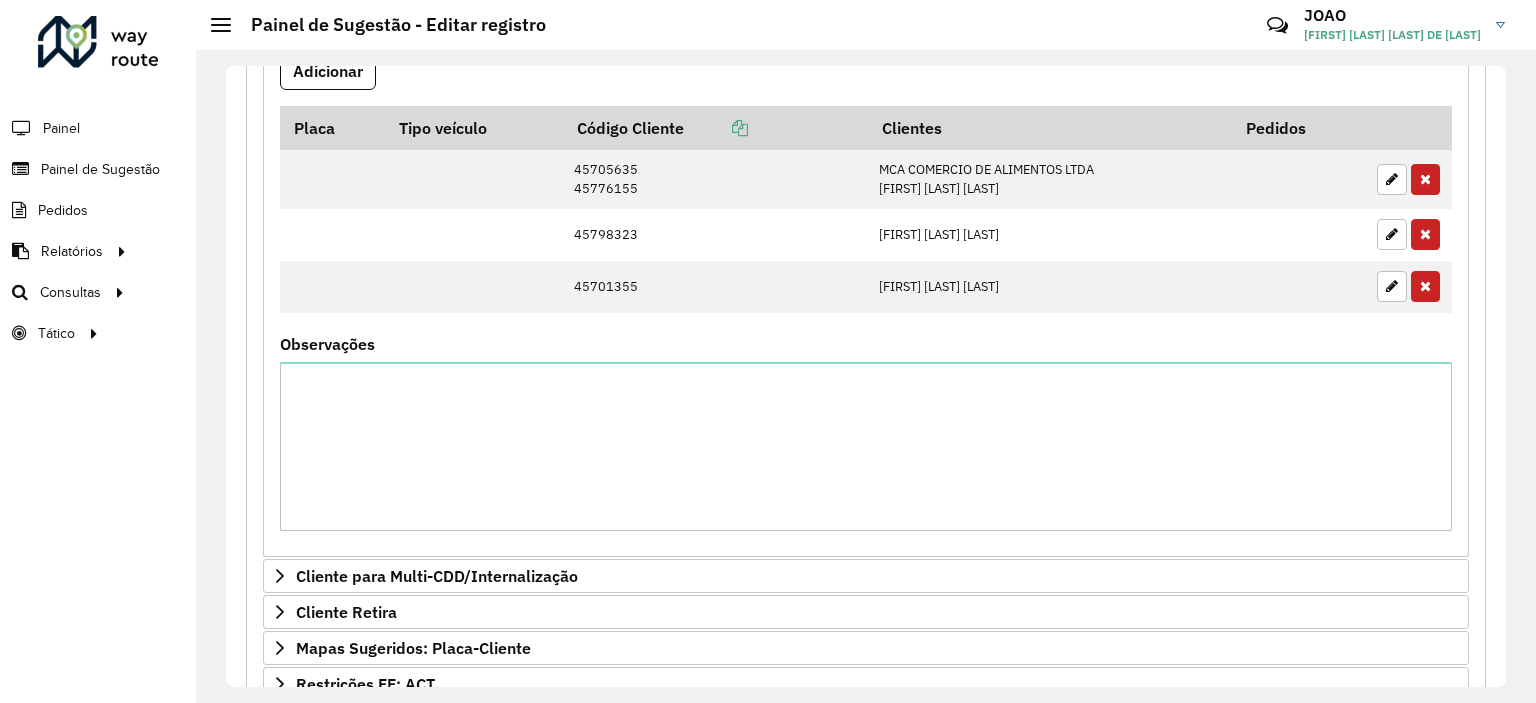 scroll, scrollTop: 657, scrollLeft: 0, axis: vertical 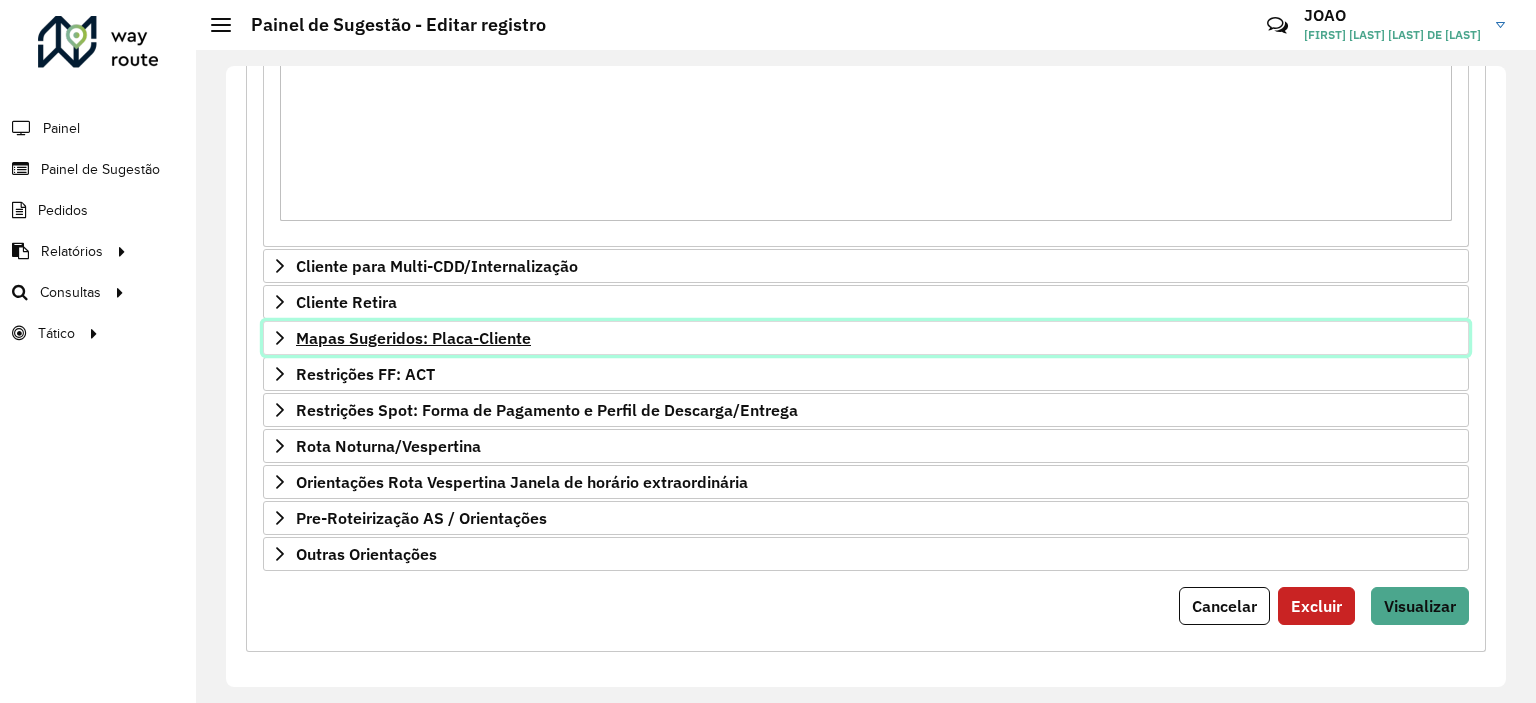 click on "Mapas Sugeridos: Placa-Cliente" at bounding box center (413, 338) 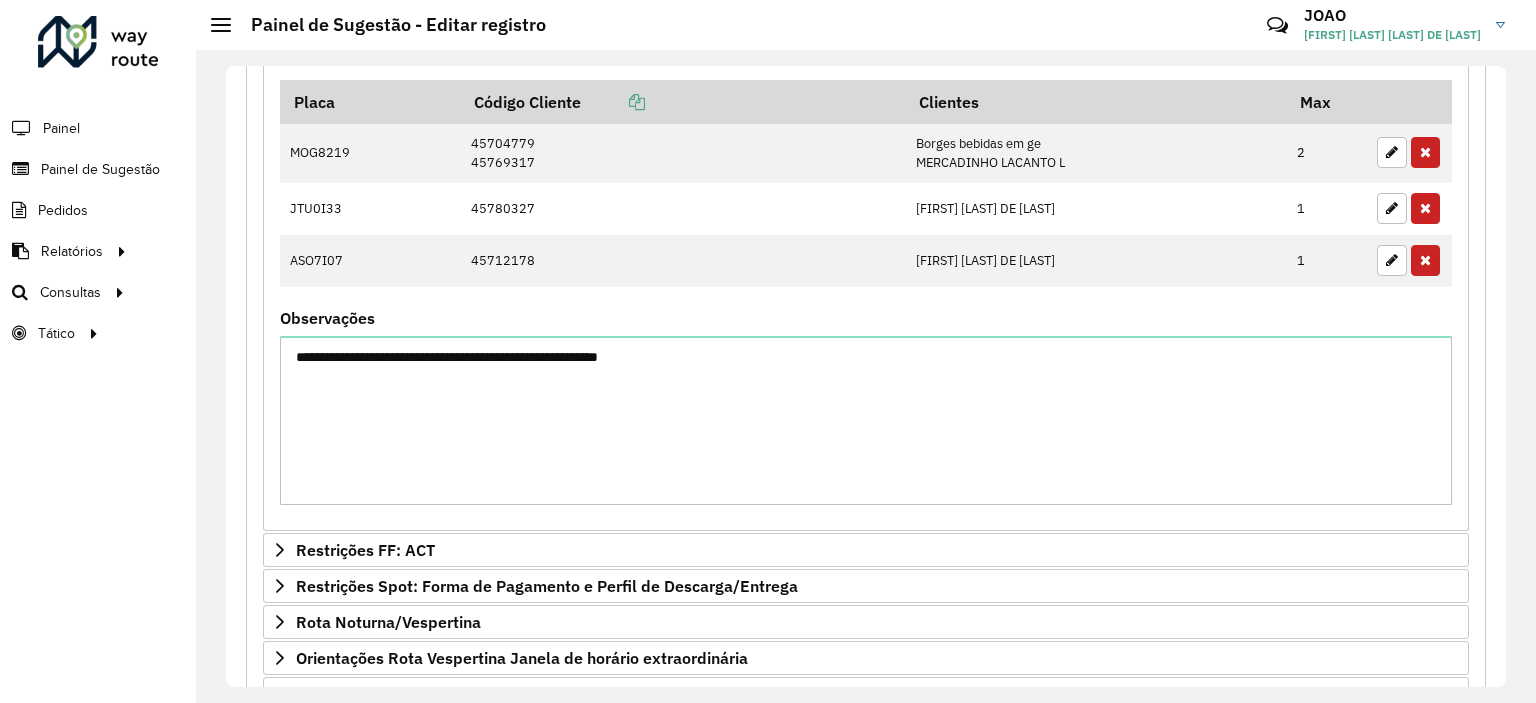 scroll, scrollTop: 1381, scrollLeft: 0, axis: vertical 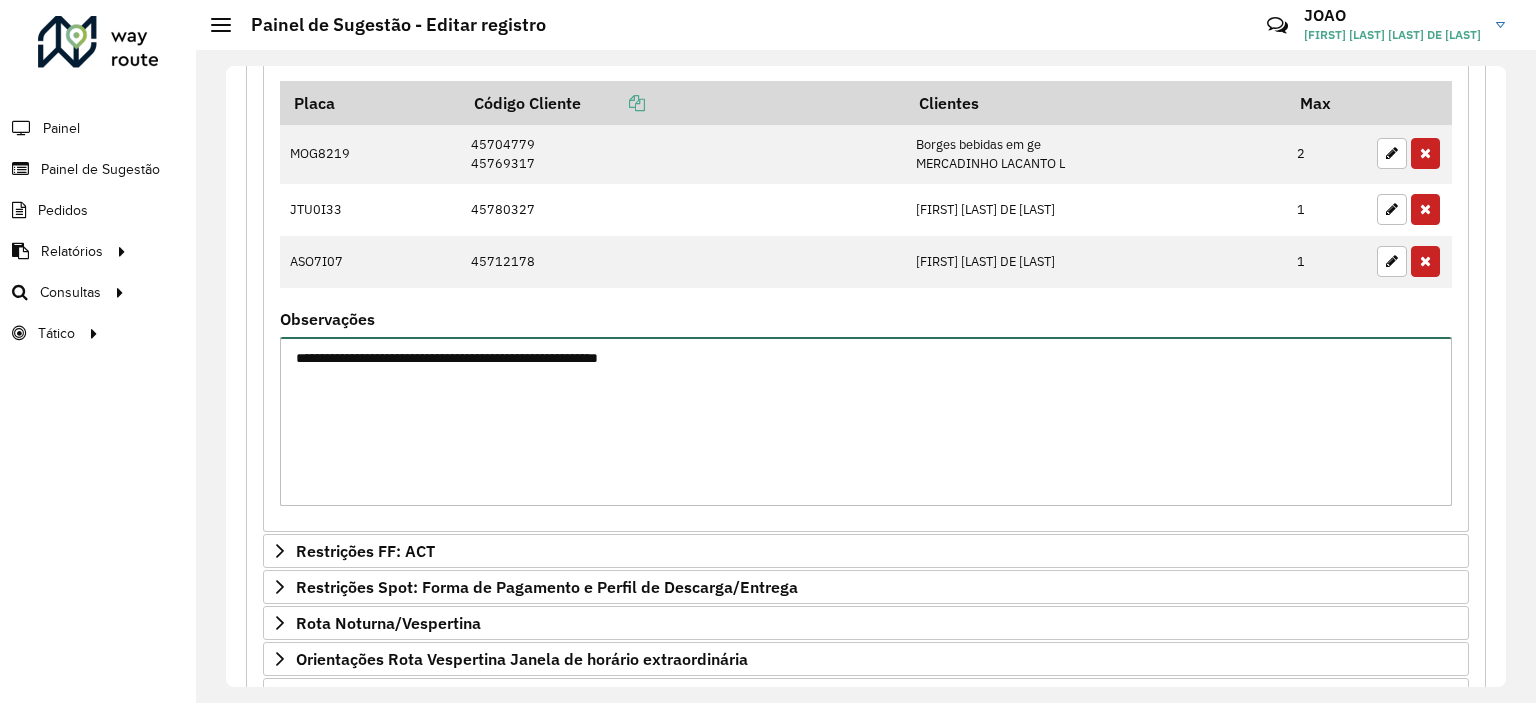 drag, startPoint x: 696, startPoint y: 348, endPoint x: 288, endPoint y: 358, distance: 408.12253 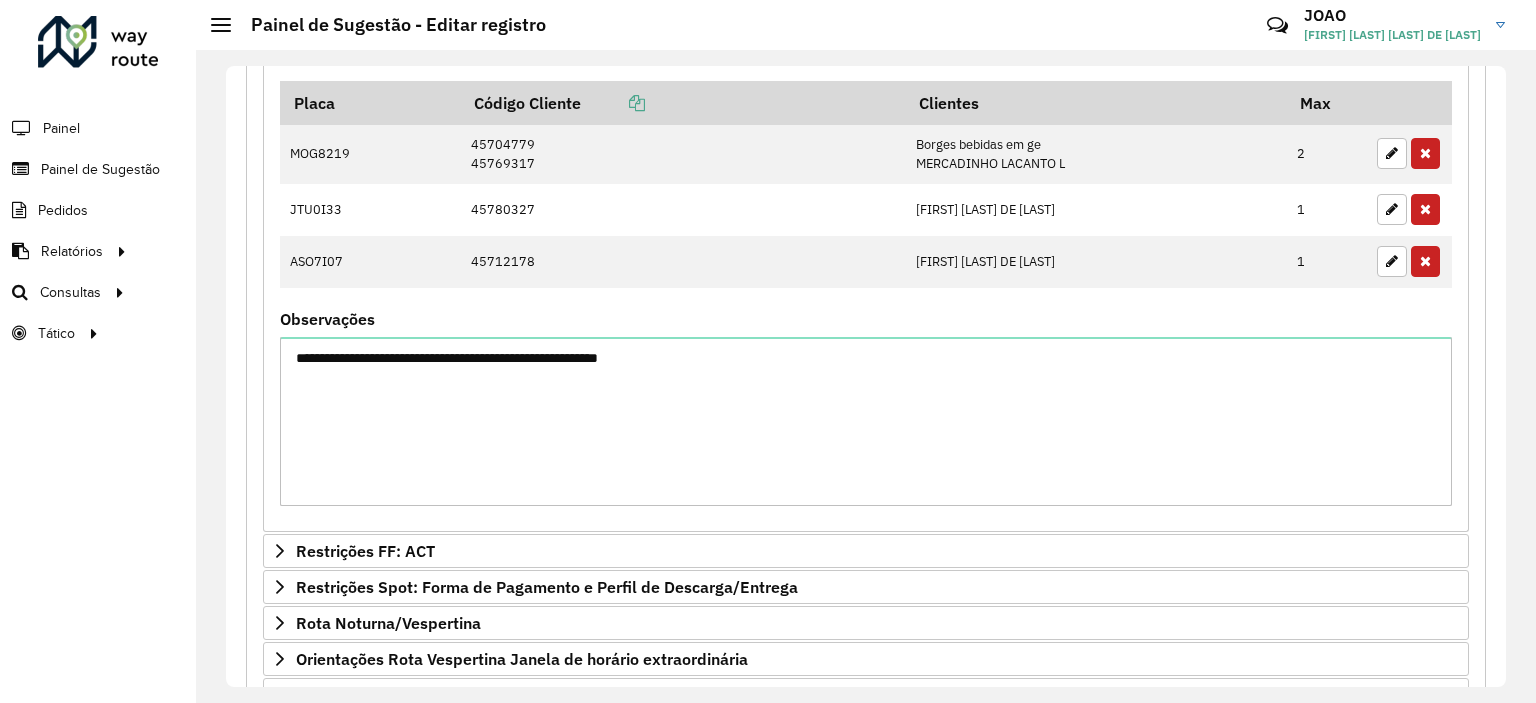 click on "**********" at bounding box center (866, 409) 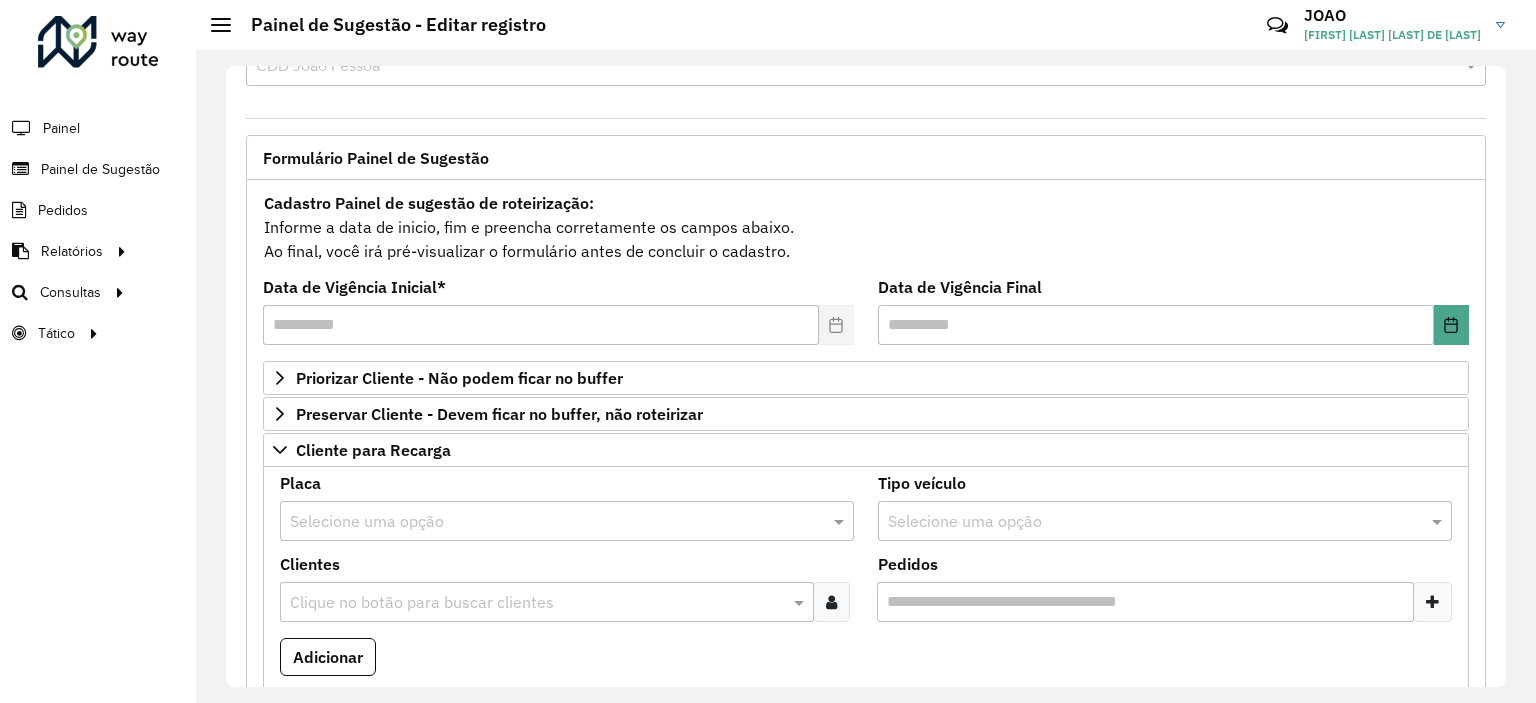 scroll, scrollTop: 63, scrollLeft: 0, axis: vertical 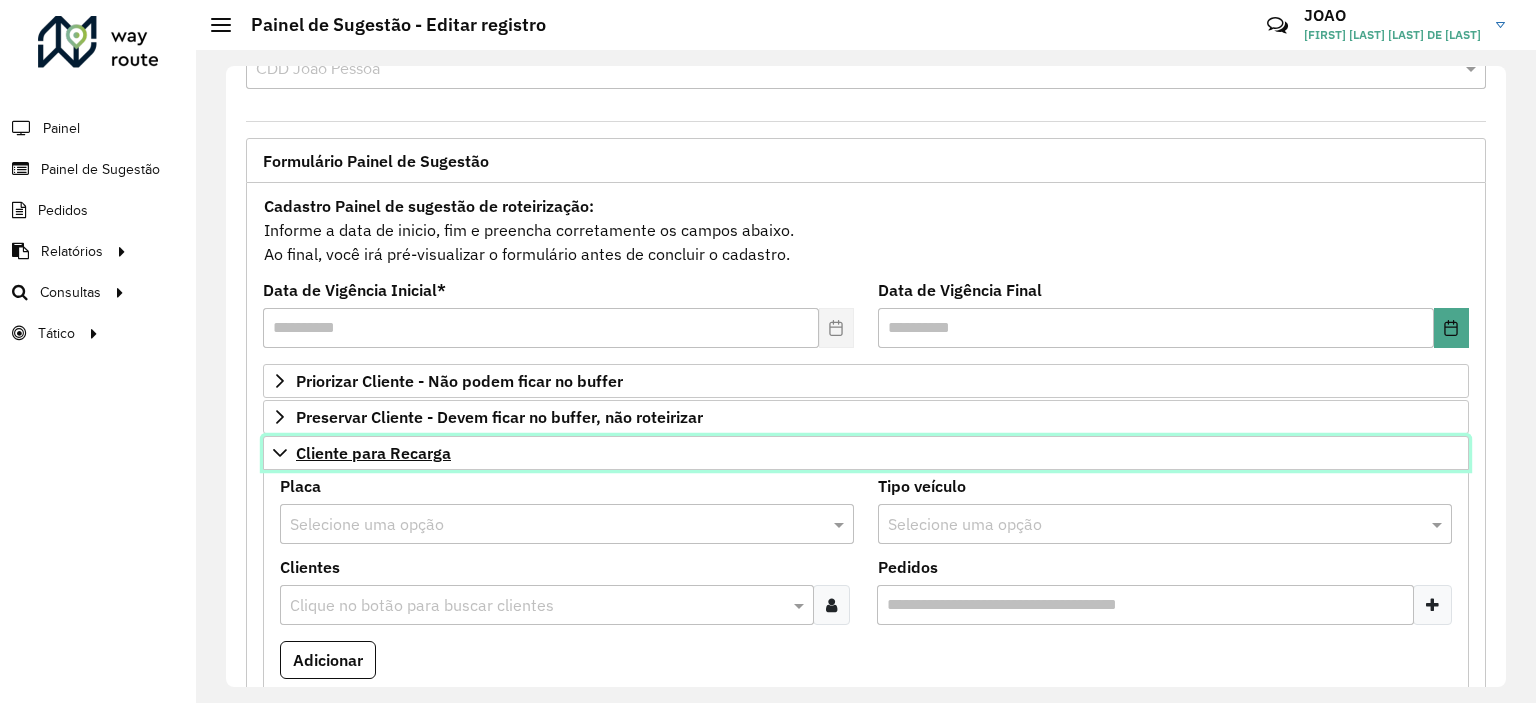 click 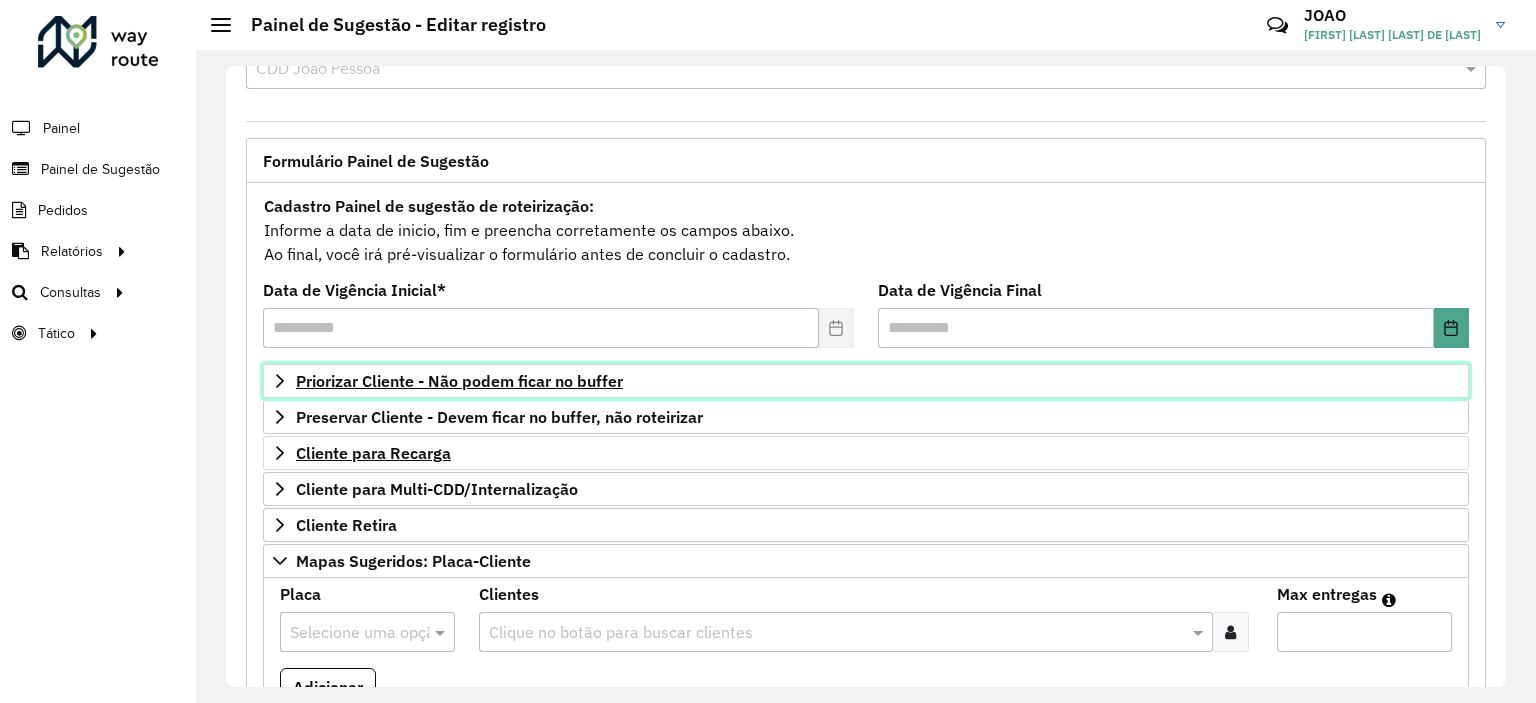 click on "Priorizar Cliente - Não podem ficar no buffer" at bounding box center (459, 381) 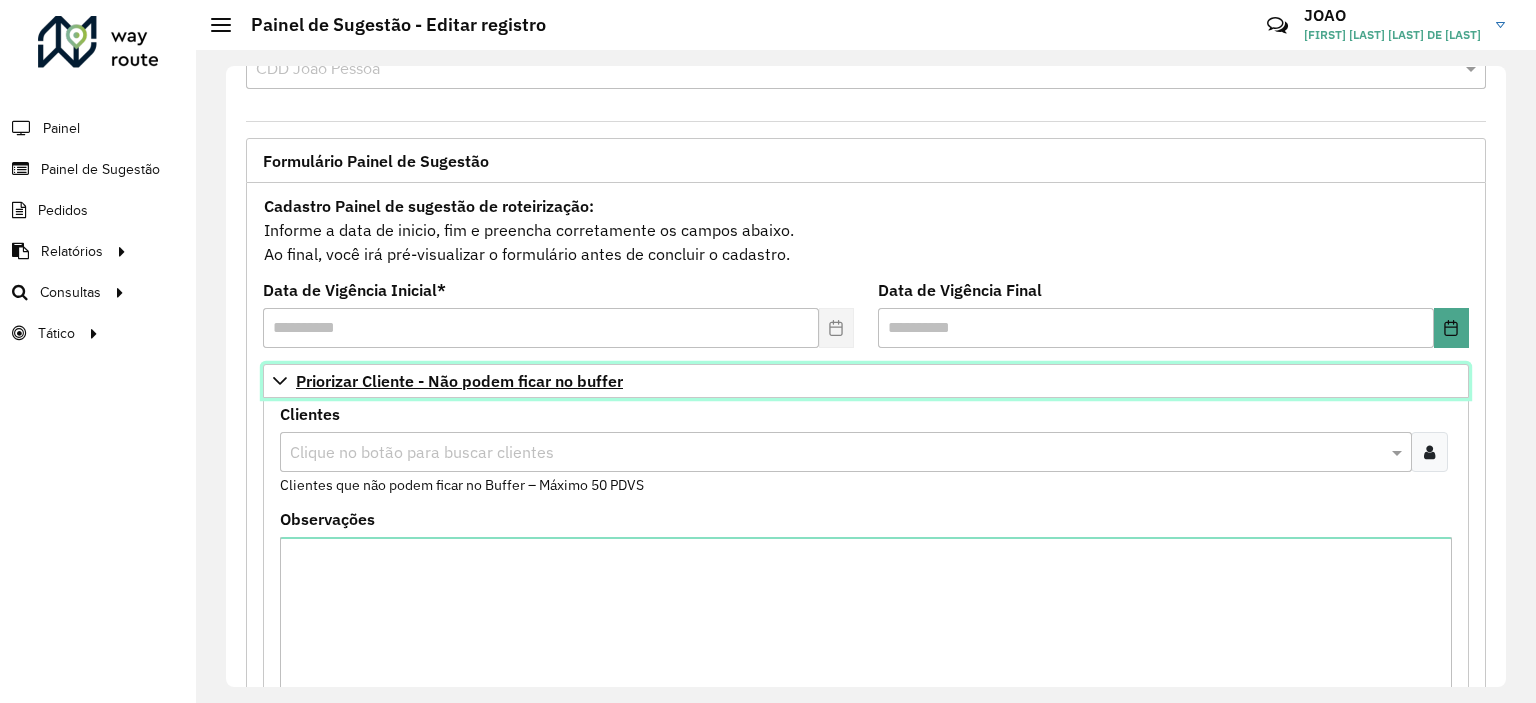 click on "Priorizar Cliente - Não podem ficar no buffer" at bounding box center [459, 381] 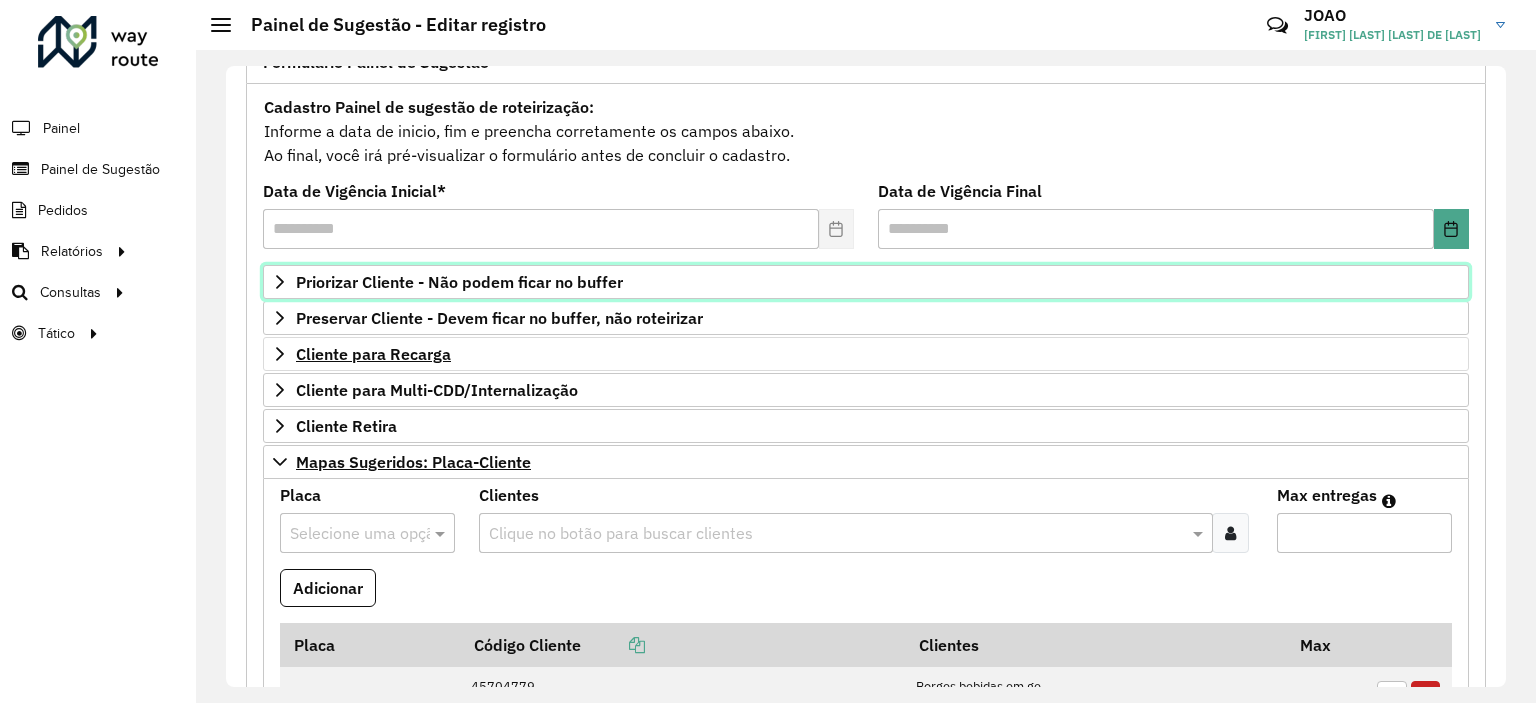 scroll, scrollTop: 165, scrollLeft: 0, axis: vertical 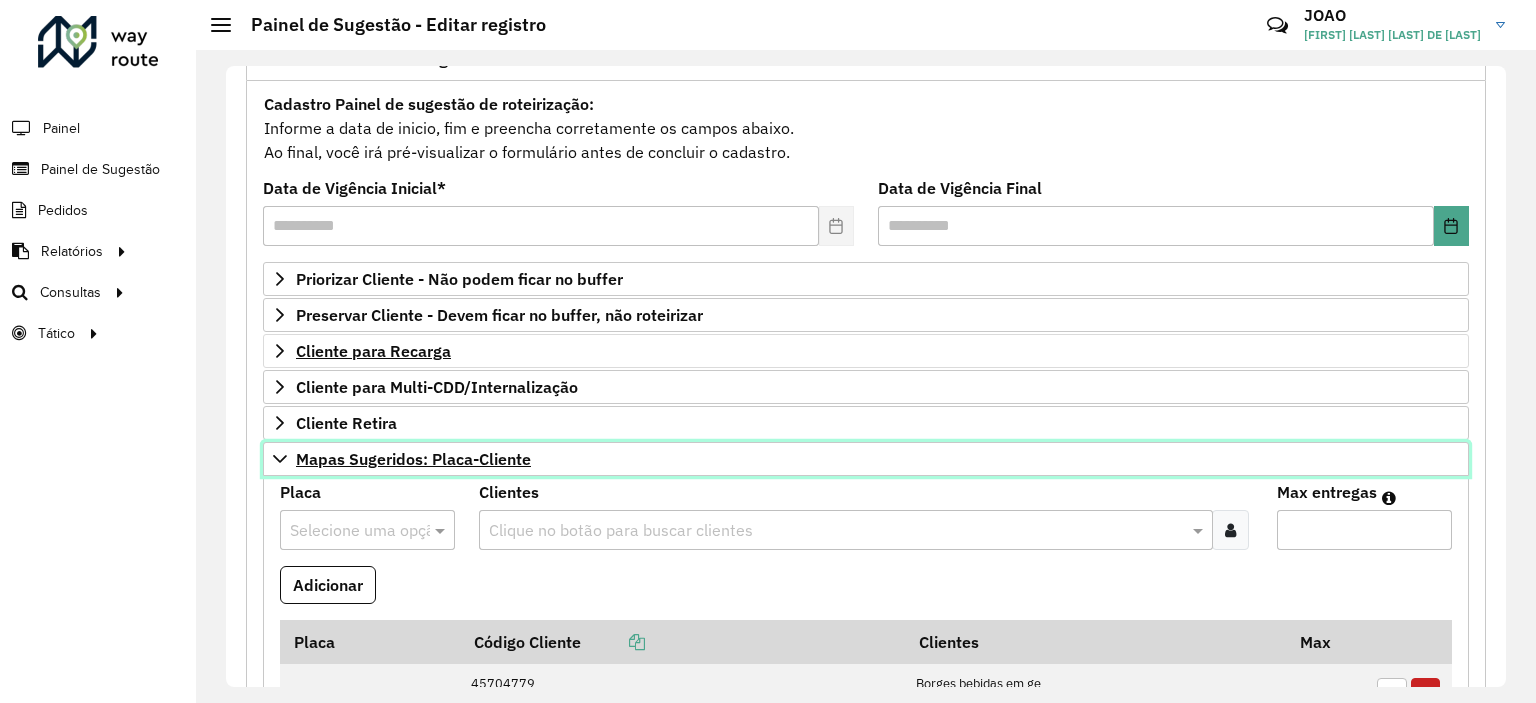 click on "Mapas Sugeridos: Placa-Cliente" at bounding box center (413, 459) 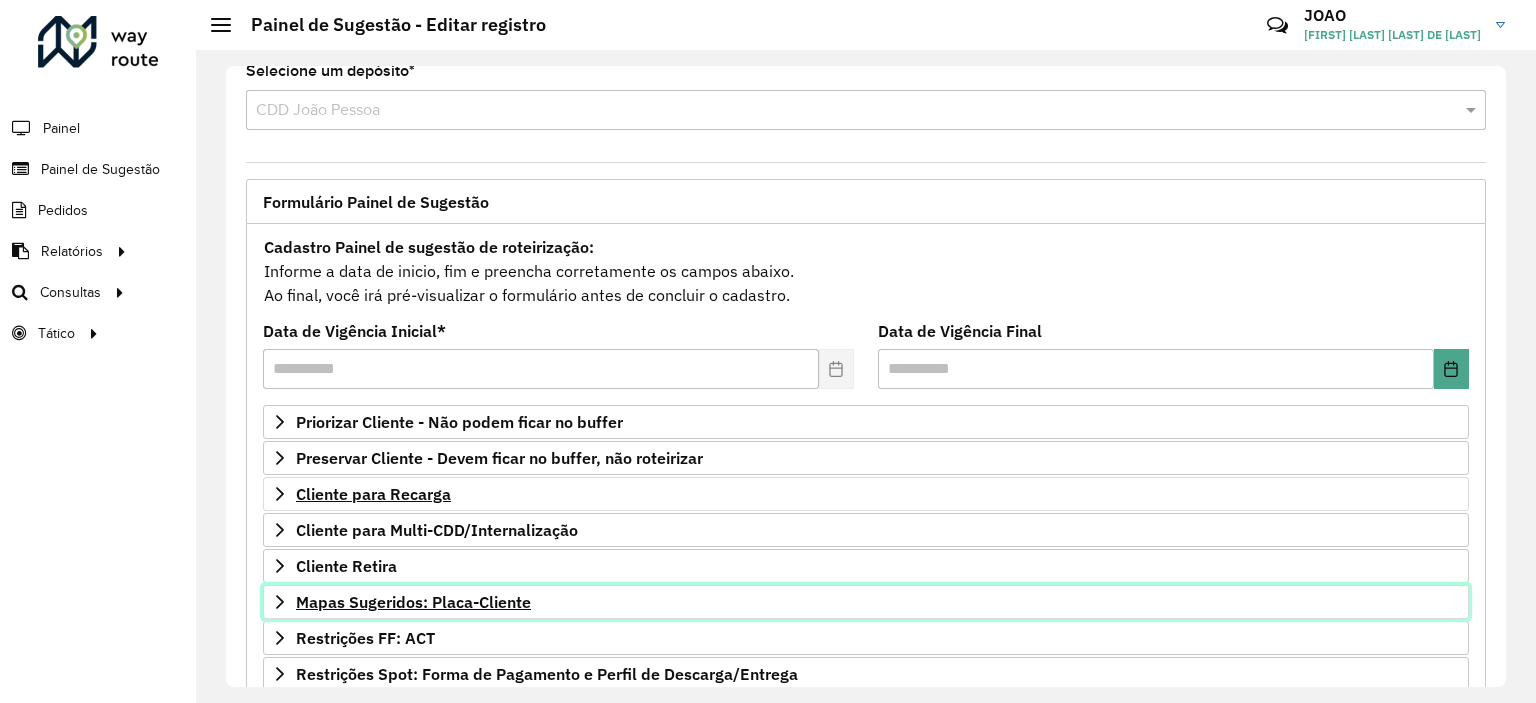 scroll, scrollTop: 0, scrollLeft: 0, axis: both 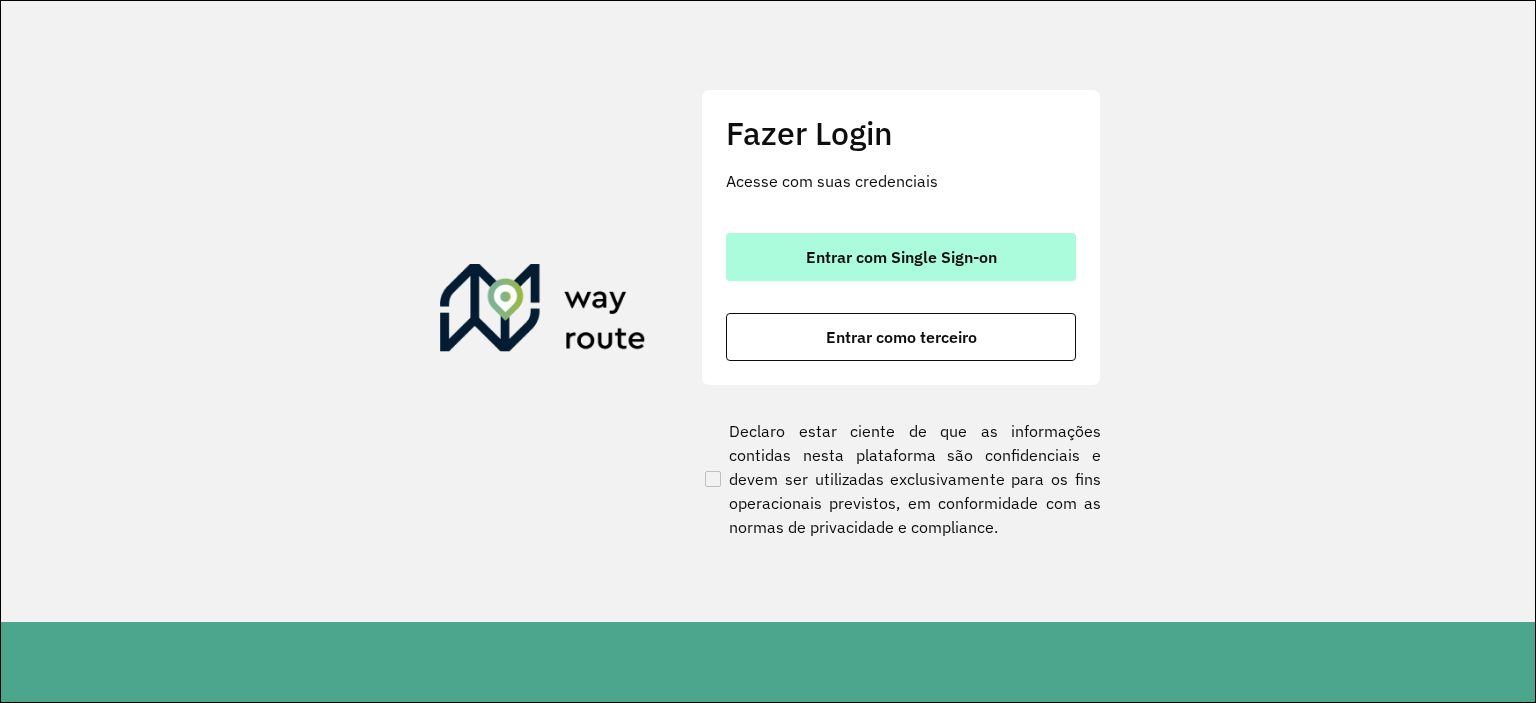 click on "Entrar com Single Sign-on" at bounding box center (901, 257) 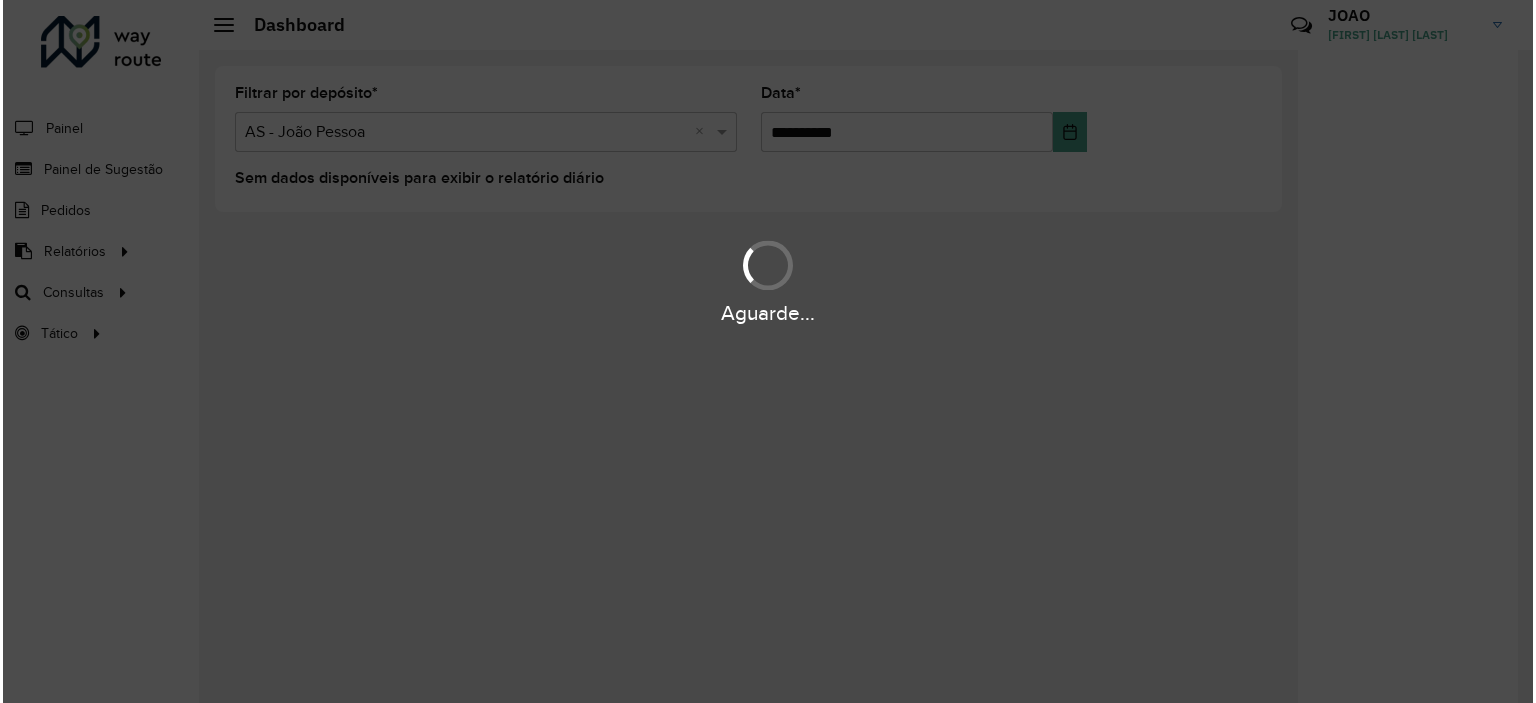 scroll, scrollTop: 0, scrollLeft: 0, axis: both 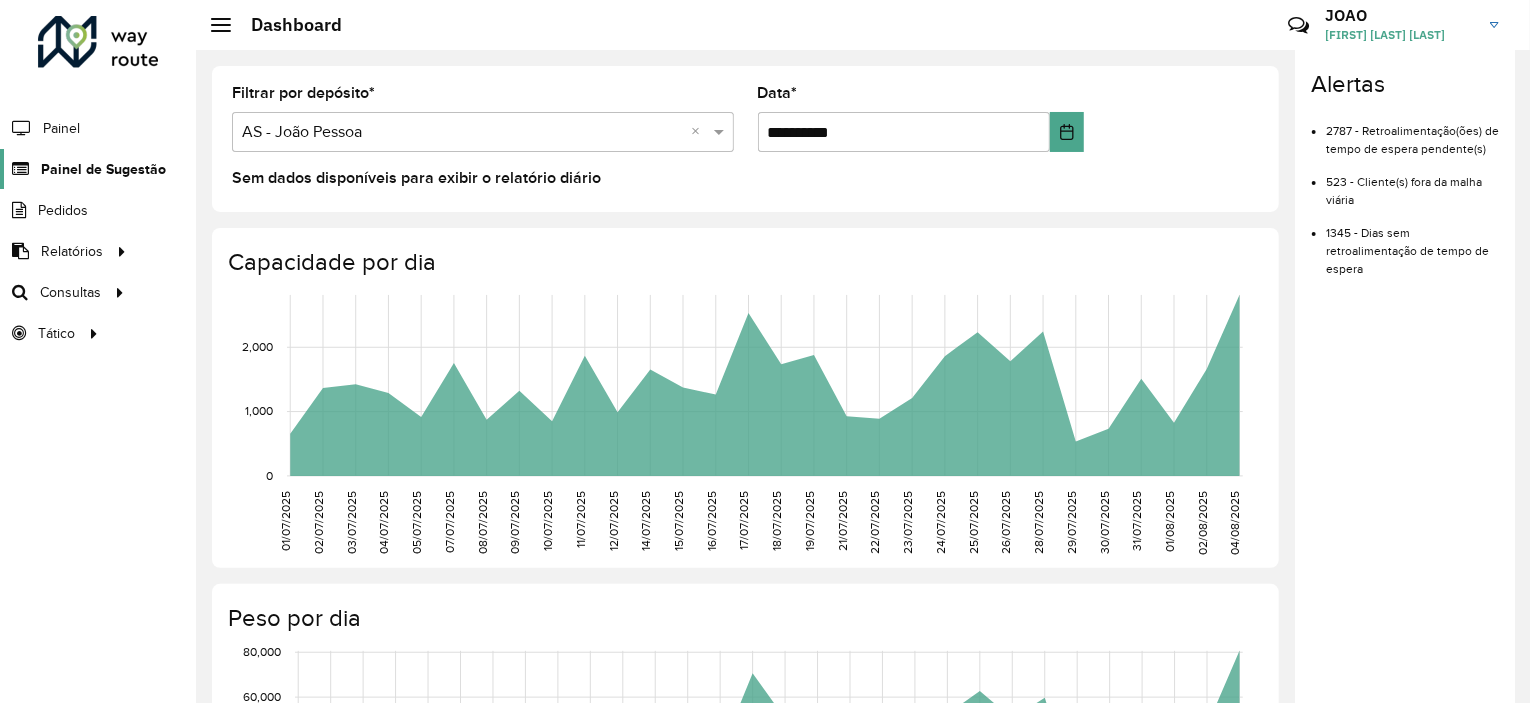 click on "Painel de Sugestão" 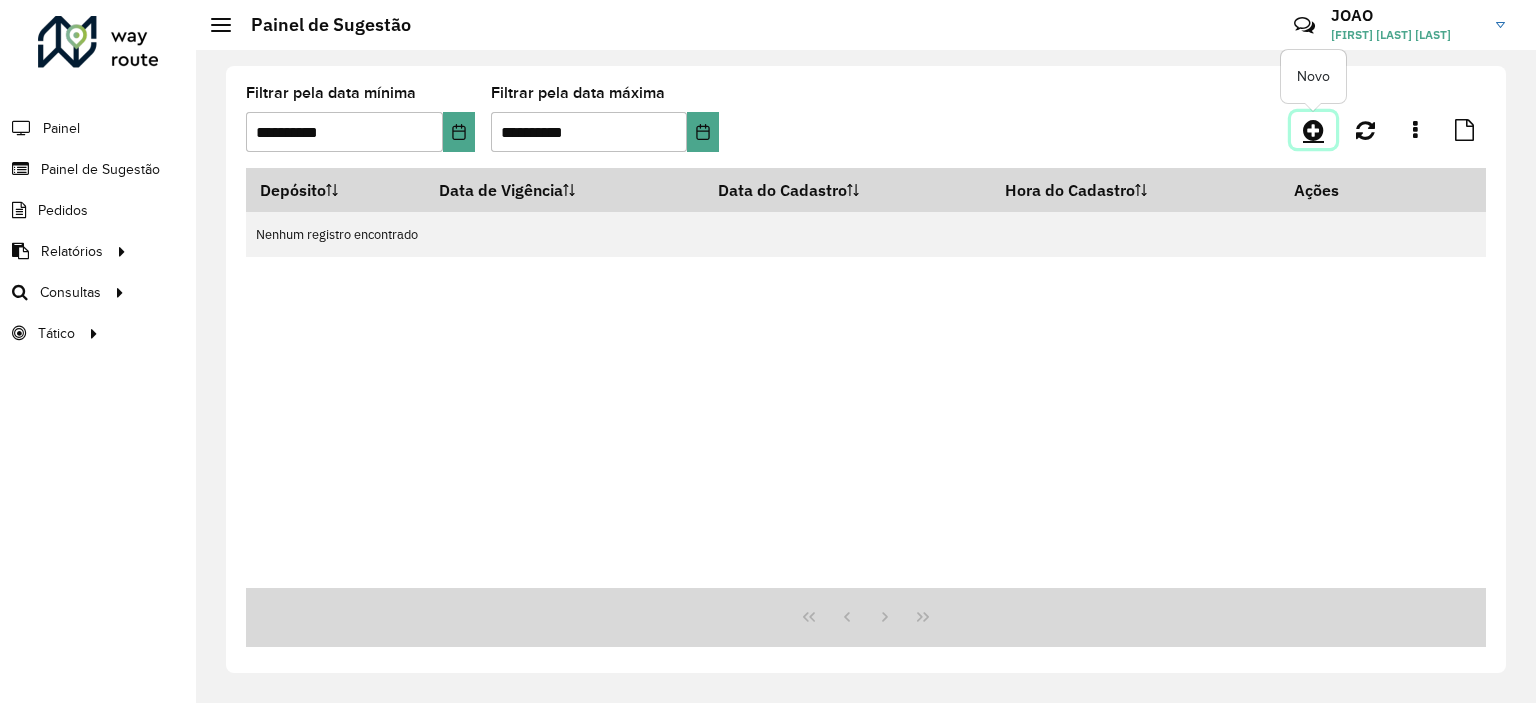 click 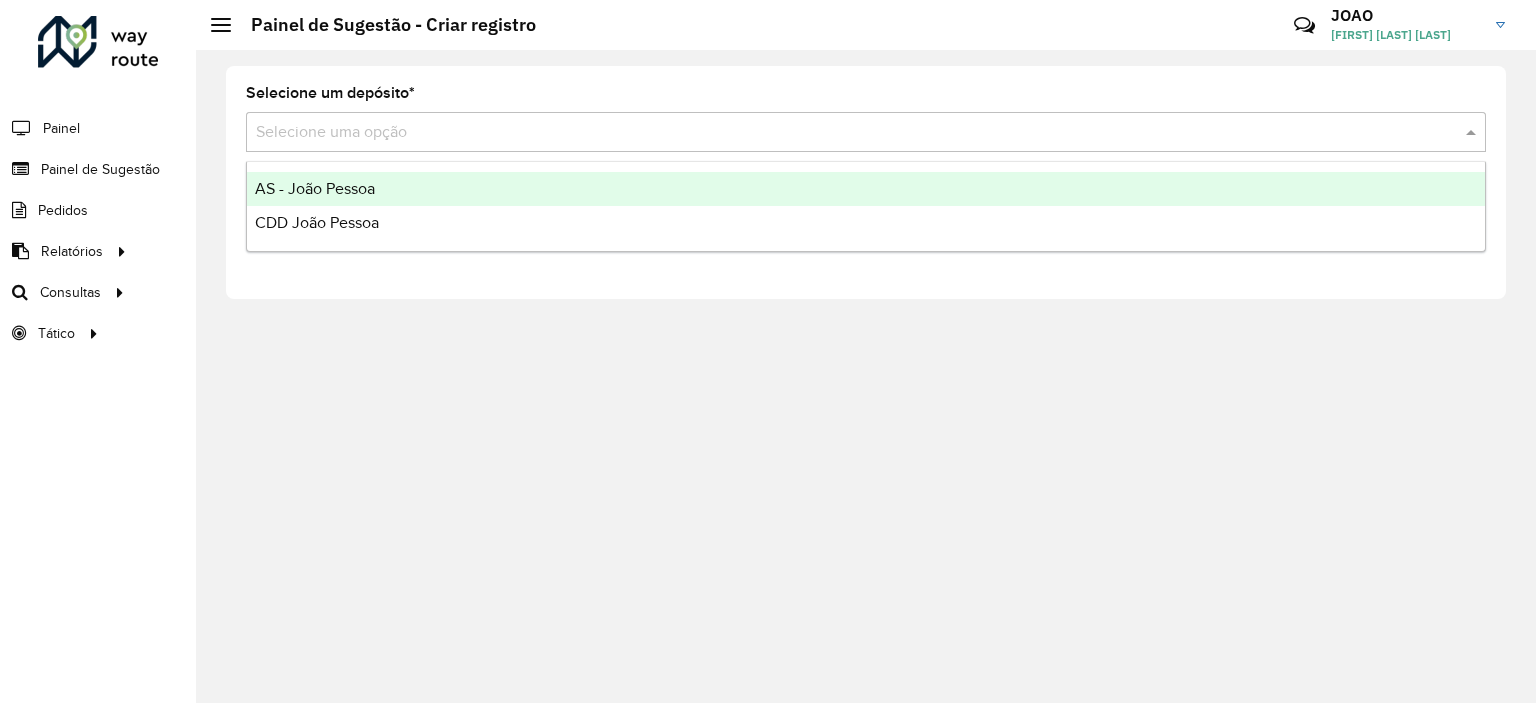 click at bounding box center [846, 133] 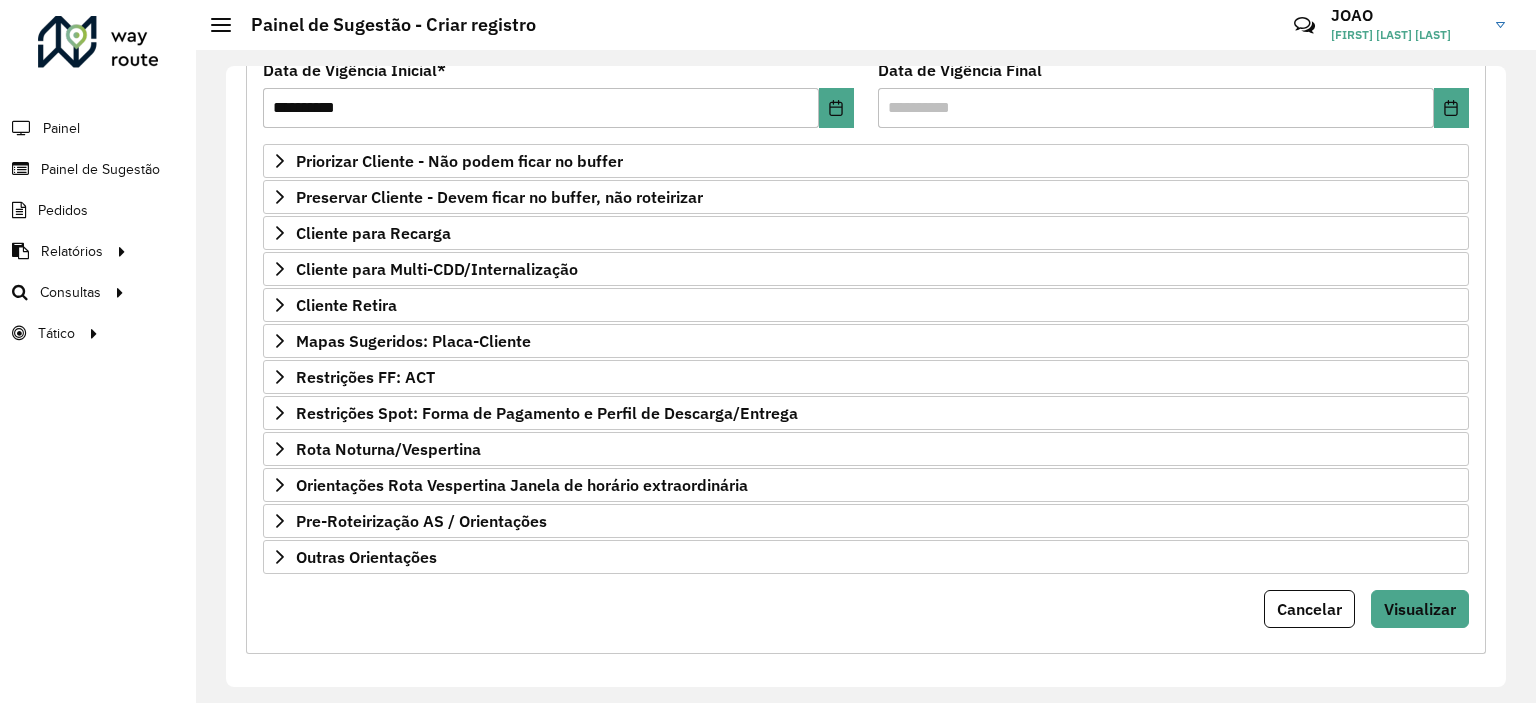 scroll, scrollTop: 284, scrollLeft: 0, axis: vertical 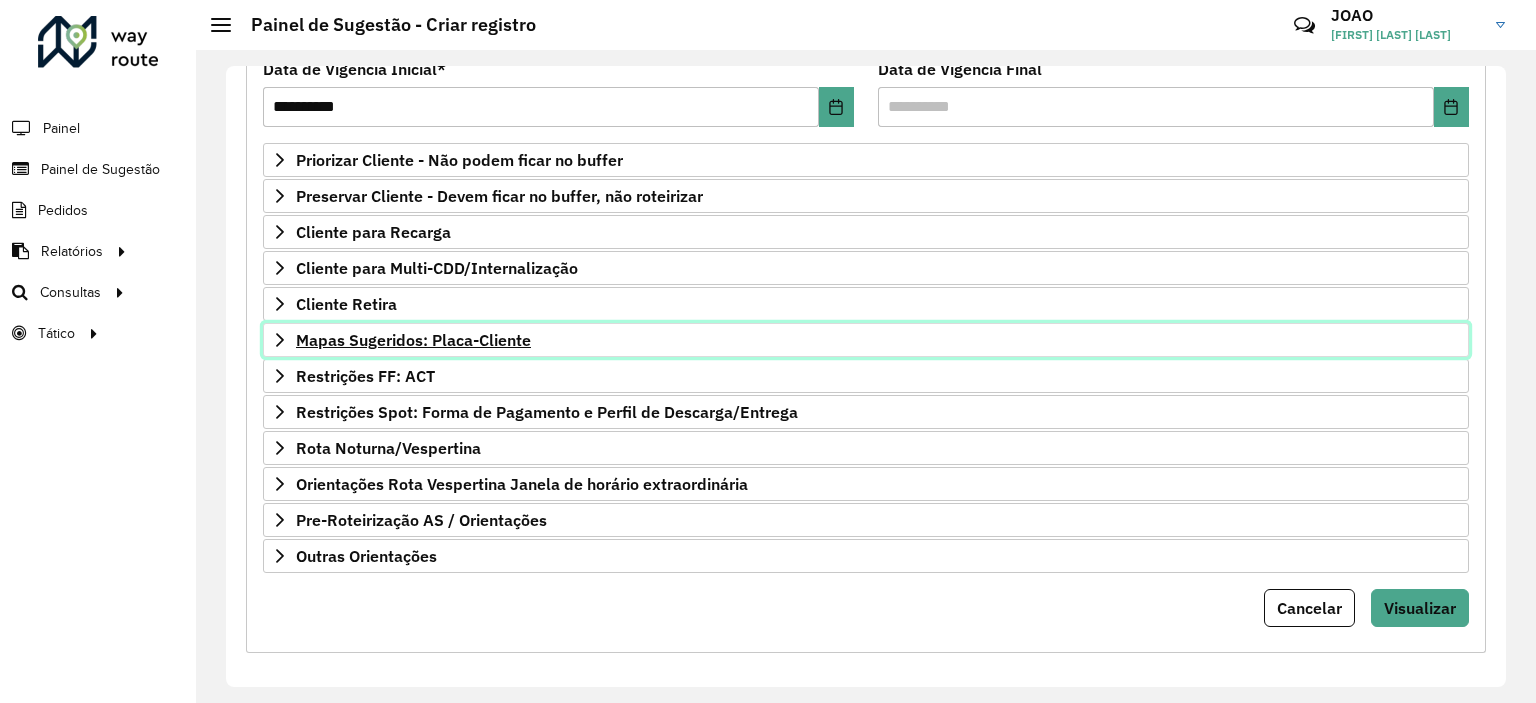 click on "Mapas Sugeridos: Placa-Cliente" at bounding box center (413, 340) 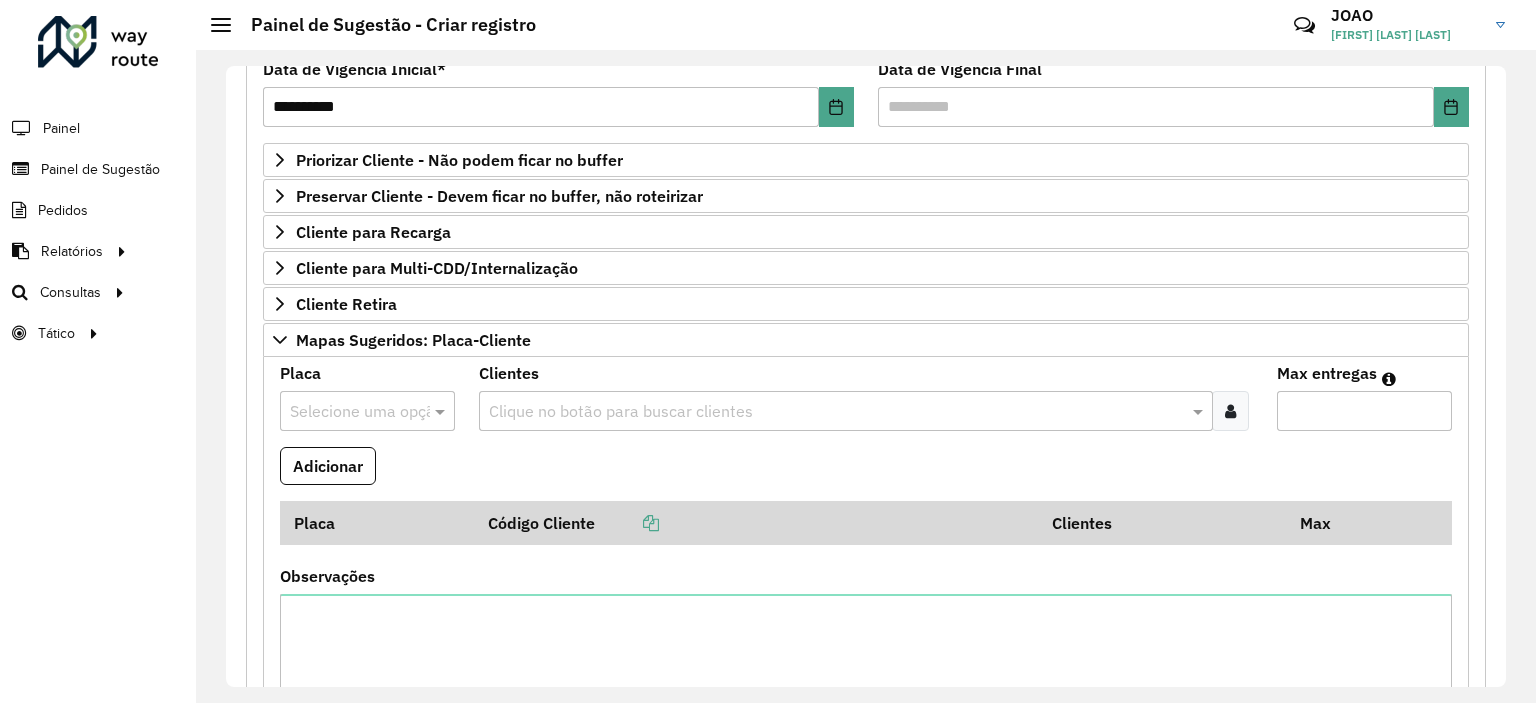 click at bounding box center (835, 412) 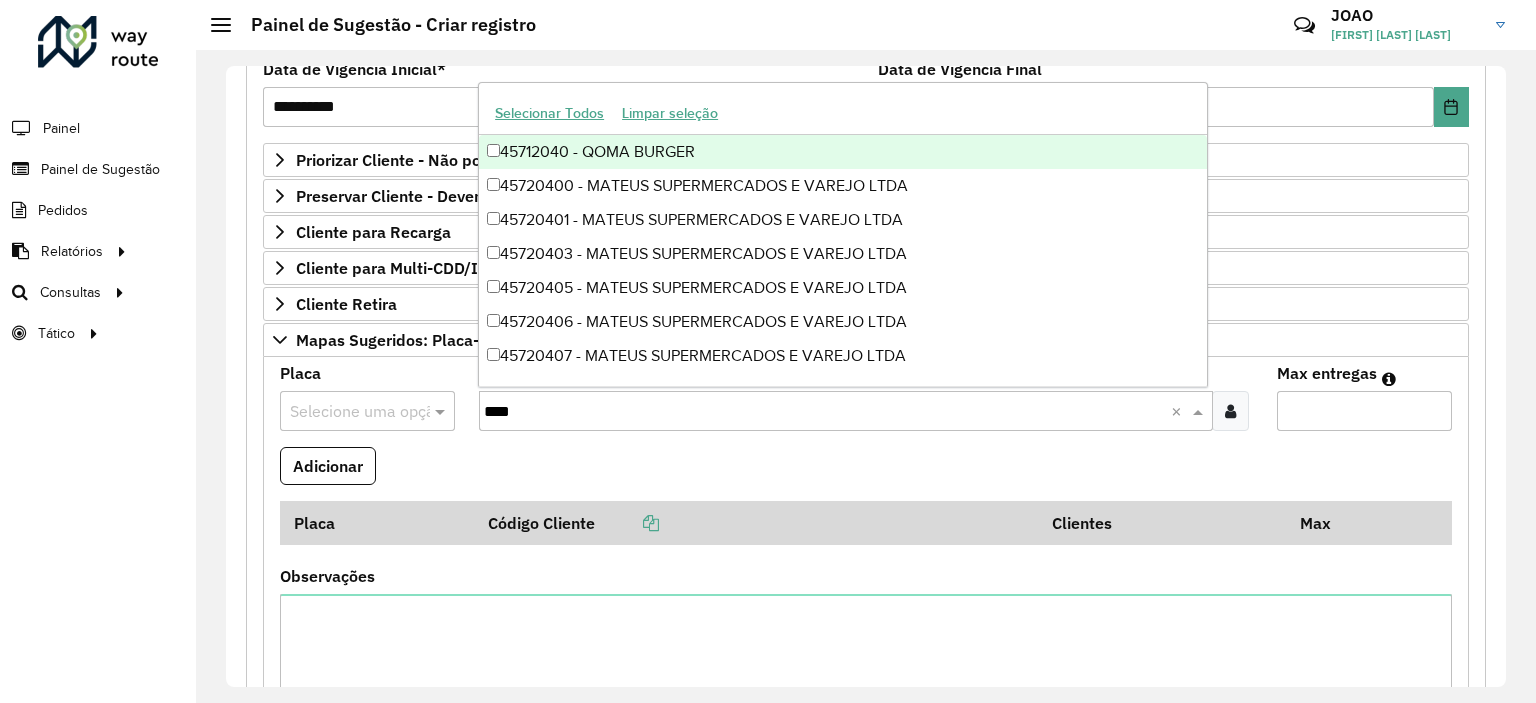 type on "*****" 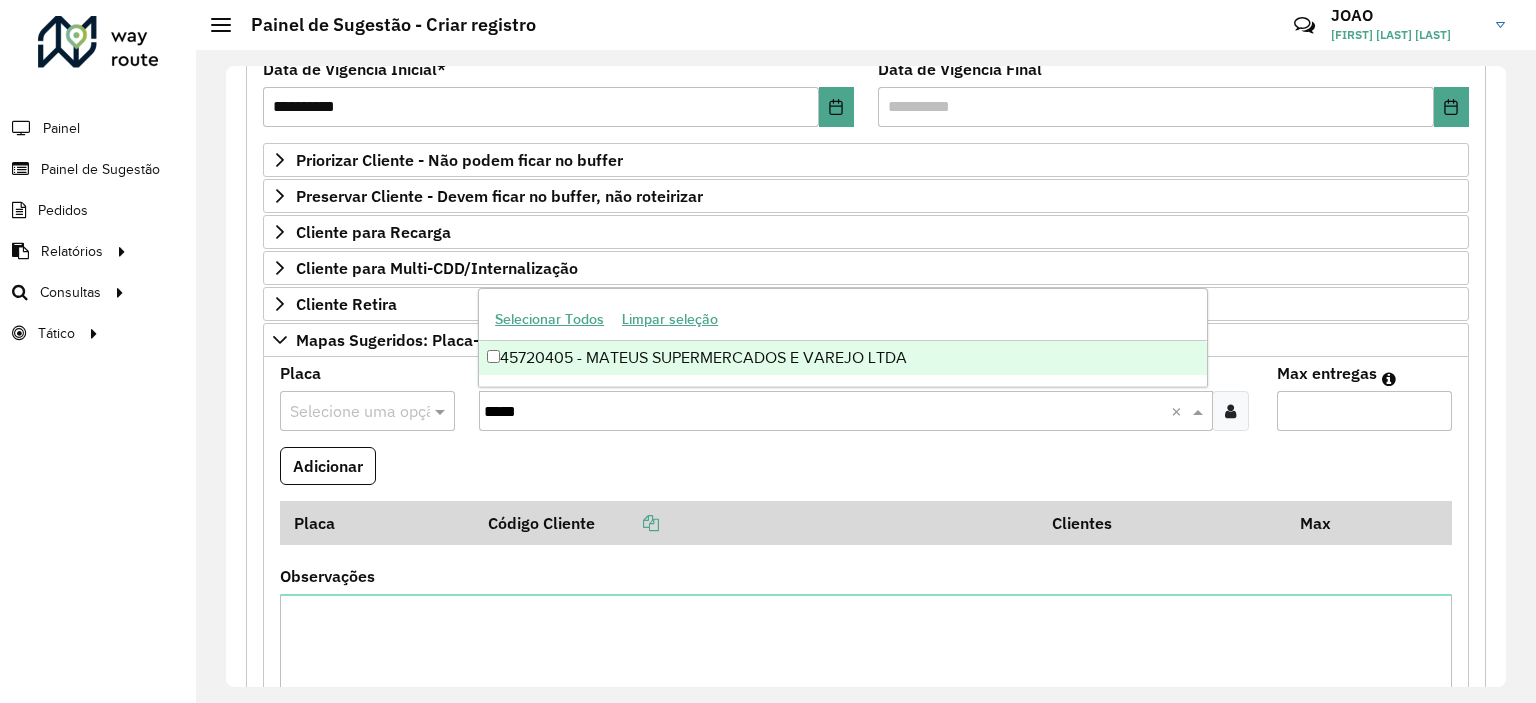 type 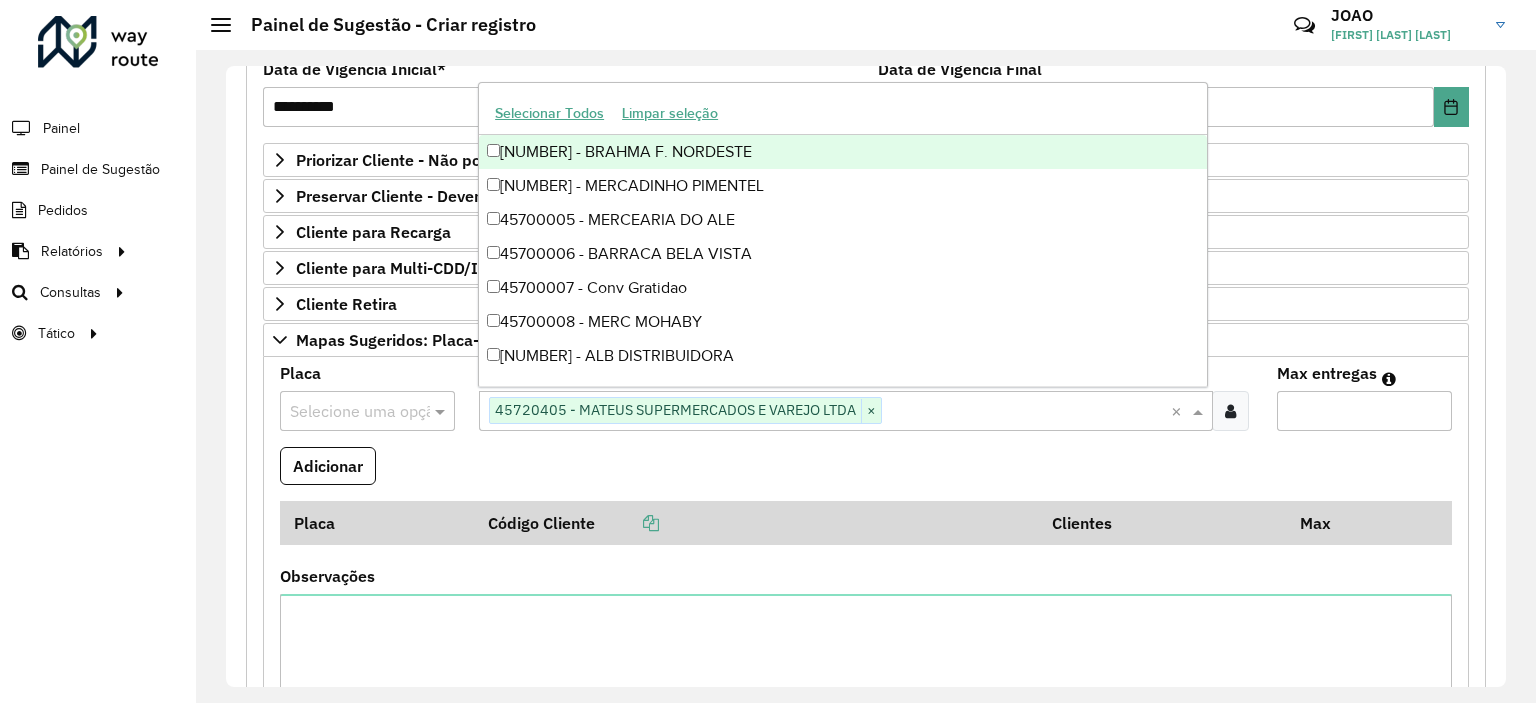 click at bounding box center (347, 412) 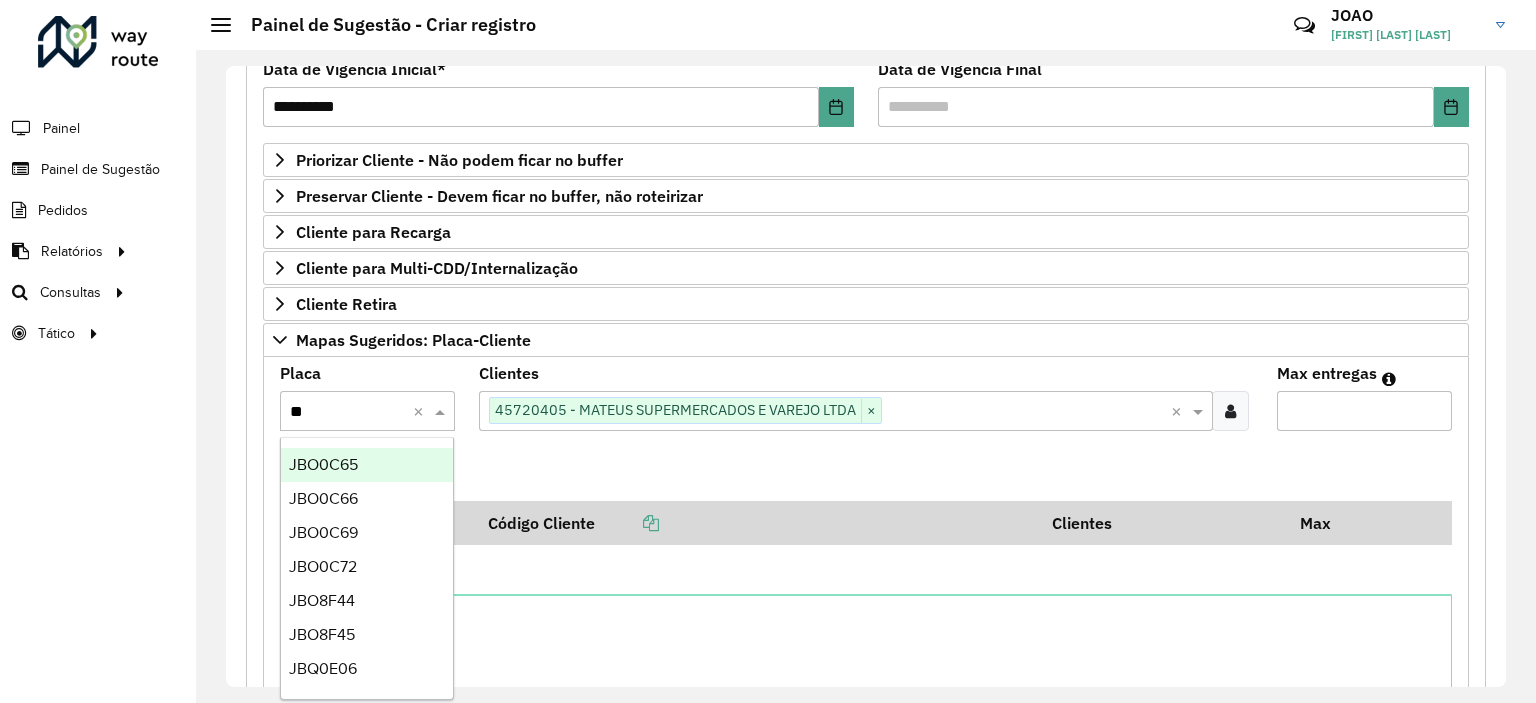type on "***" 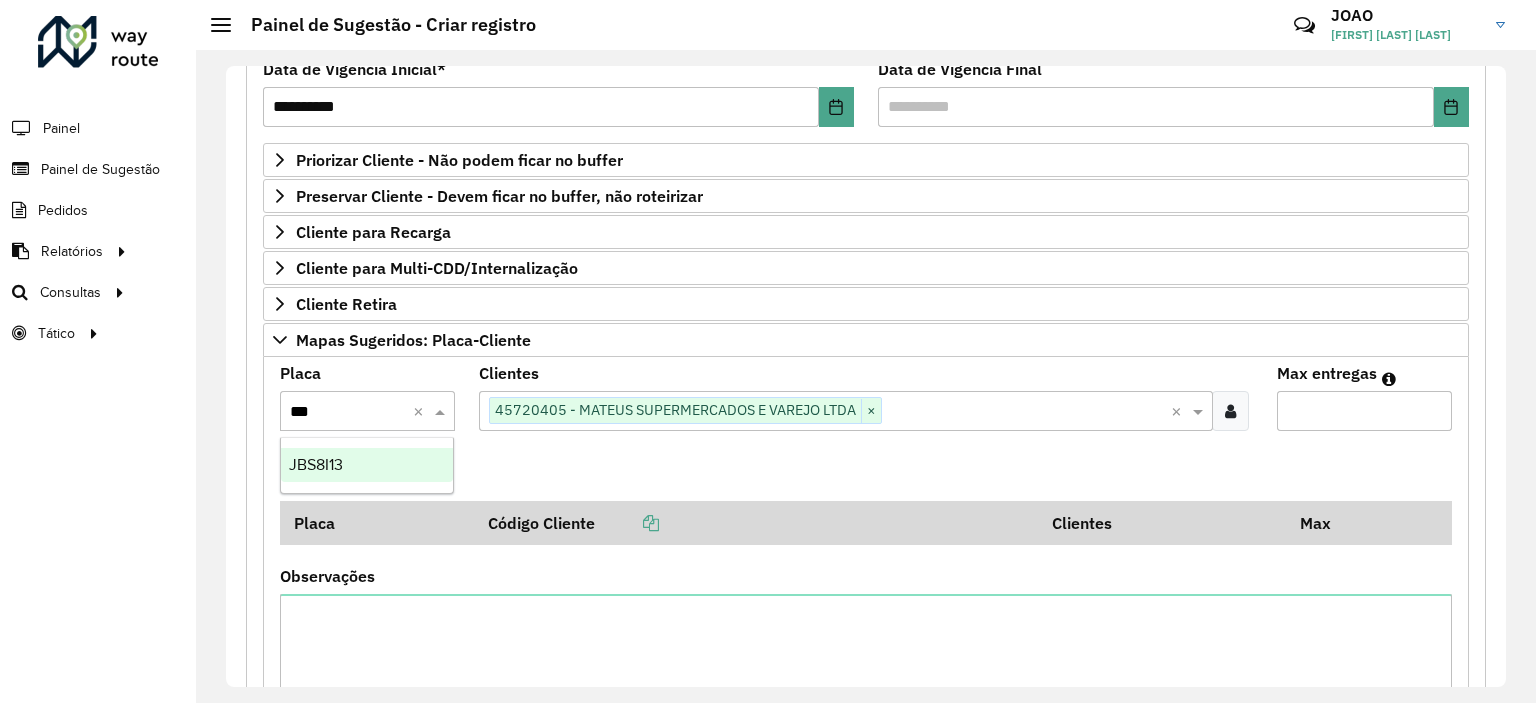 click on "JBS8I13" at bounding box center (367, 465) 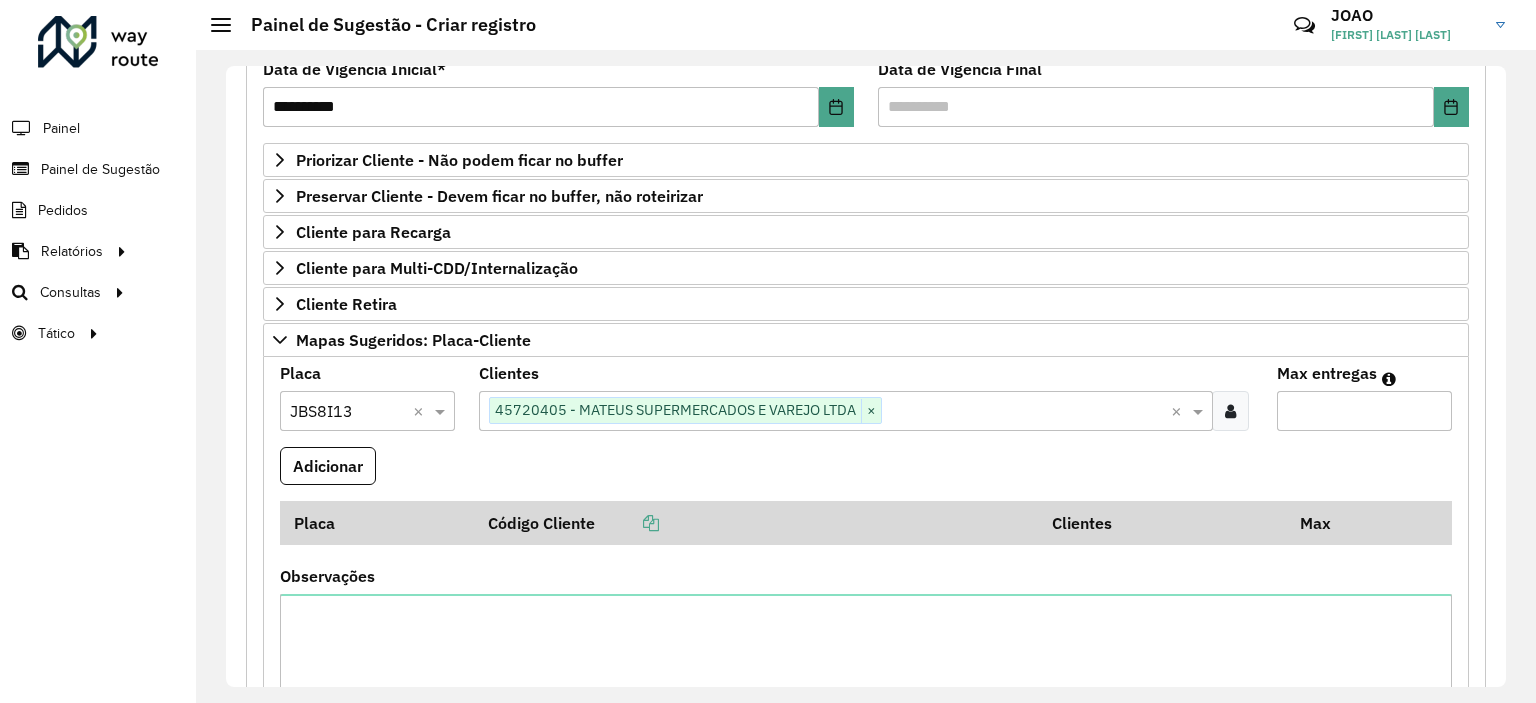 click on "Max entregas" at bounding box center [1364, 411] 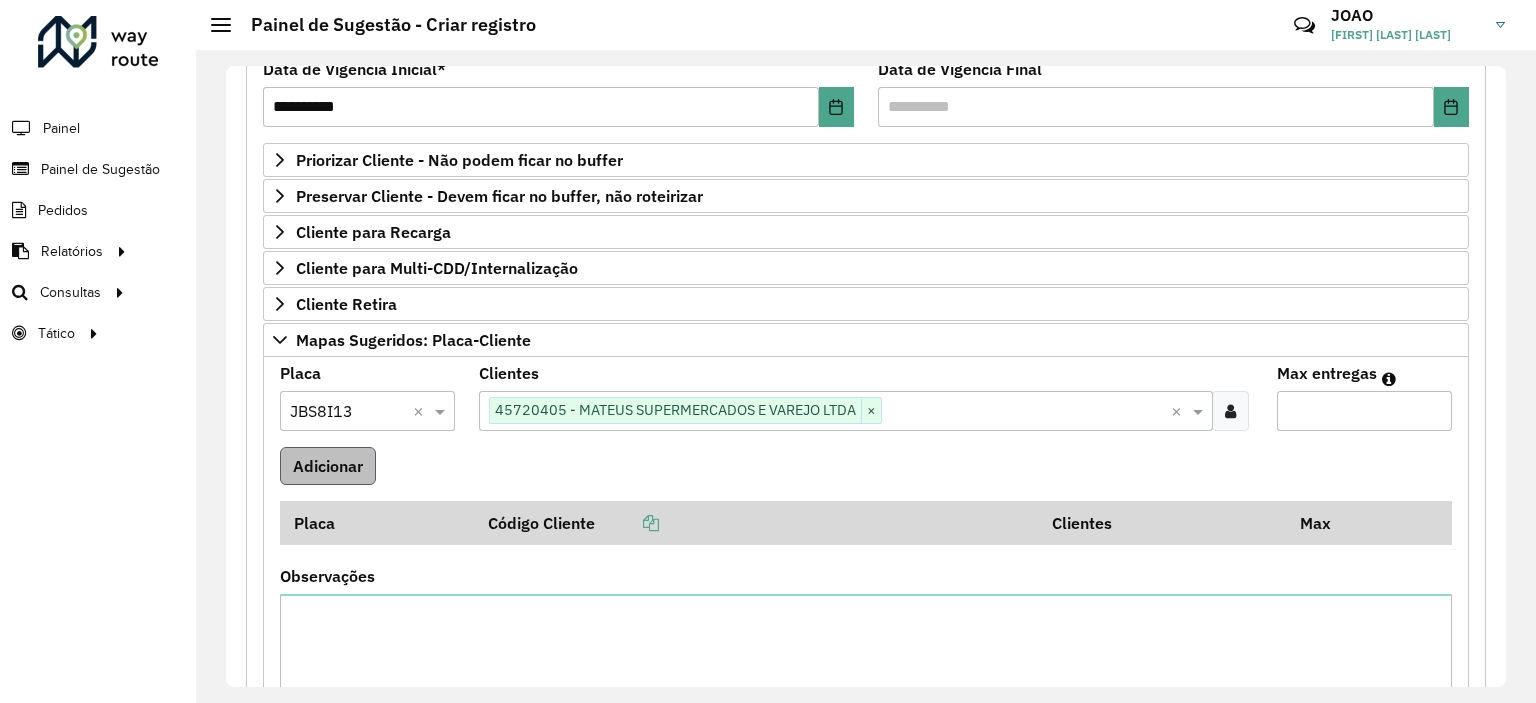 type on "*" 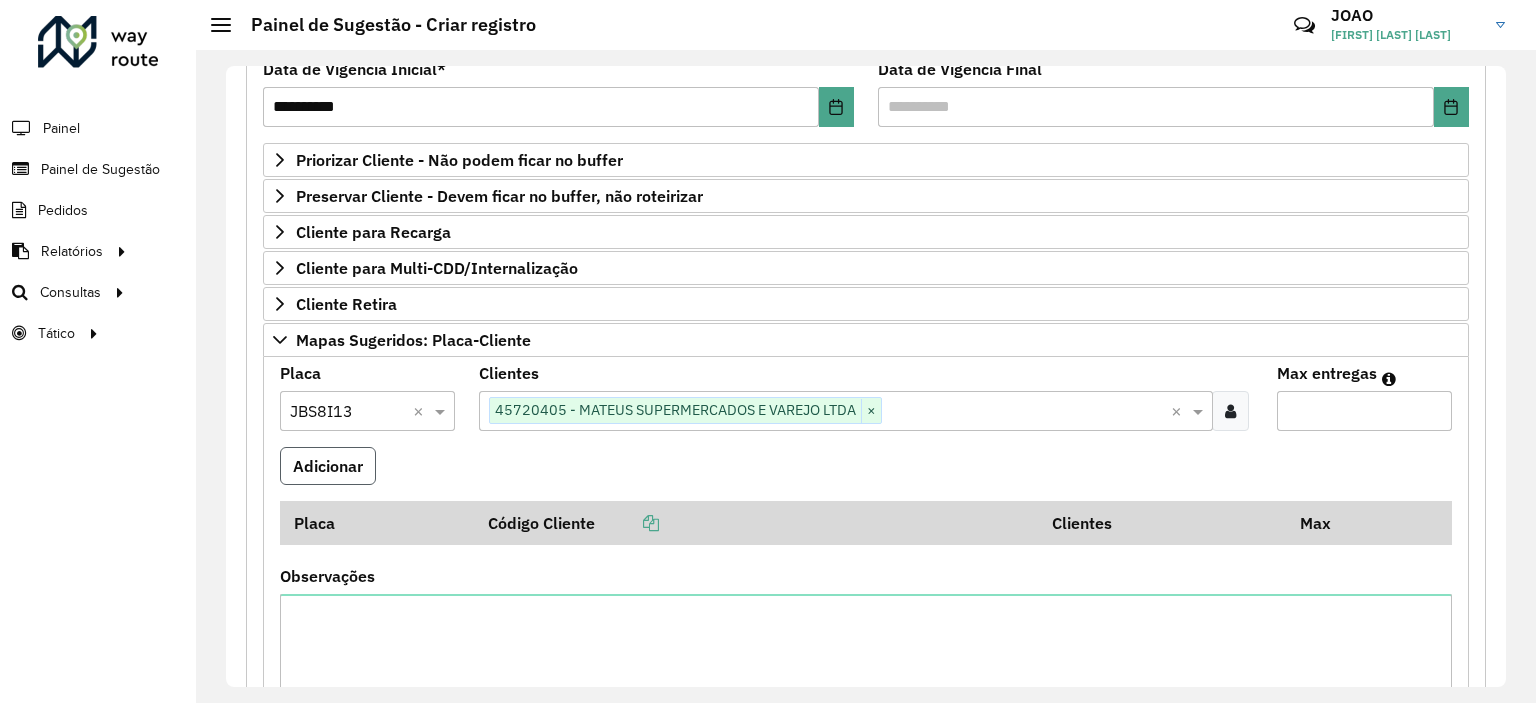 click on "Adicionar" at bounding box center (328, 466) 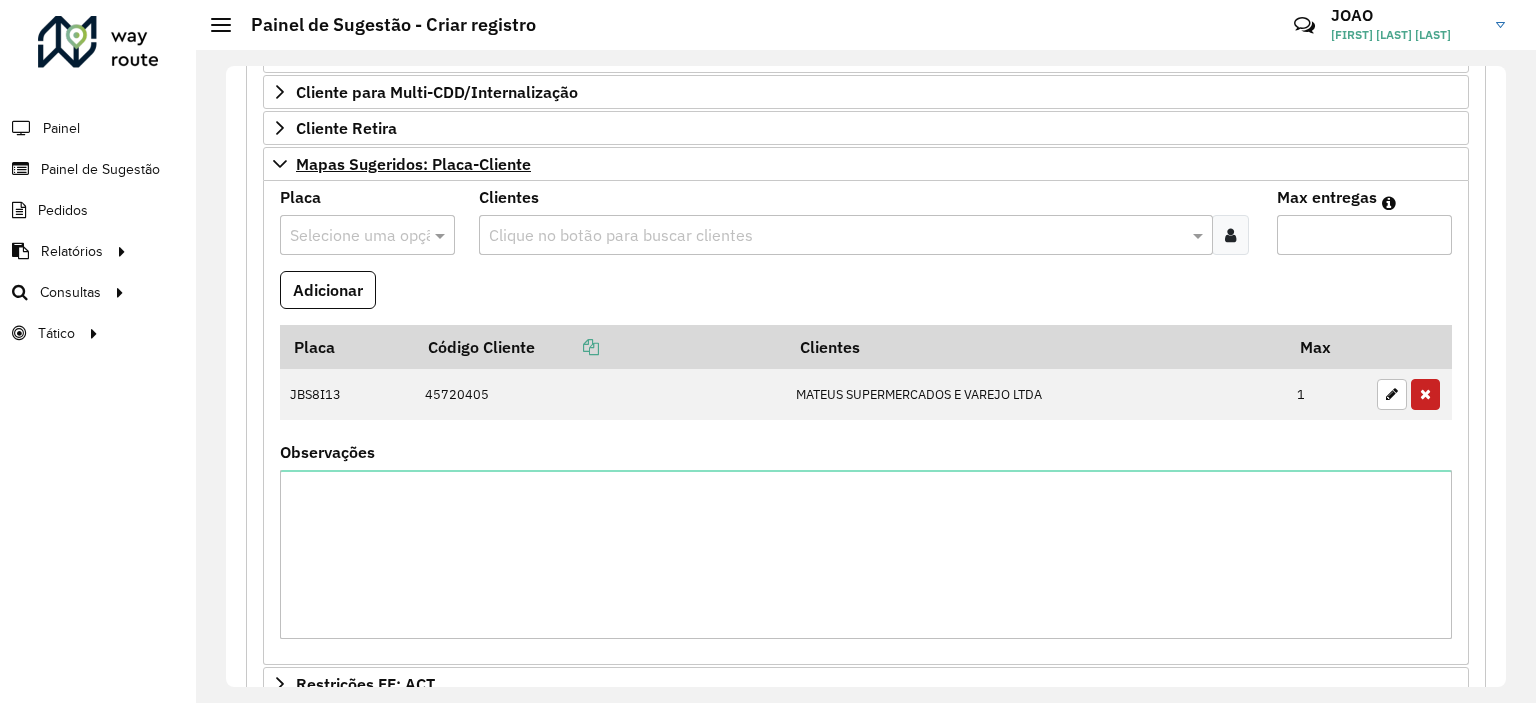 scroll, scrollTop: 462, scrollLeft: 0, axis: vertical 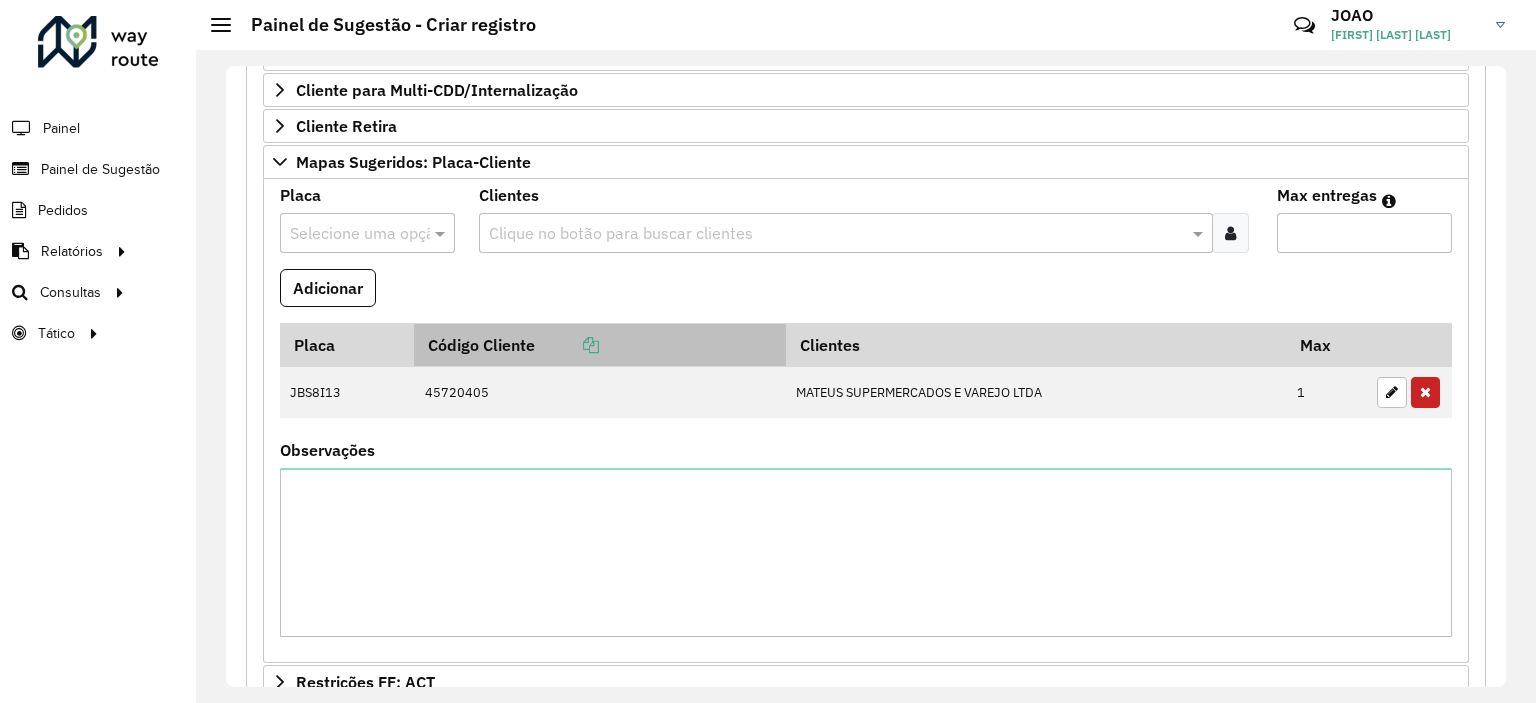 click on "Placa  Selecione uma opção  Clientes  Clique no botão para buscar clientes  Max entregas  Adicionar  Placa   Código Cliente   Clientes   Max  JBS8I13 45720405  MATEUS SUPERMERCADOS E VAREJO LTDA 1  Observações" at bounding box center (866, 420) 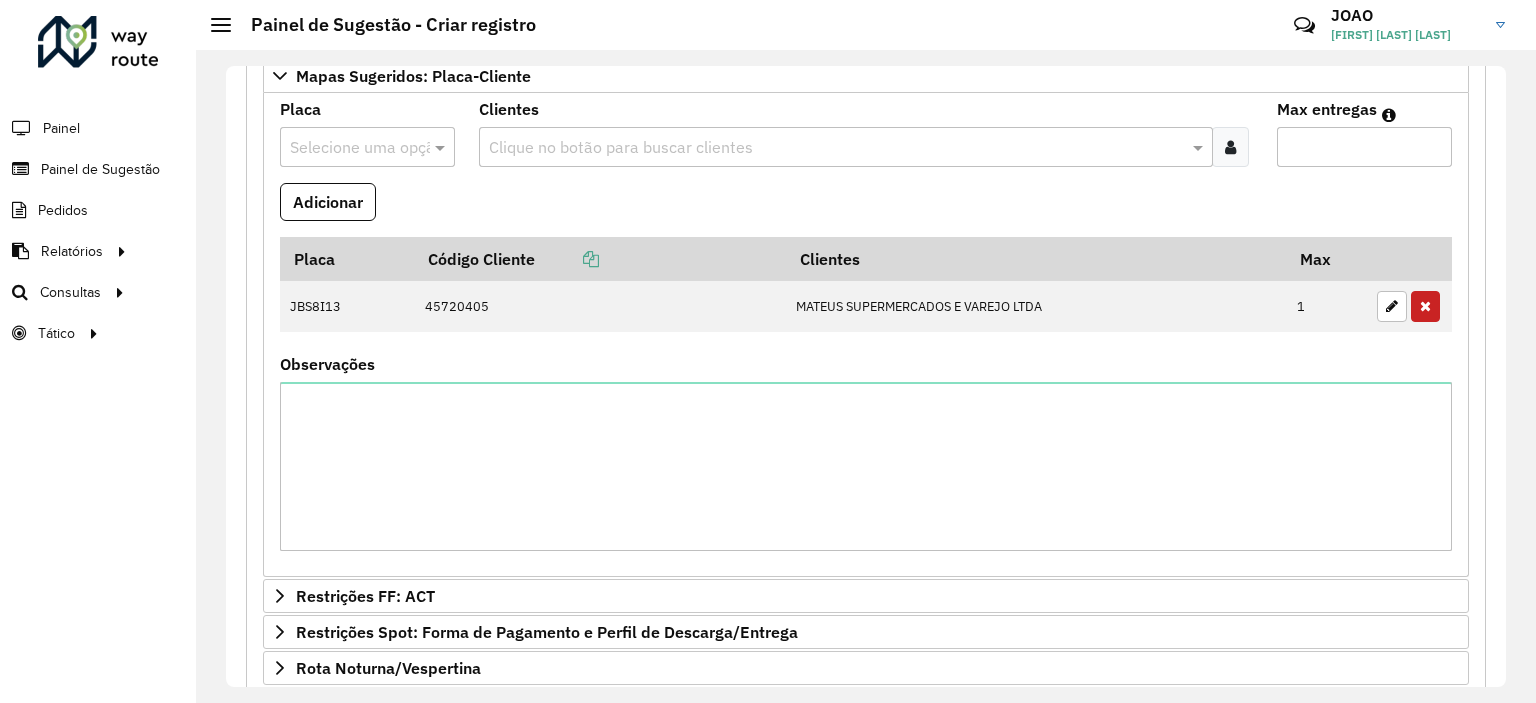 scroll, scrollTop: 770, scrollLeft: 0, axis: vertical 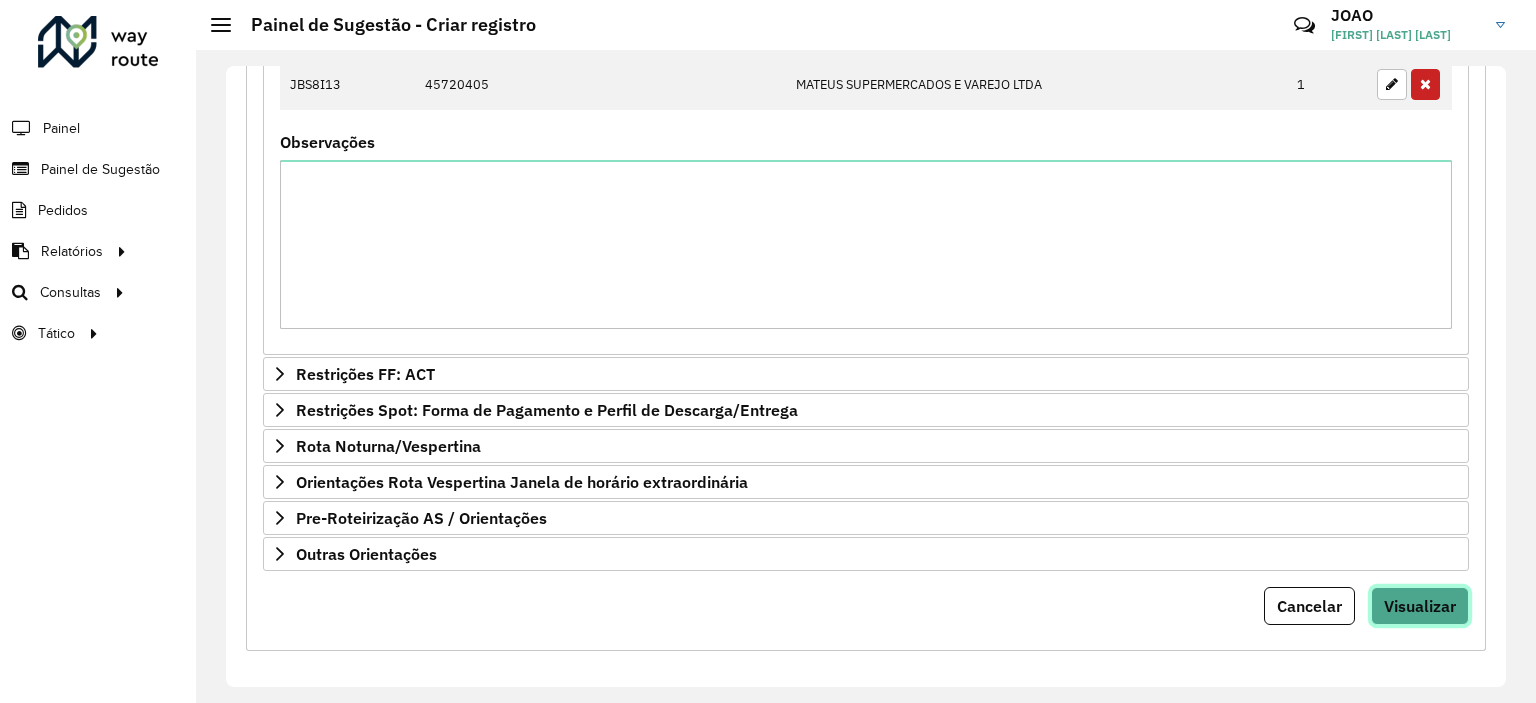 click on "Visualizar" at bounding box center (1420, 606) 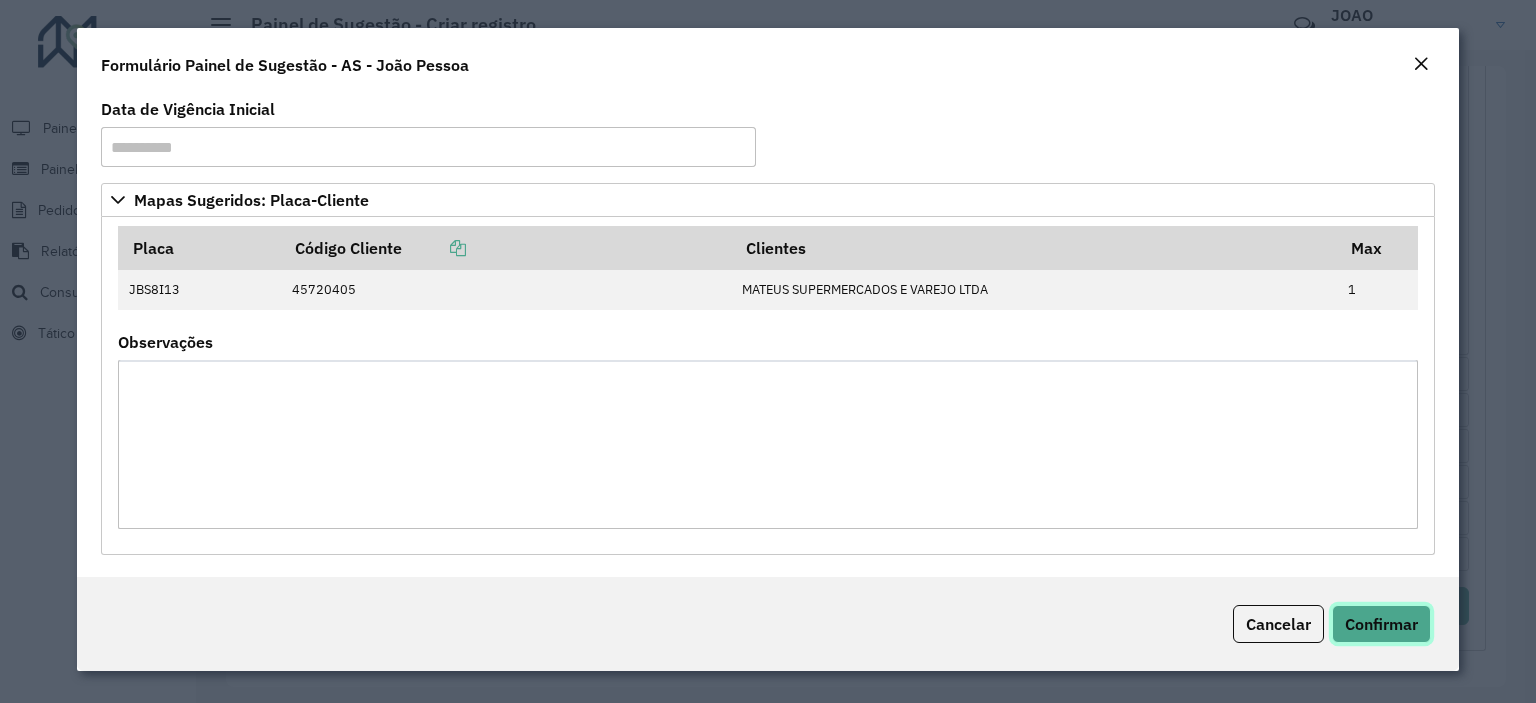 click on "Confirmar" 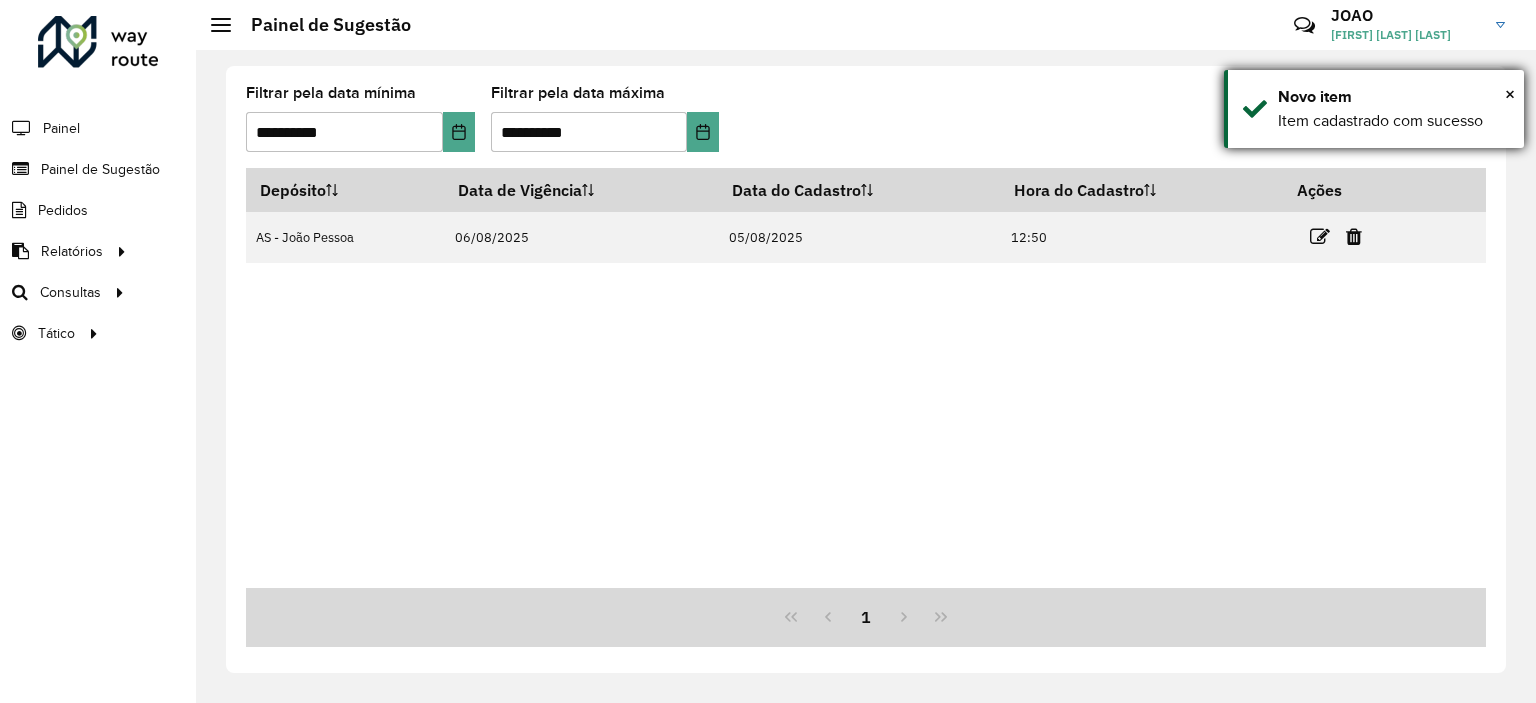 click on "×  Novo item  Item cadastrado com sucesso" at bounding box center [1374, 109] 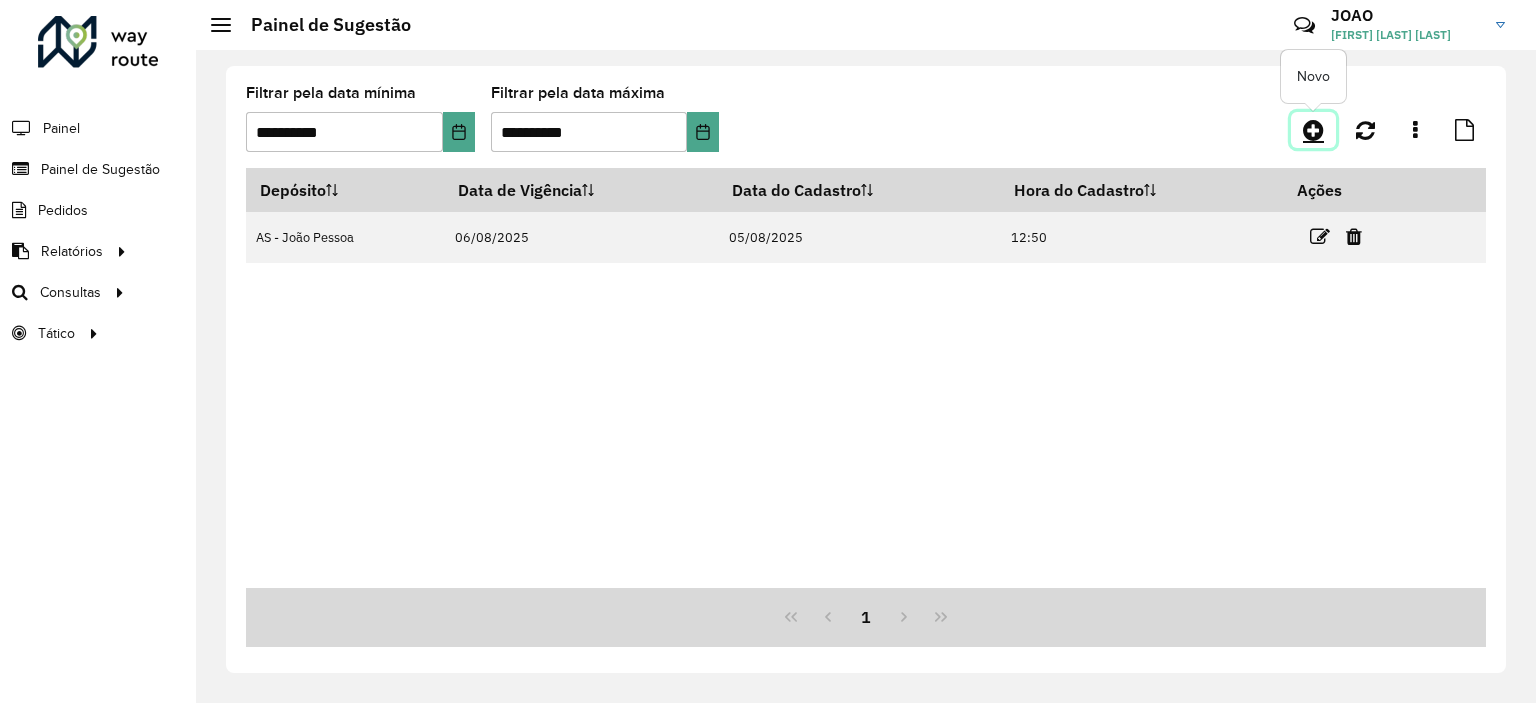 click 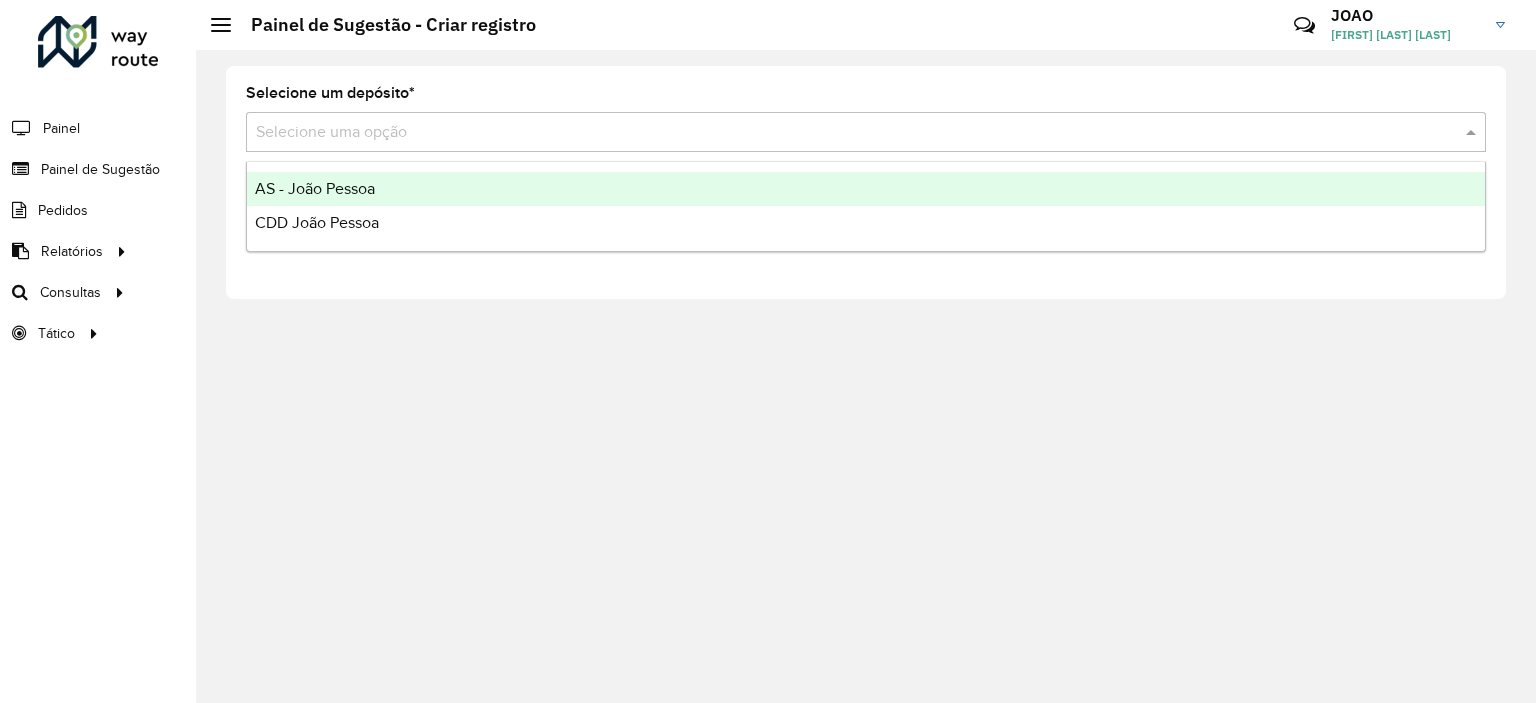 click at bounding box center (846, 133) 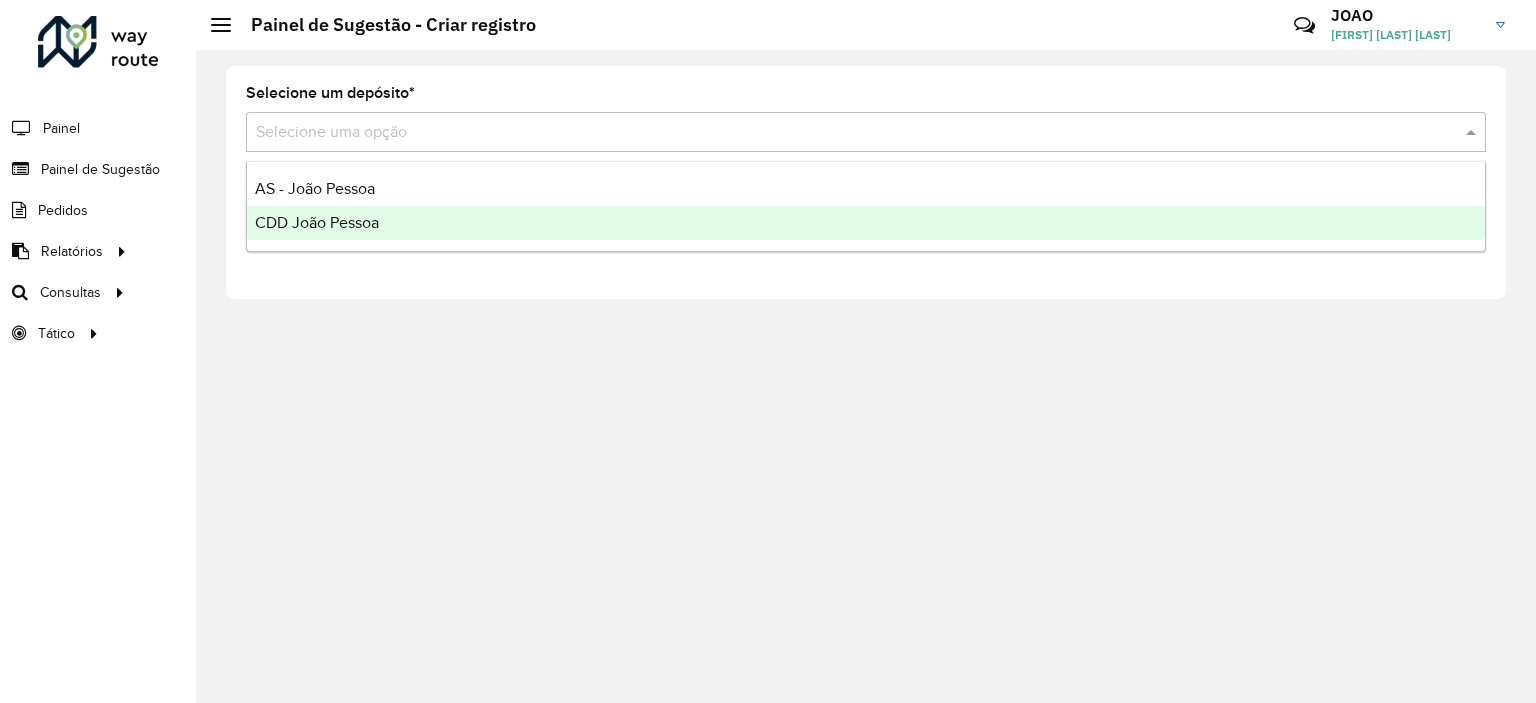 click on "CDD João Pessoa" at bounding box center (866, 223) 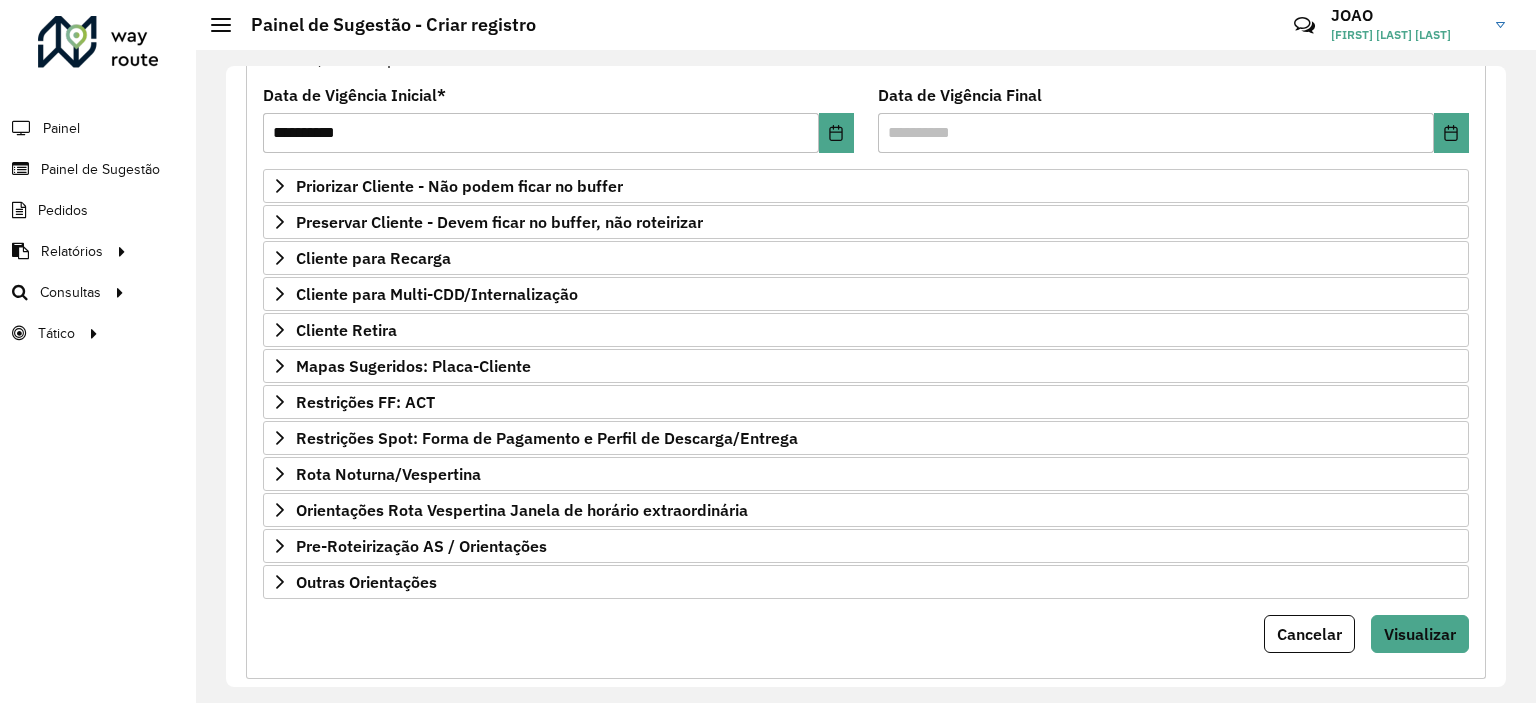 scroll, scrollTop: 286, scrollLeft: 0, axis: vertical 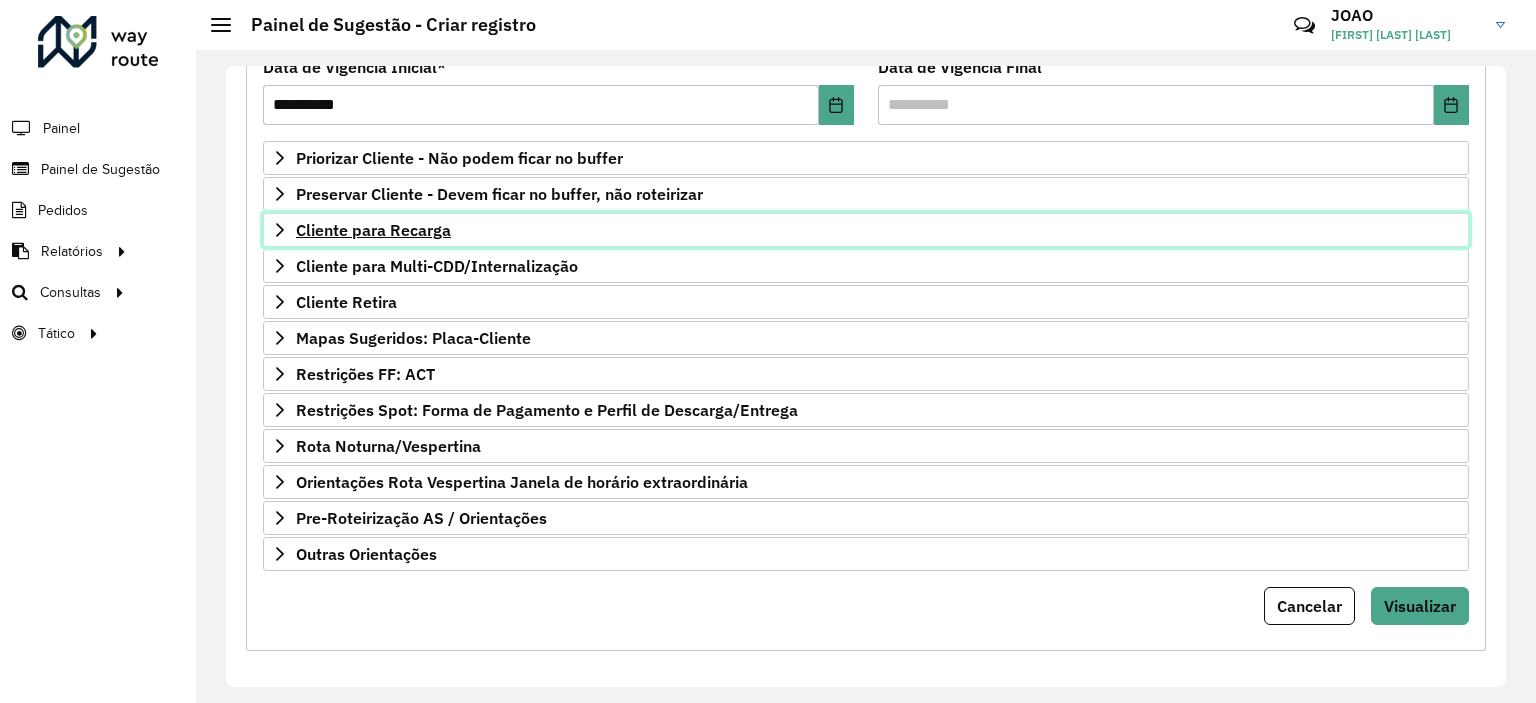 click on "Cliente para Recarga" at bounding box center (373, 230) 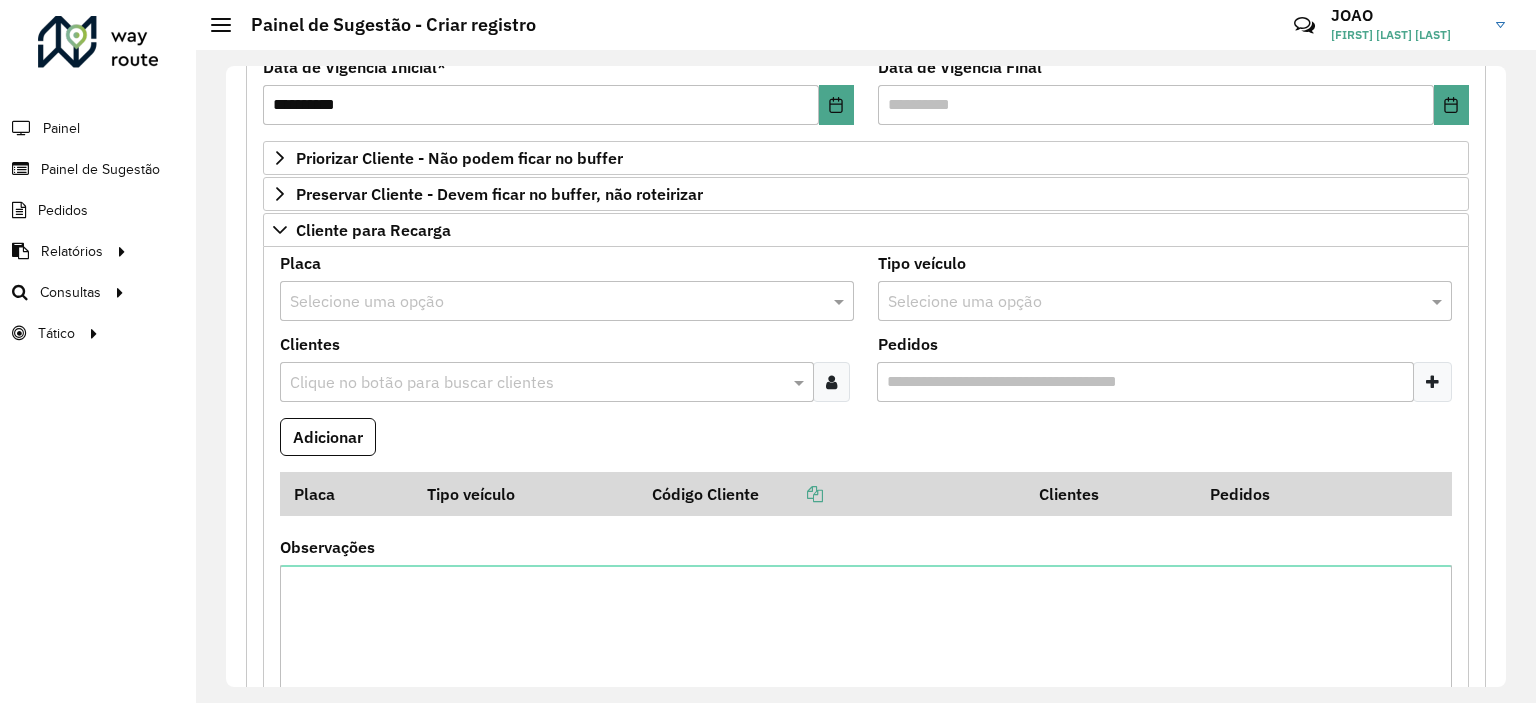 click at bounding box center [537, 383] 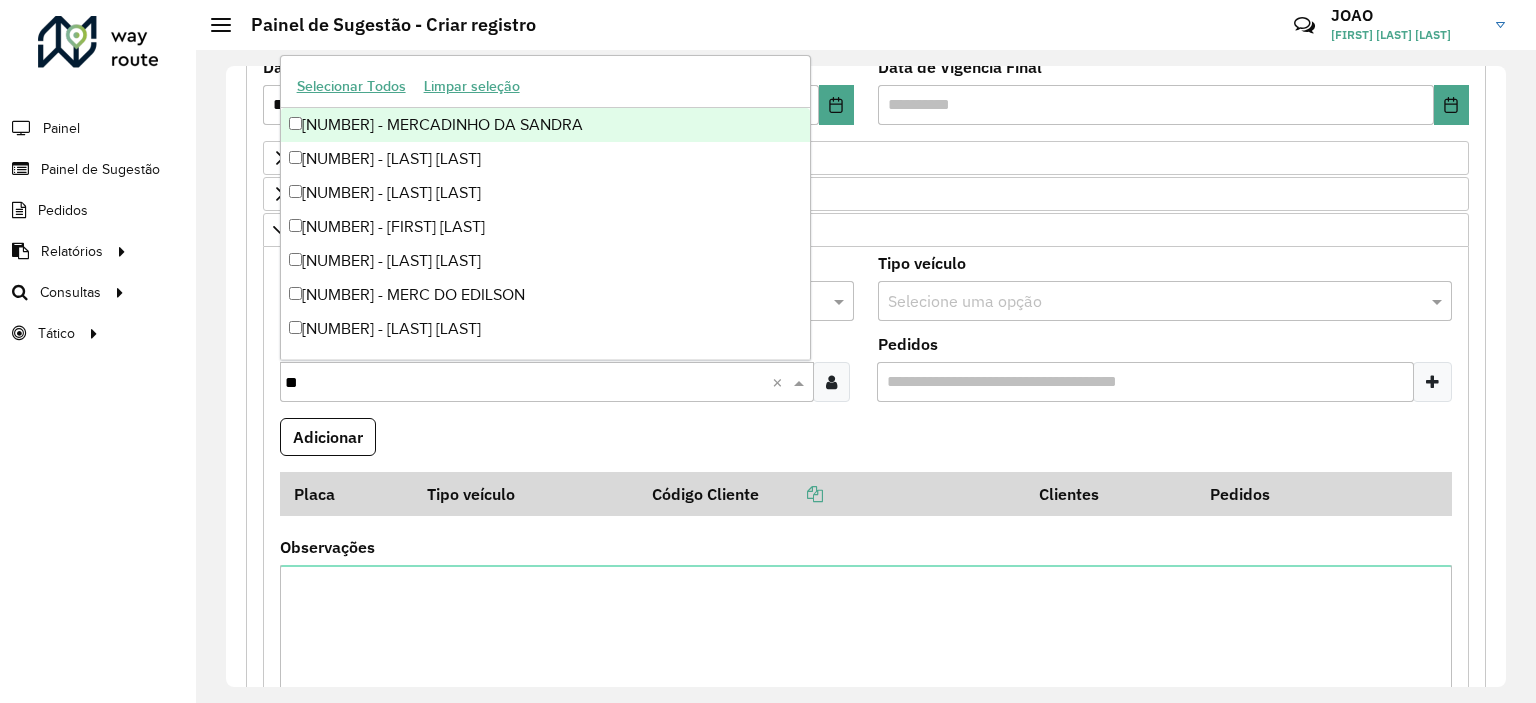 type on "***" 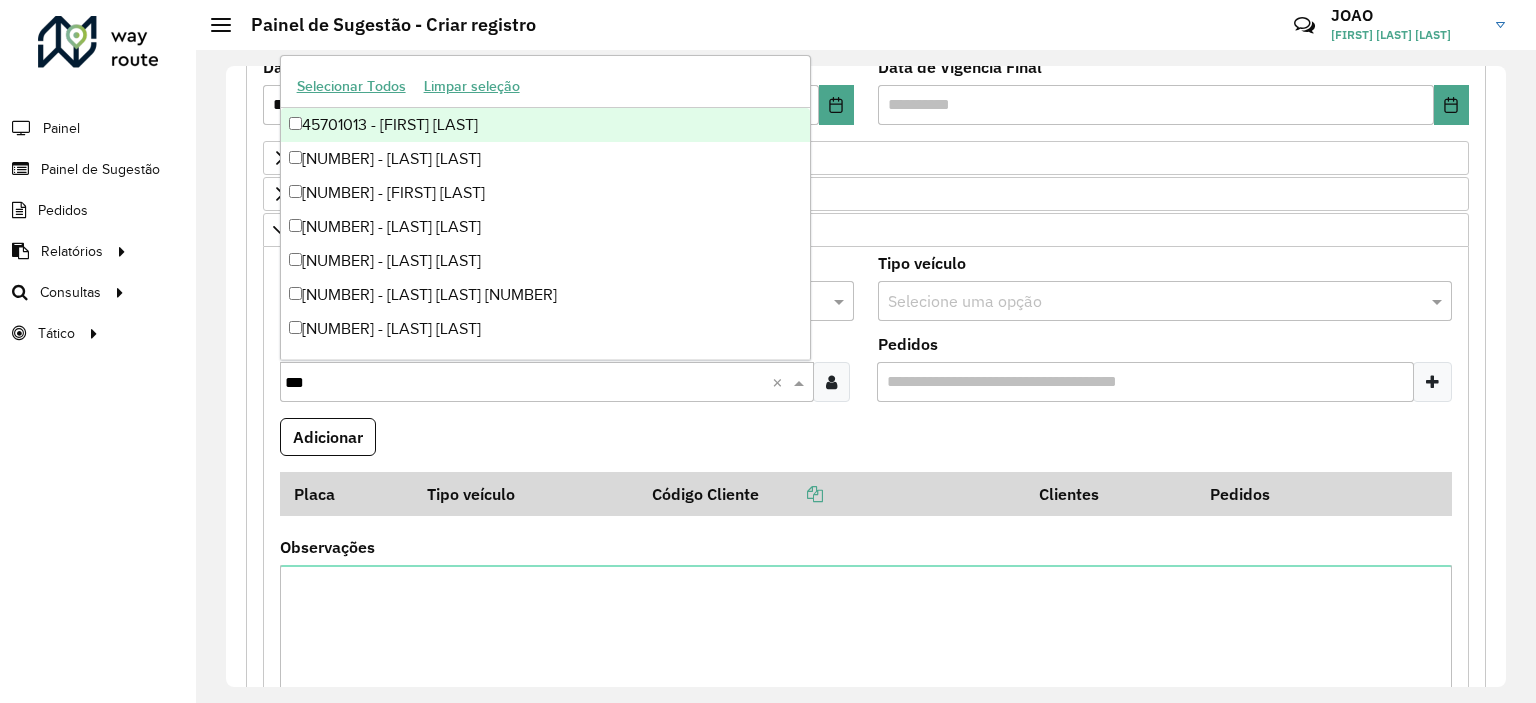 type on "****" 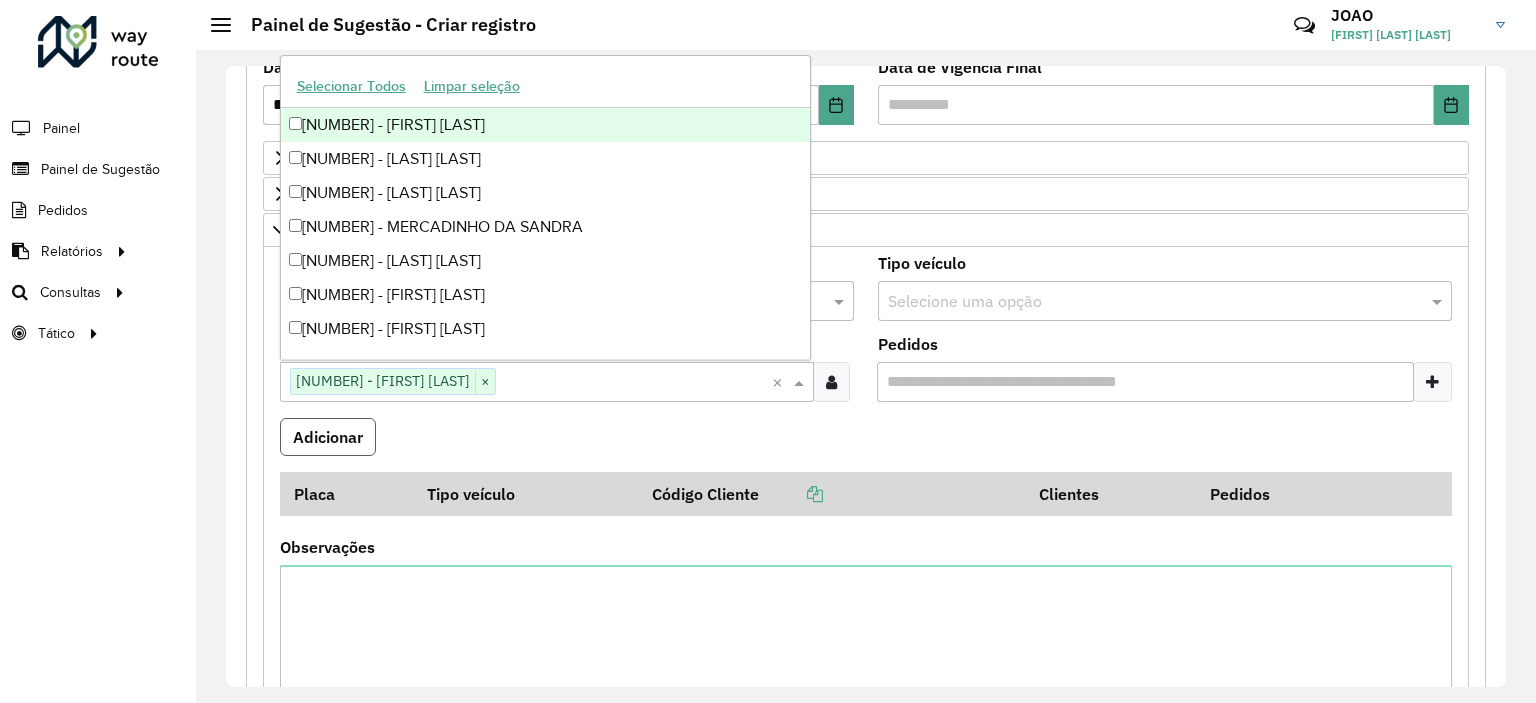 click on "Adicionar" at bounding box center [328, 437] 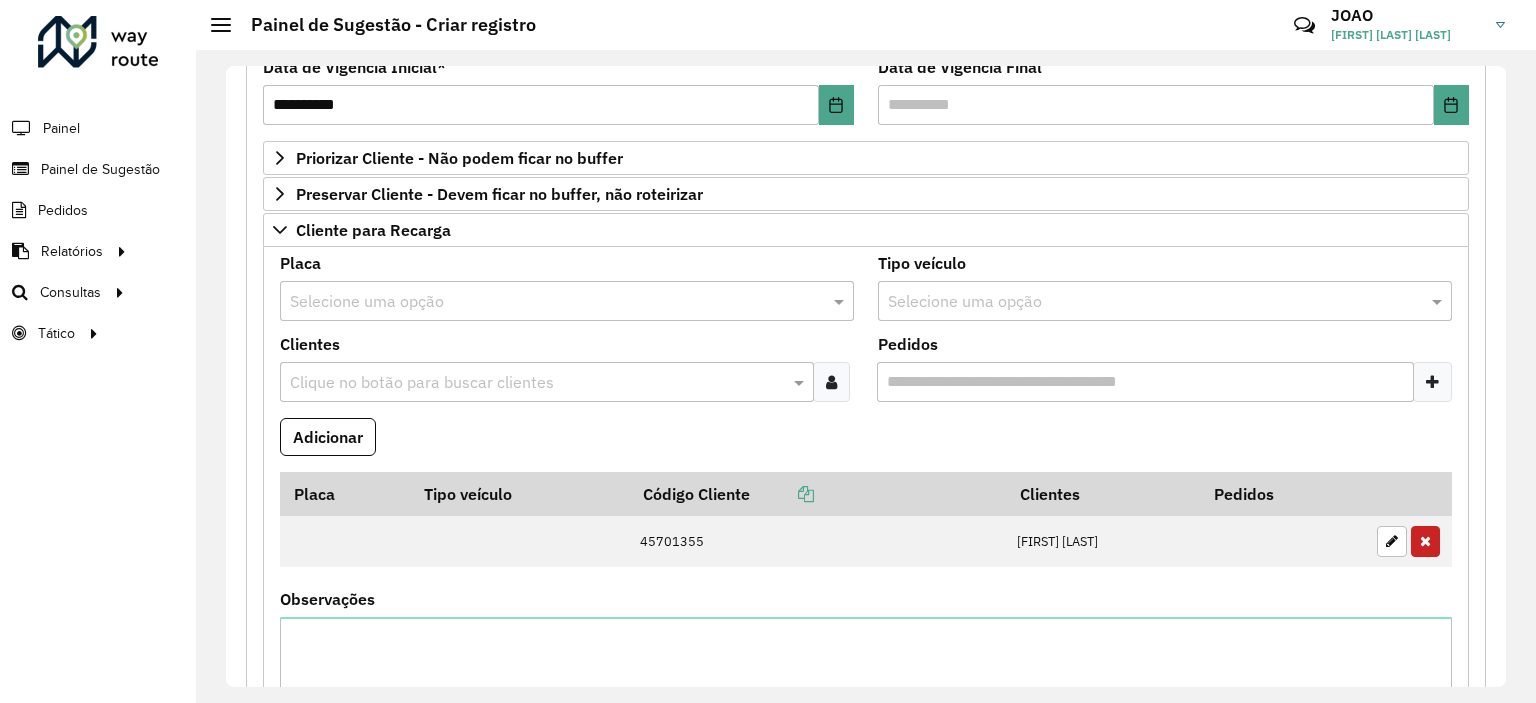 click at bounding box center (537, 383) 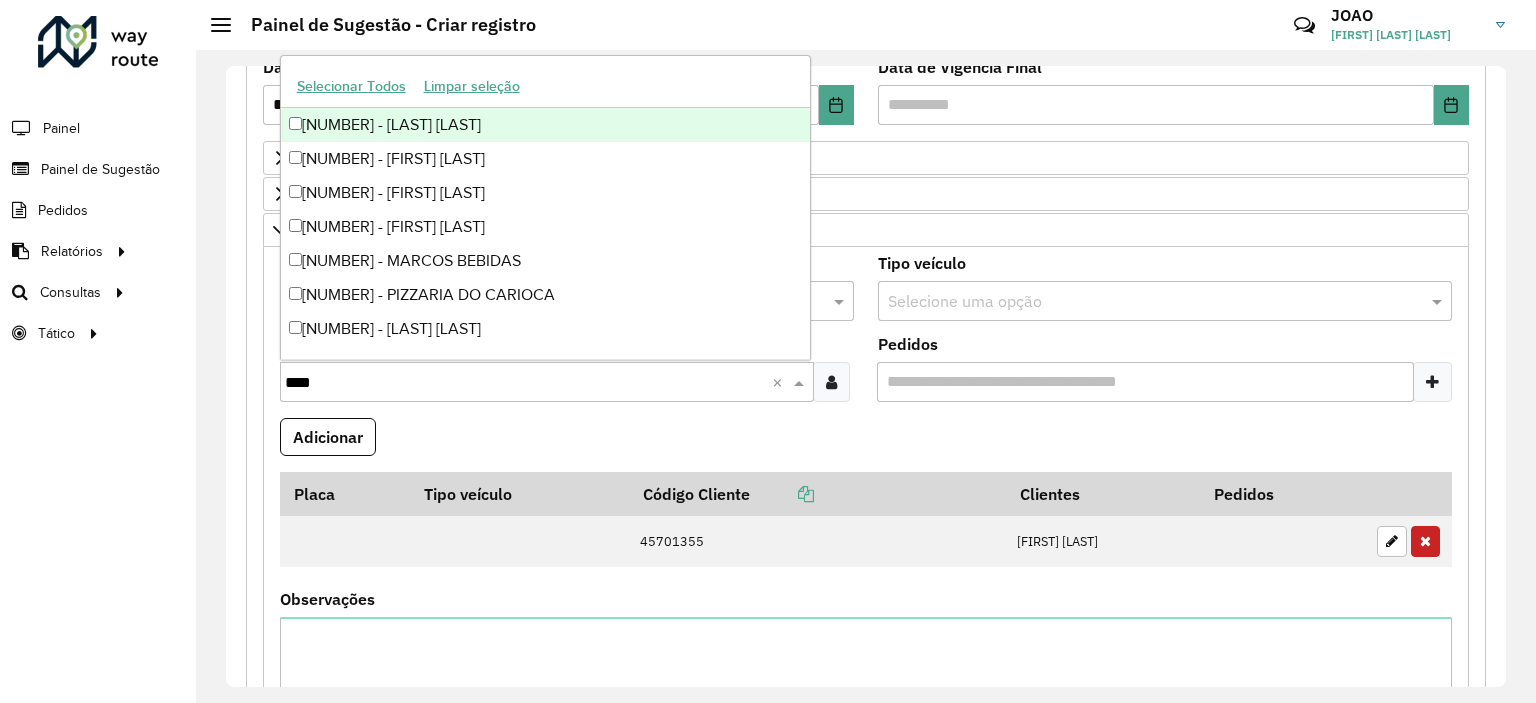 type on "*****" 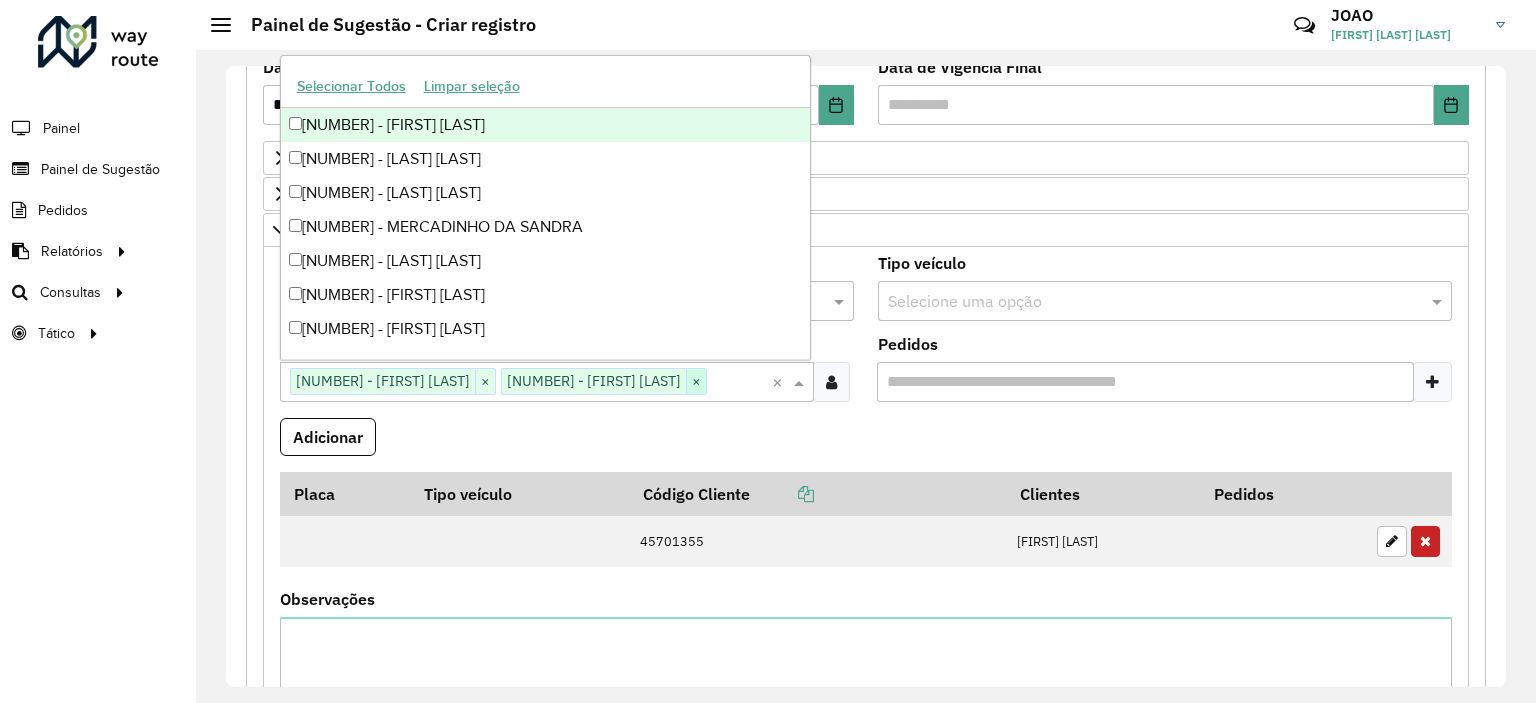 click on "×" at bounding box center (696, 382) 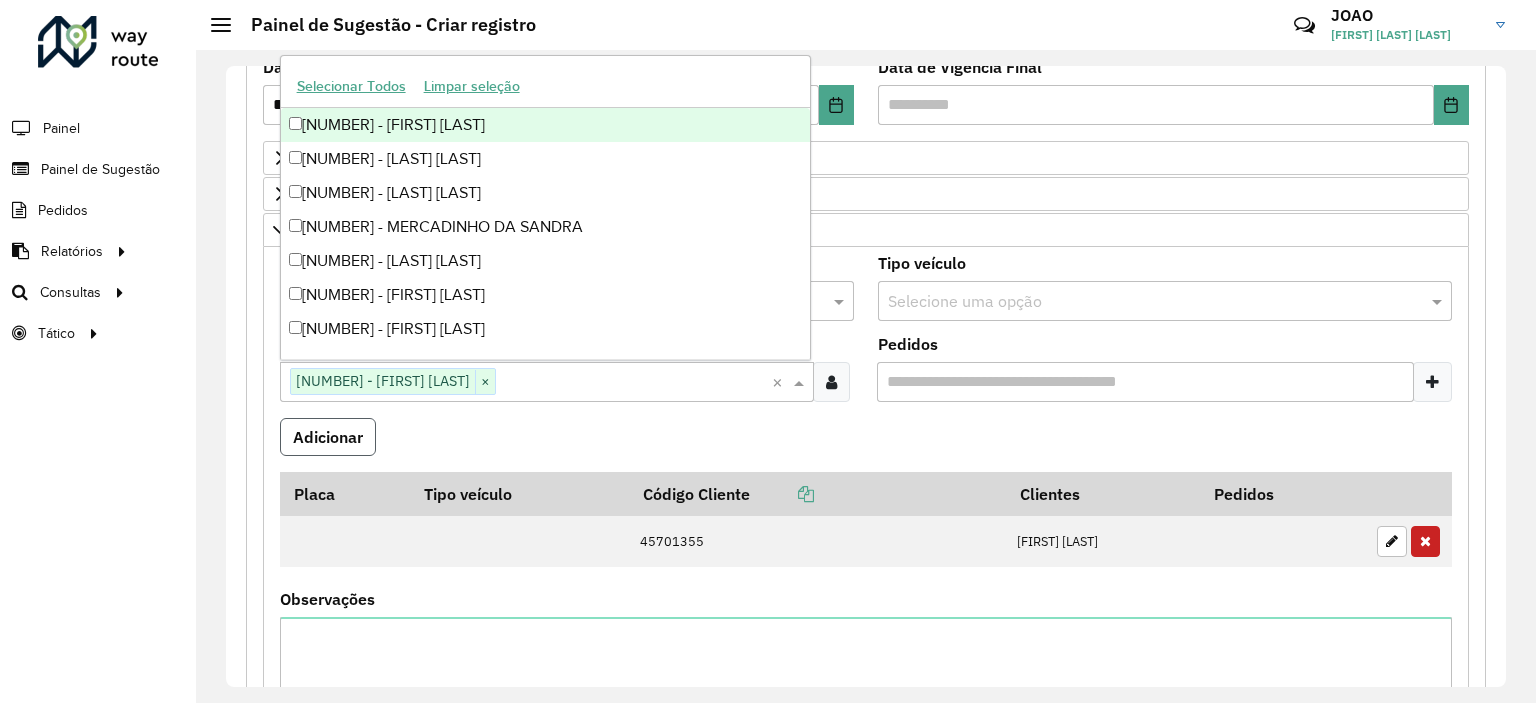 click on "Adicionar" at bounding box center (328, 437) 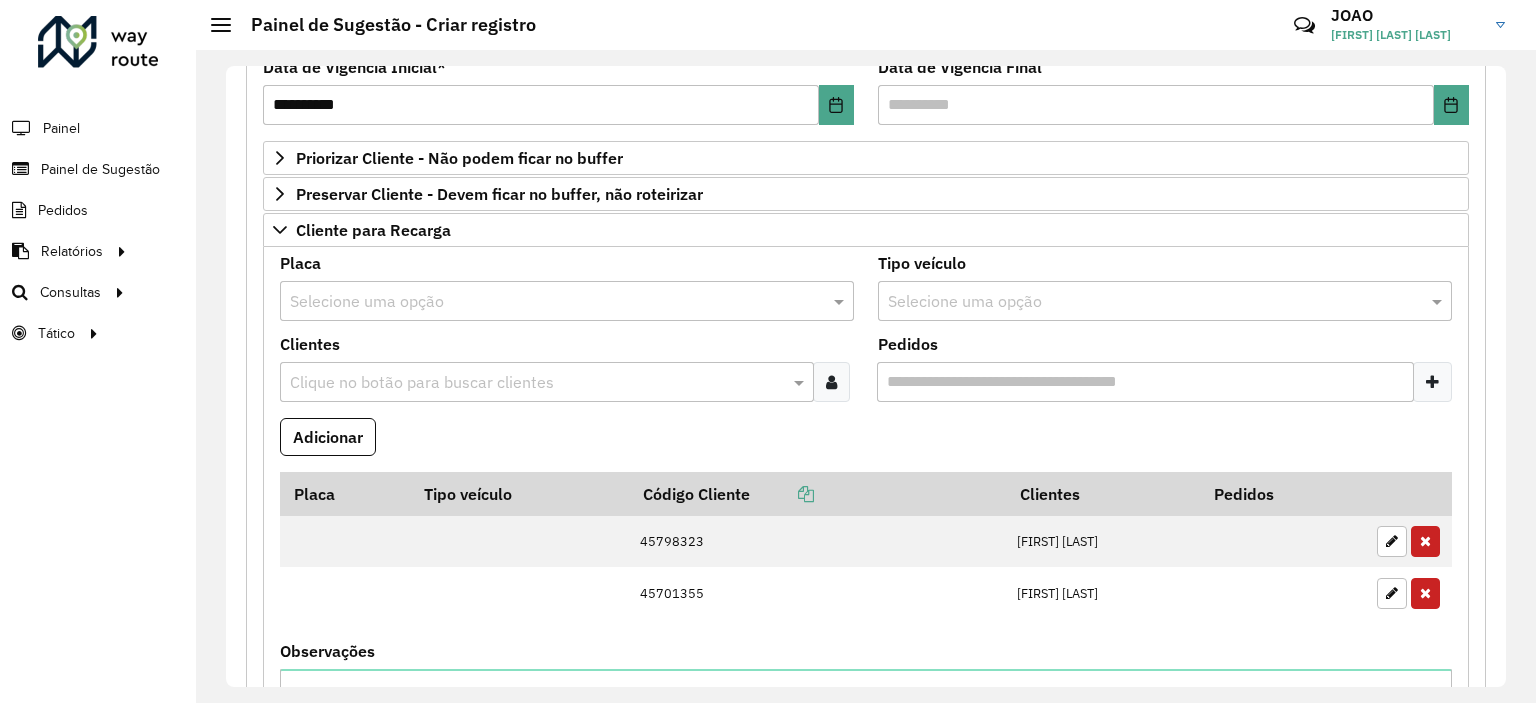 click on "Clique no botão para buscar clientes" at bounding box center [547, 382] 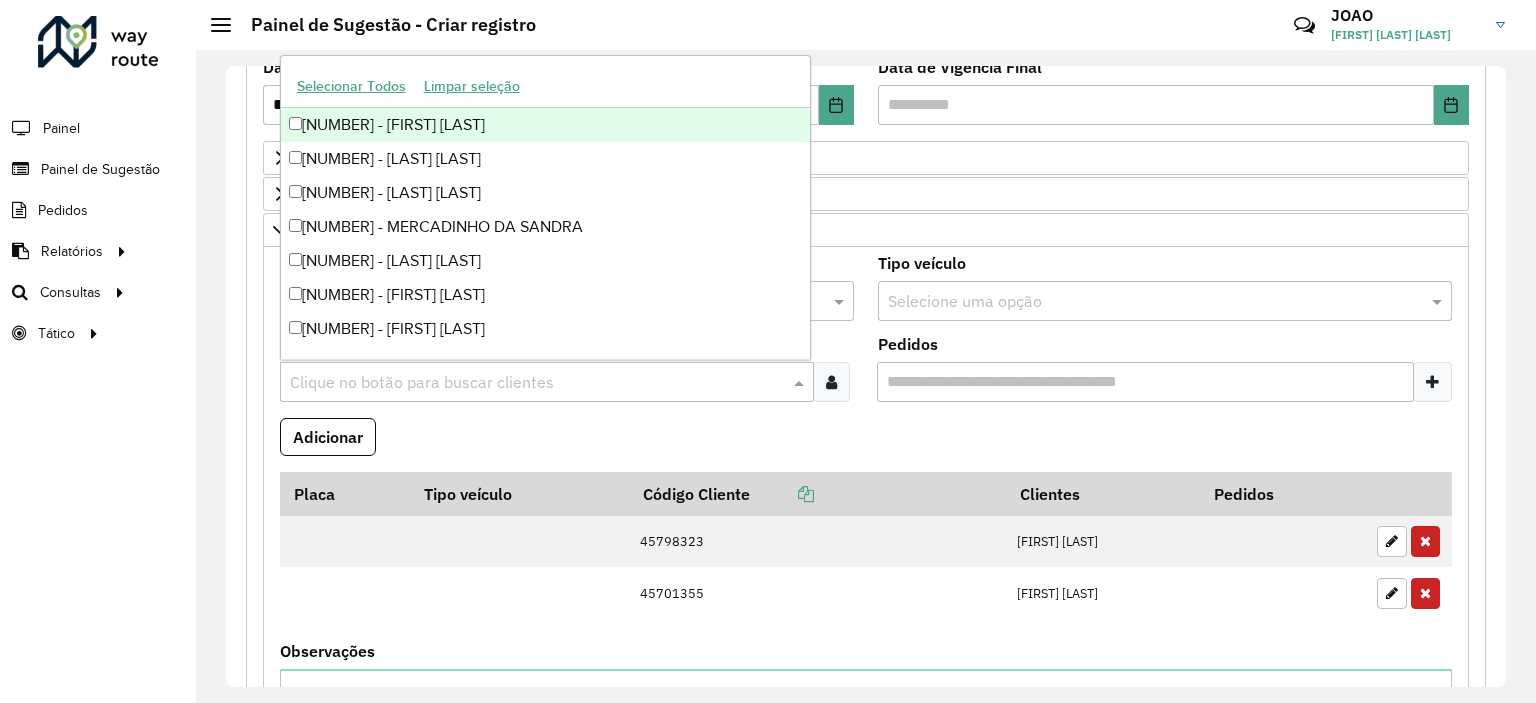 click on "Clique no botão para buscar clientes" at bounding box center (547, 382) 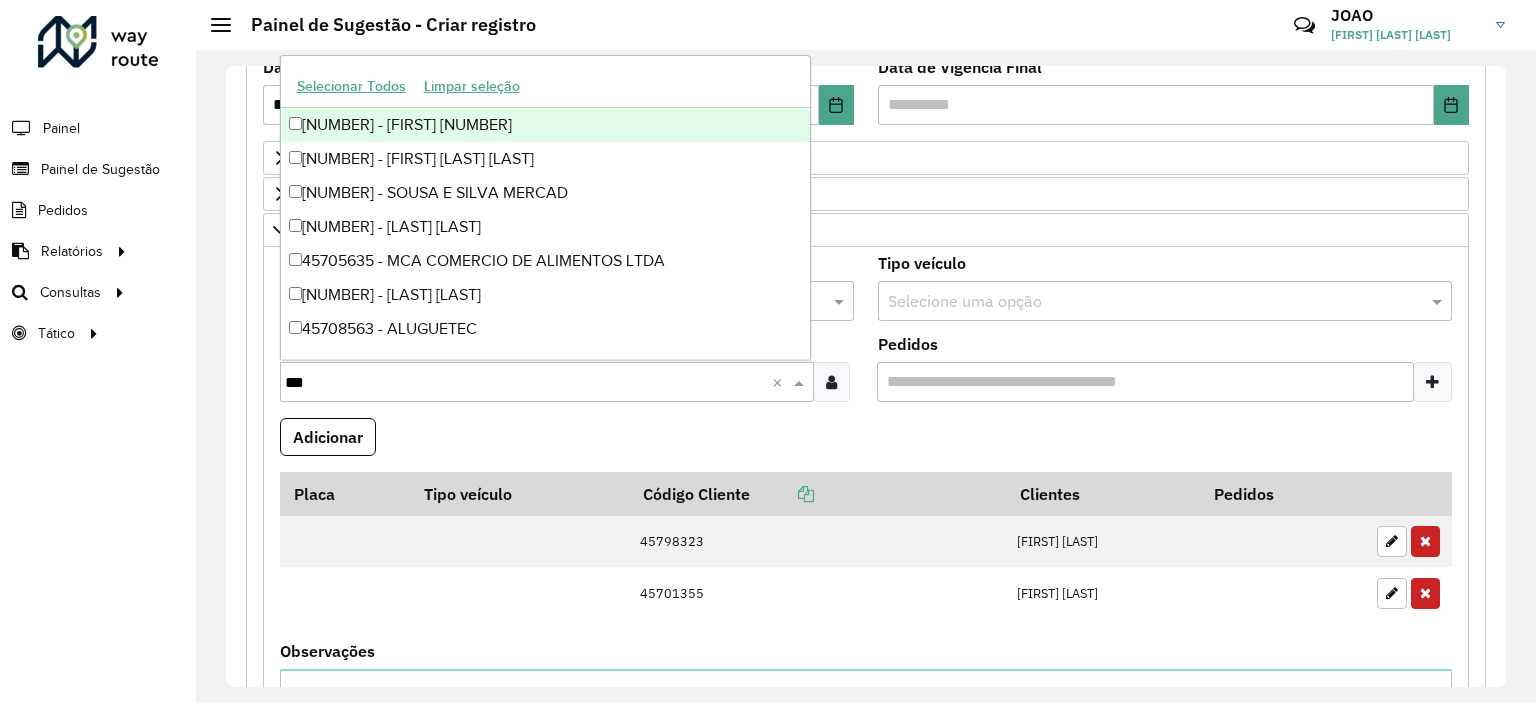 type on "****" 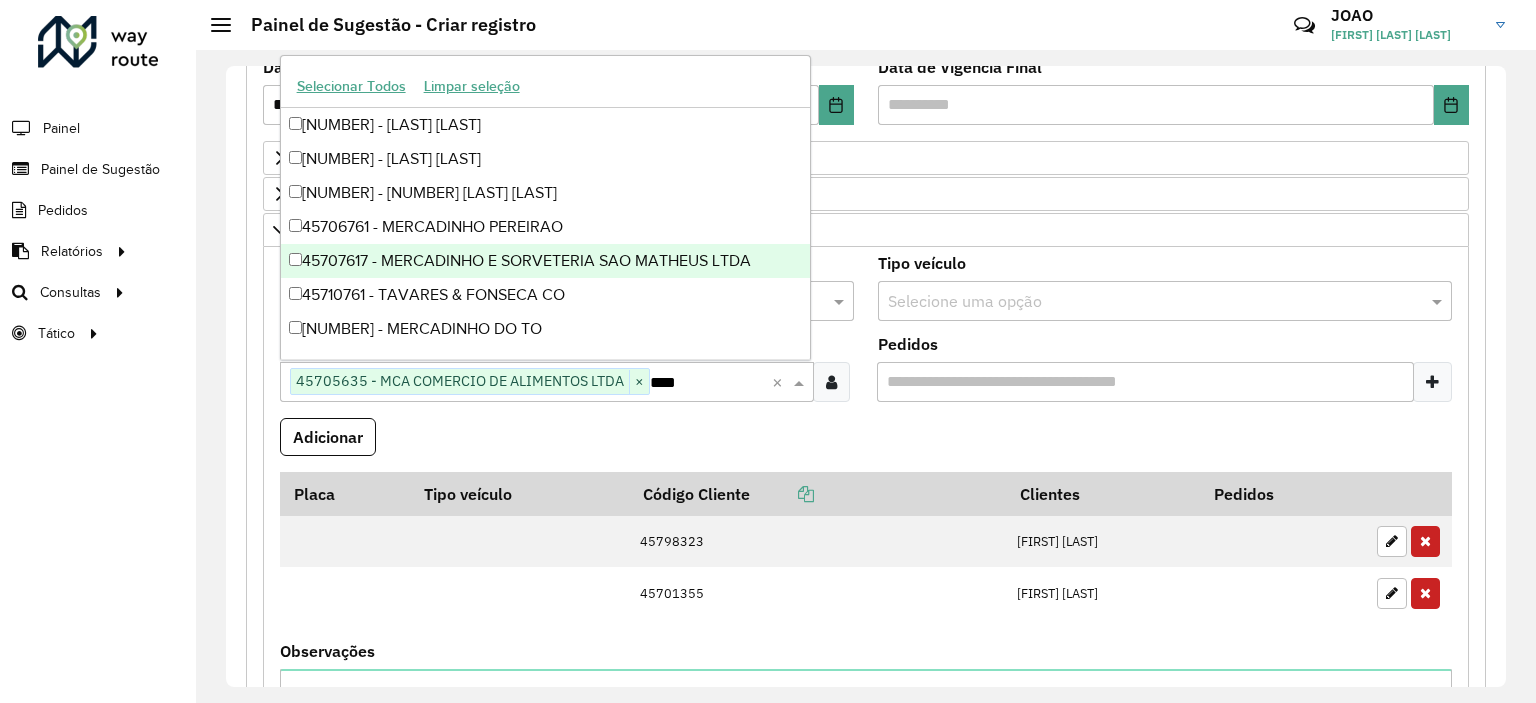 type on "*****" 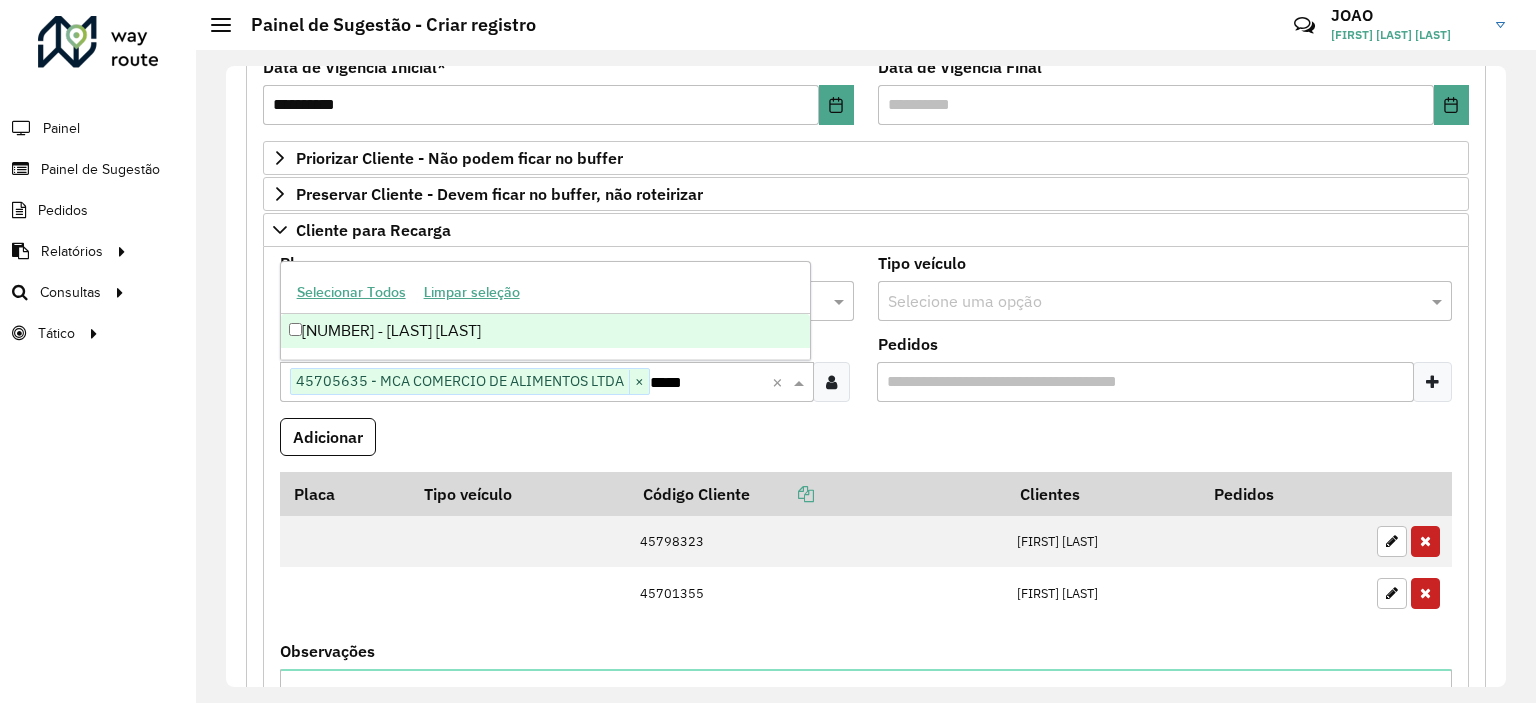 type 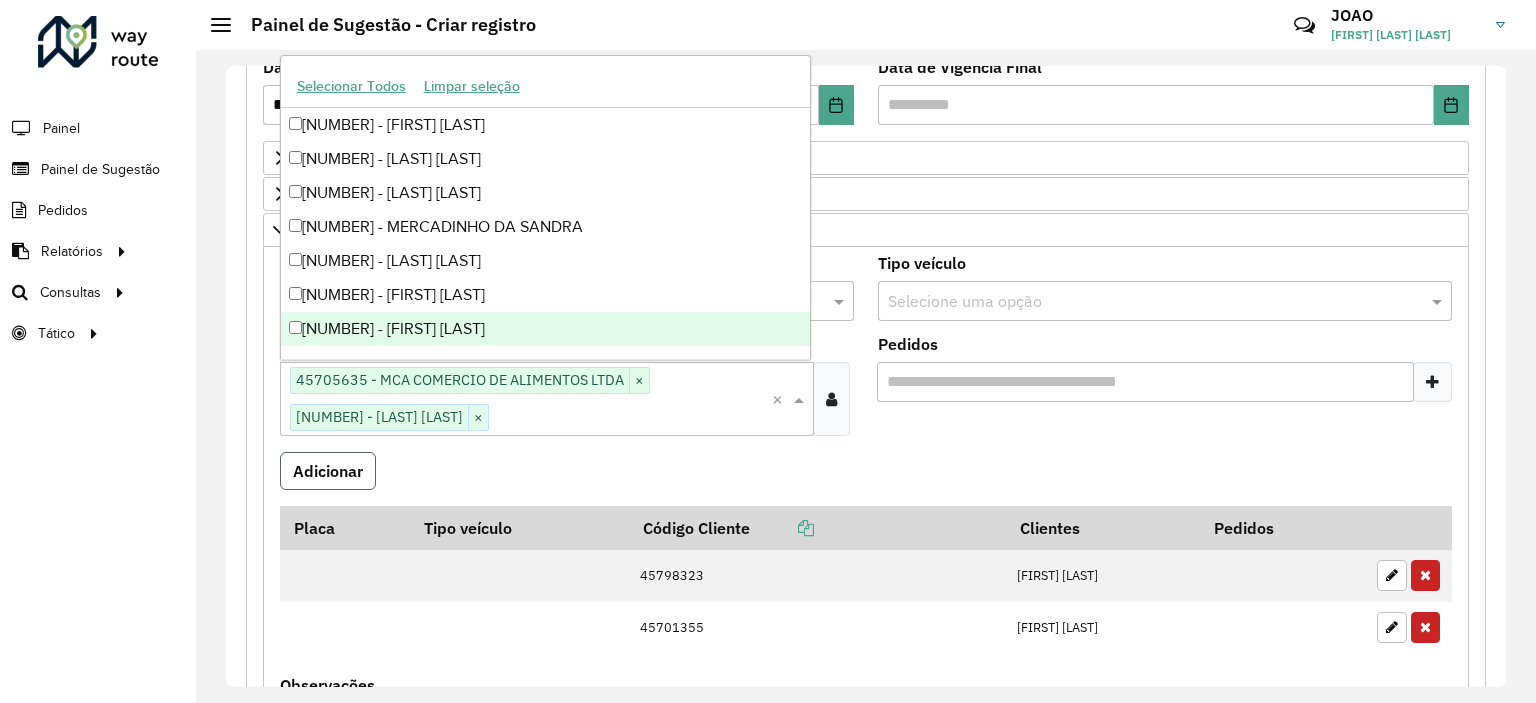 click on "Adicionar" at bounding box center (328, 471) 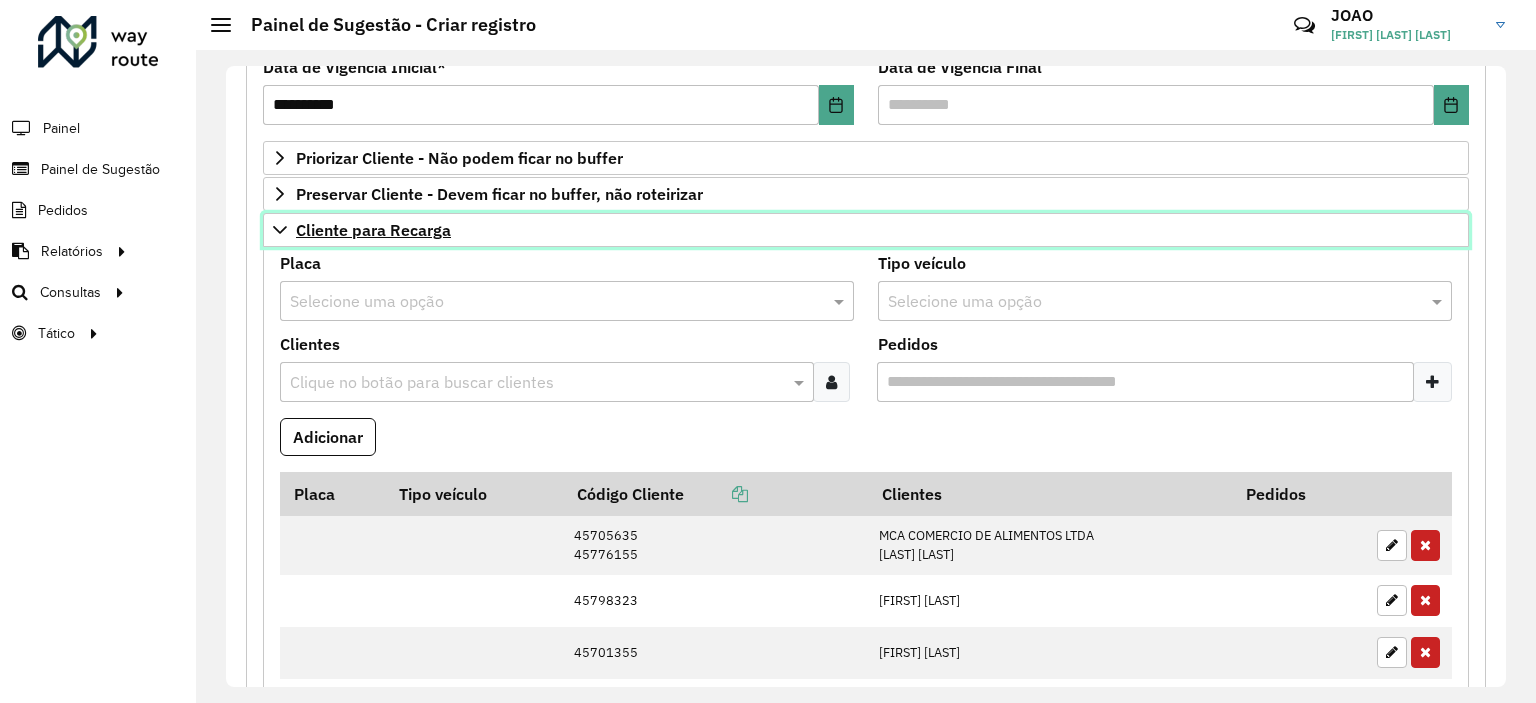 click on "Cliente para Recarga" at bounding box center [373, 230] 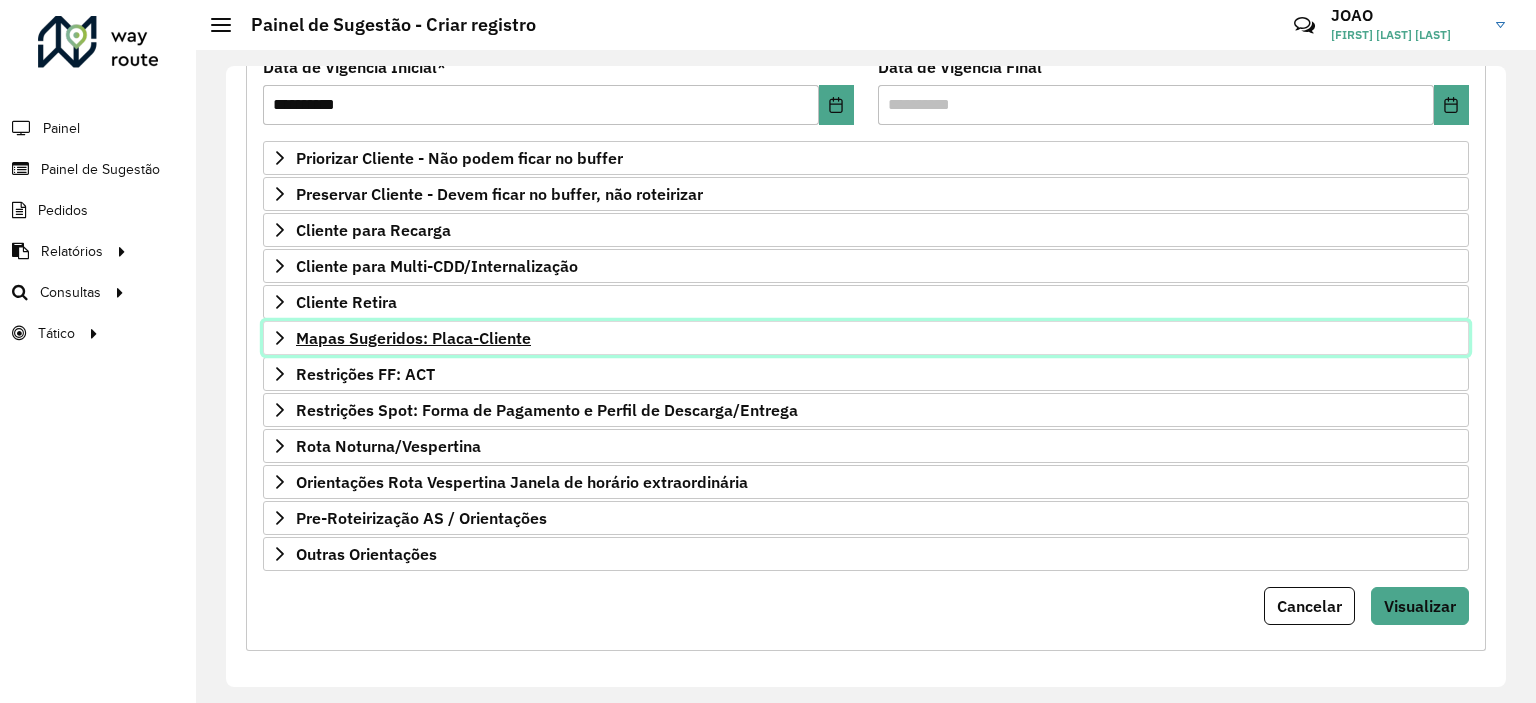 click on "Mapas Sugeridos: Placa-Cliente" at bounding box center (413, 338) 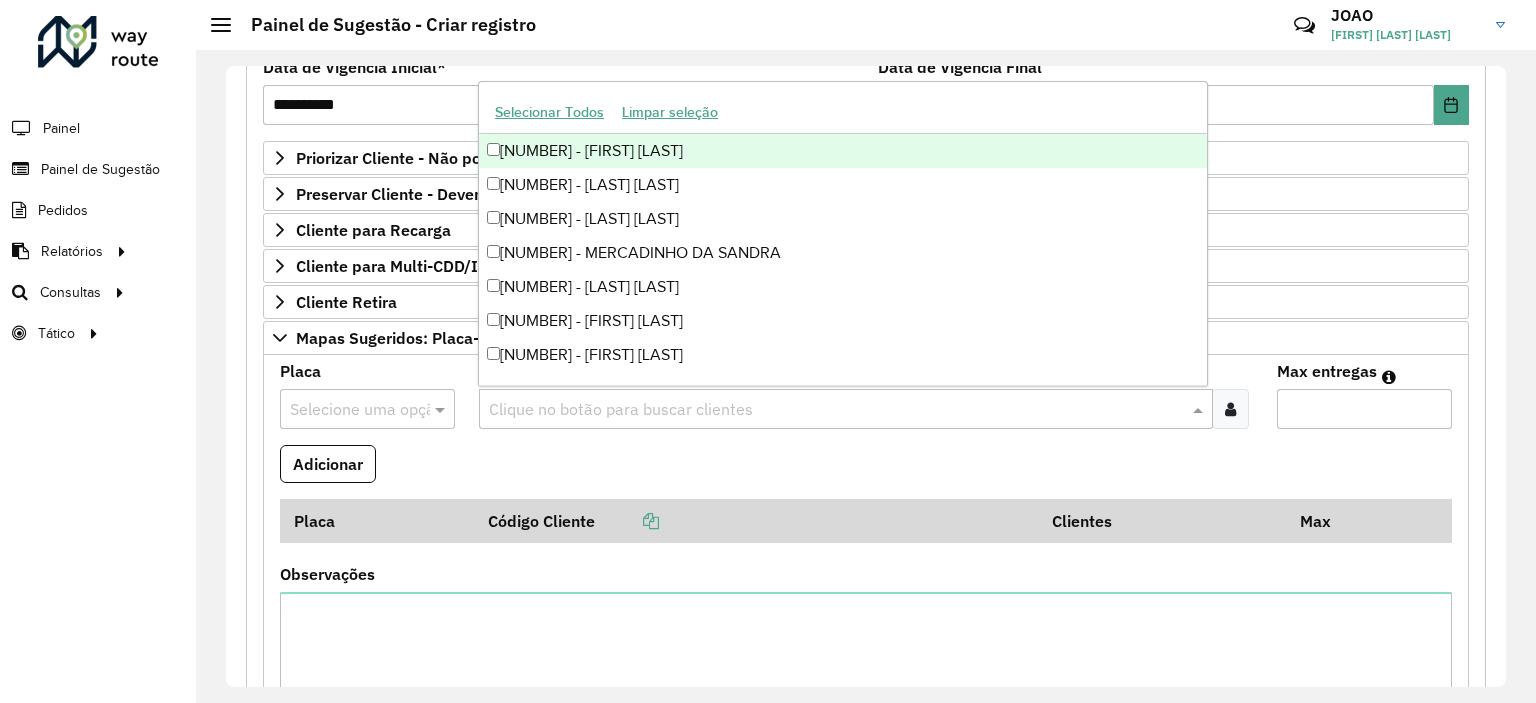 click at bounding box center (835, 410) 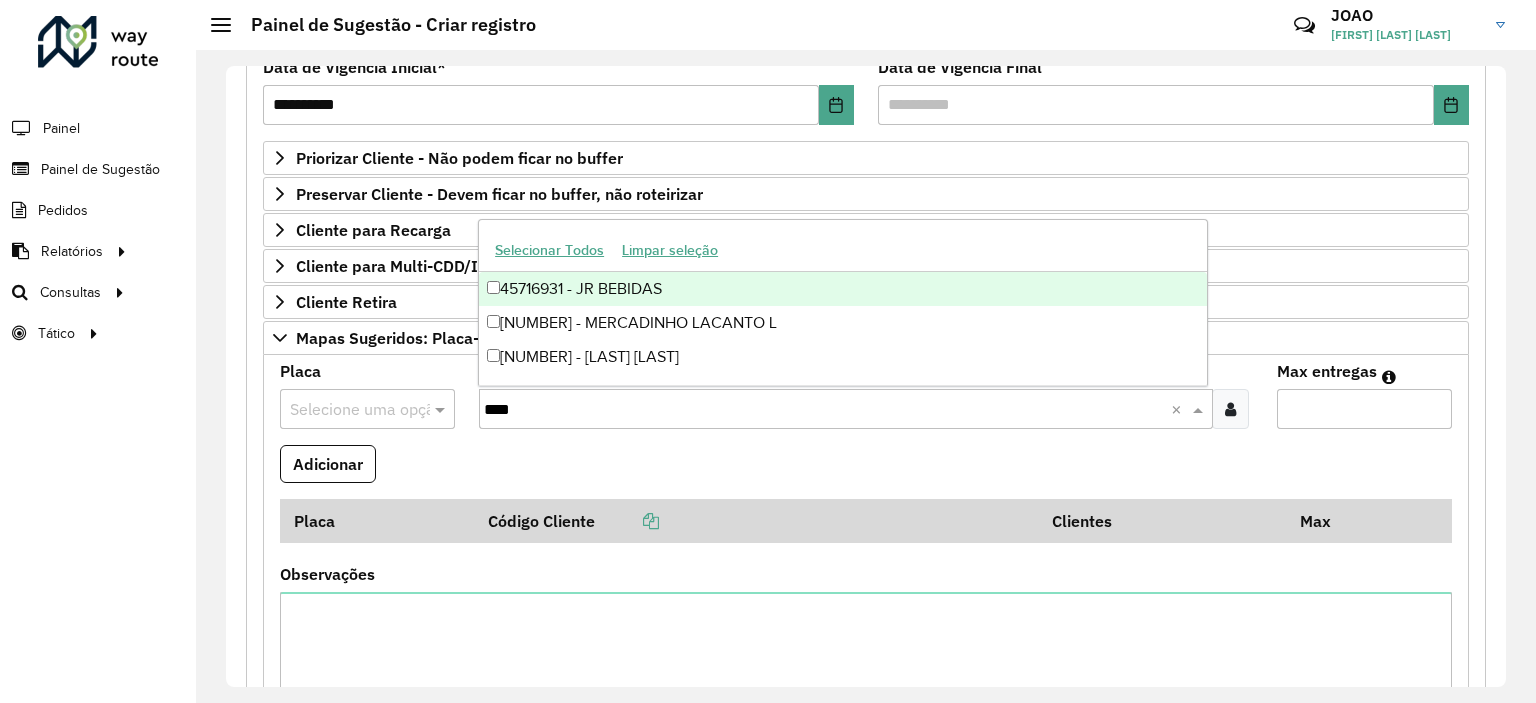 type on "*****" 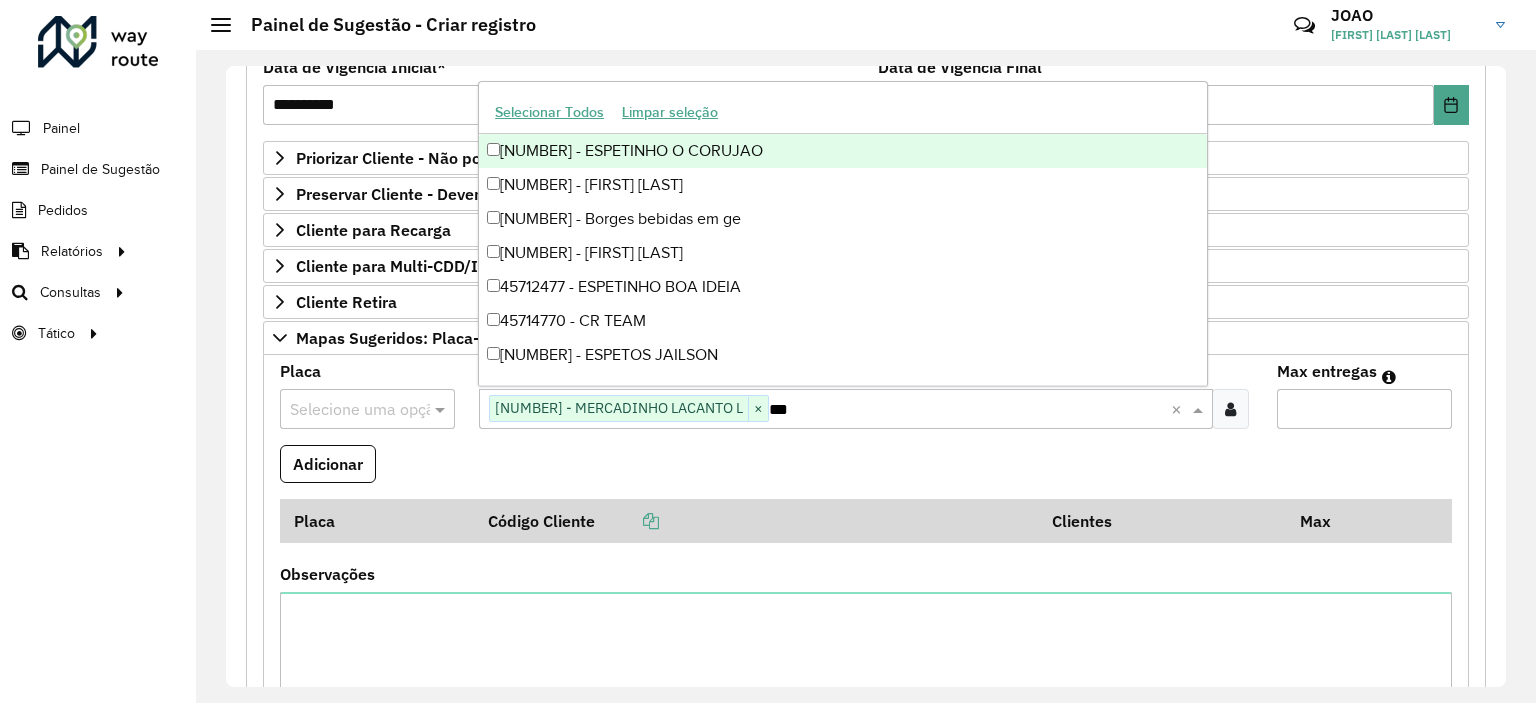 type on "****" 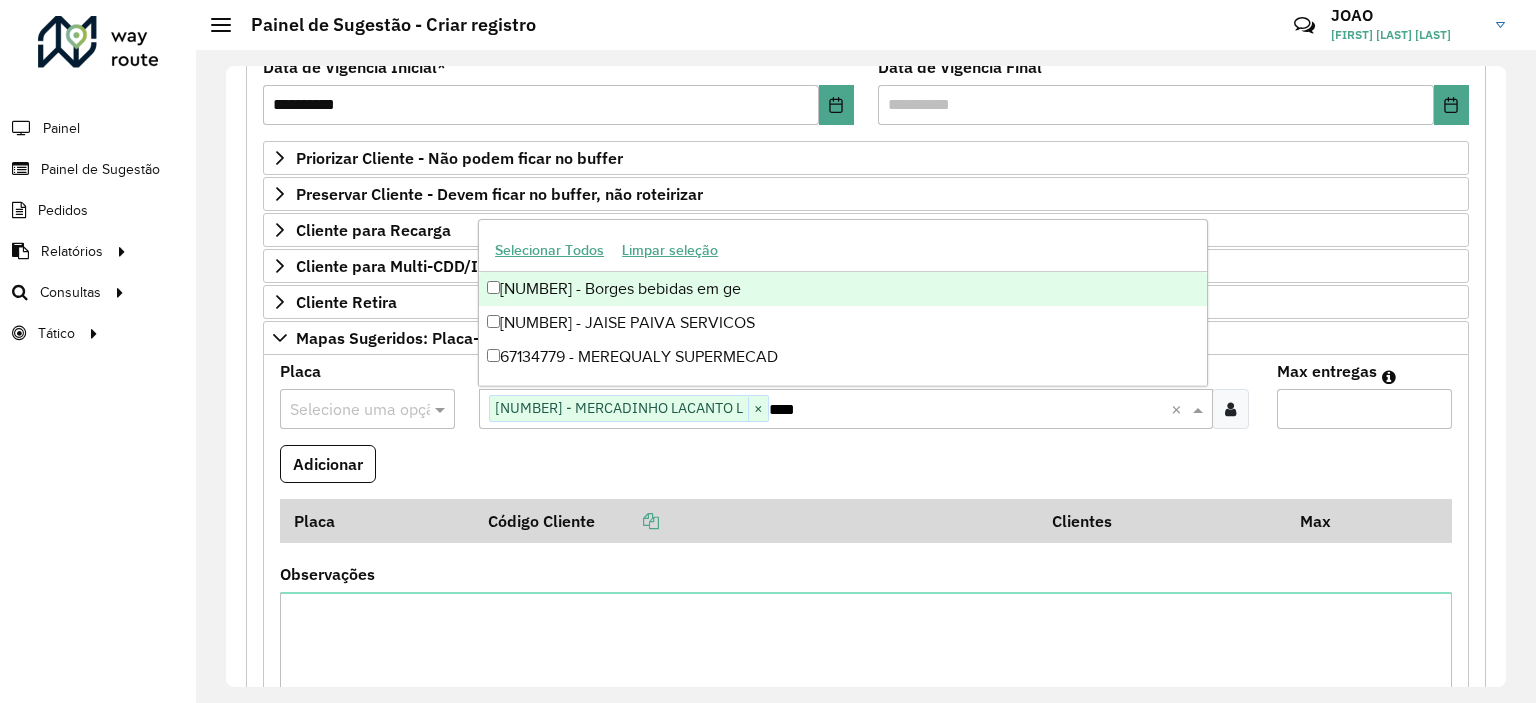 type 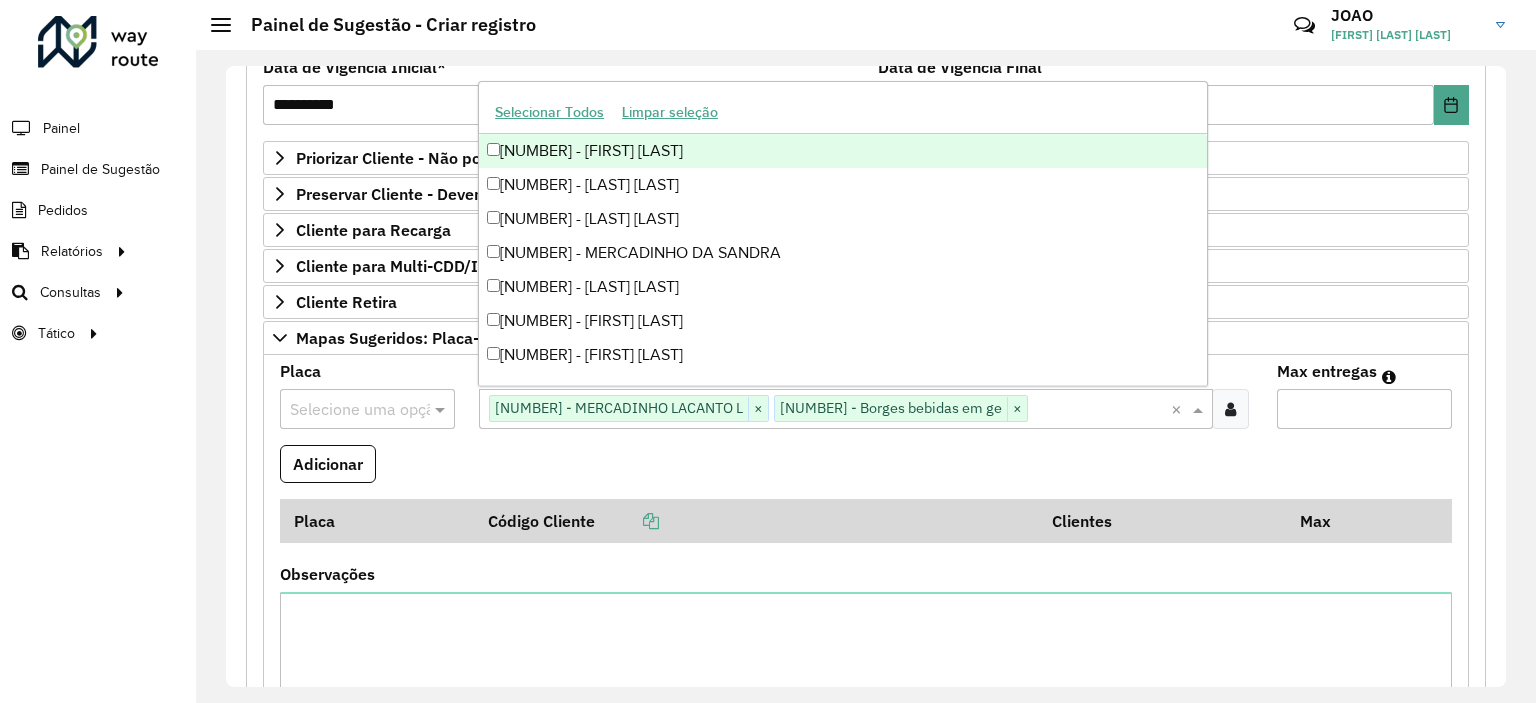 click at bounding box center [347, 410] 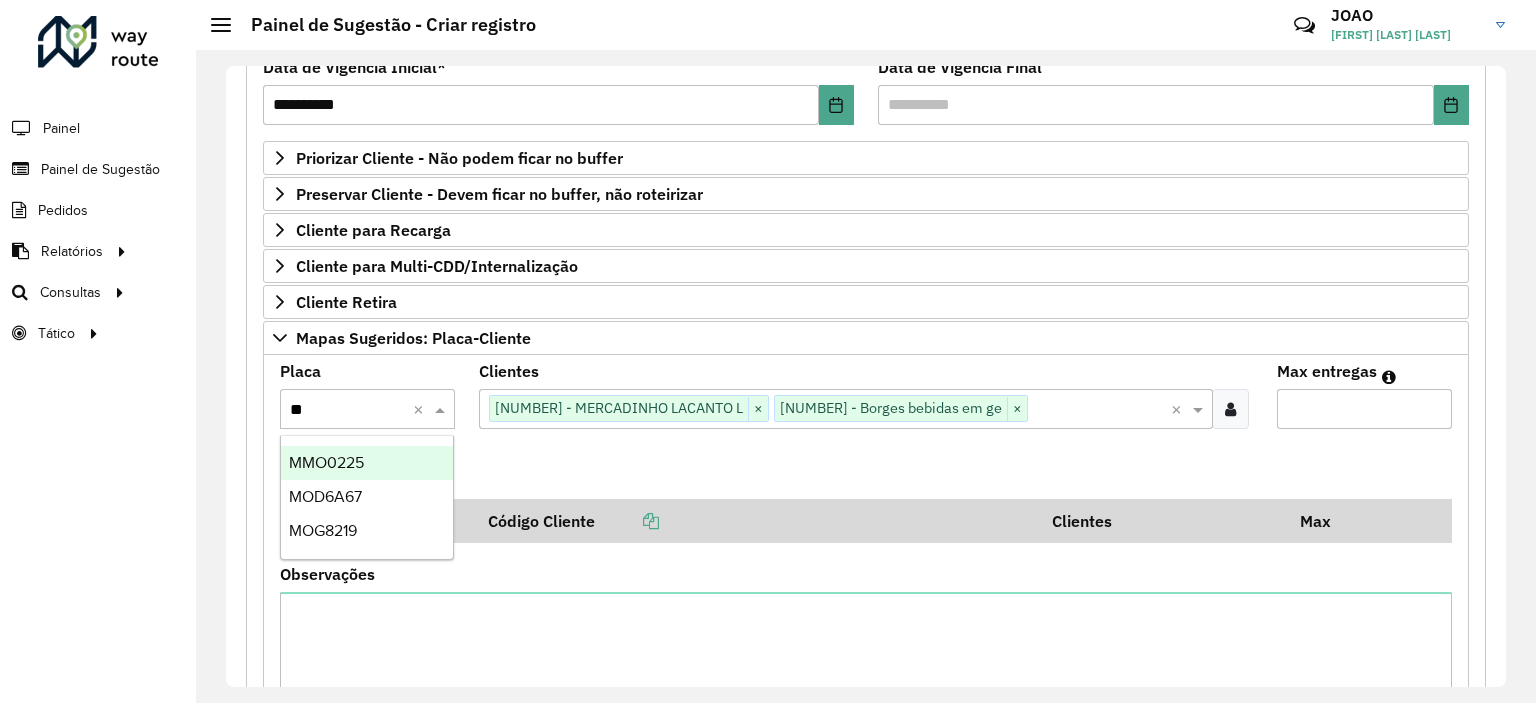 type on "***" 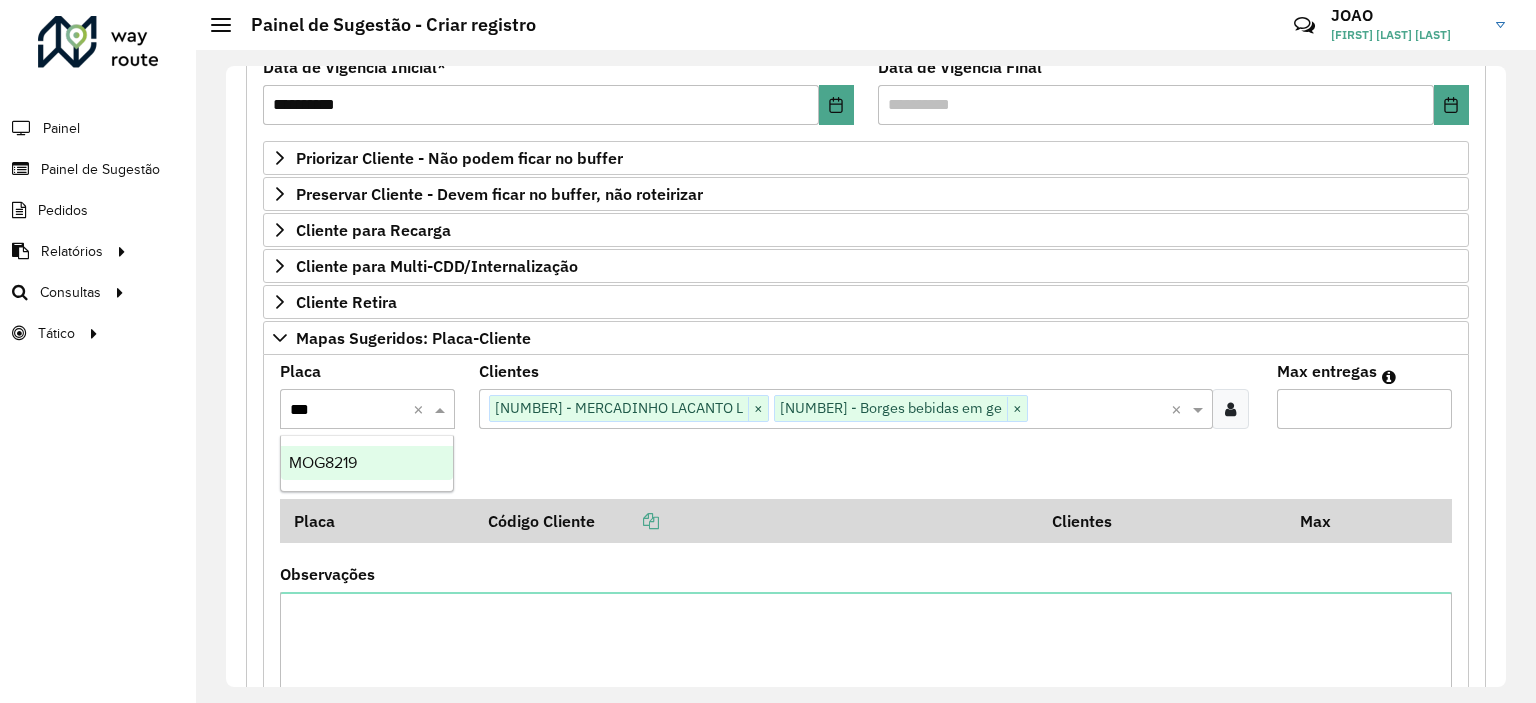 click on "MOG8219" at bounding box center [367, 463] 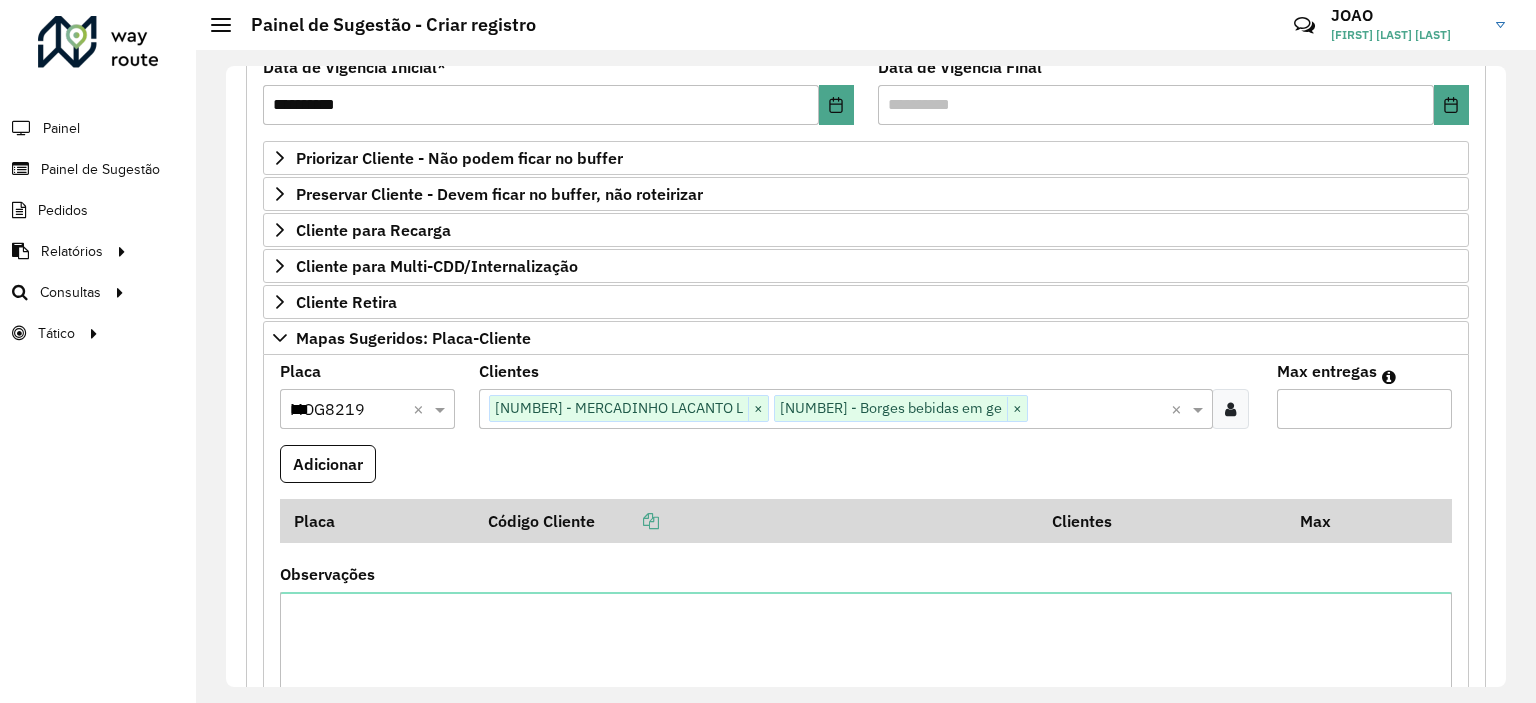 type 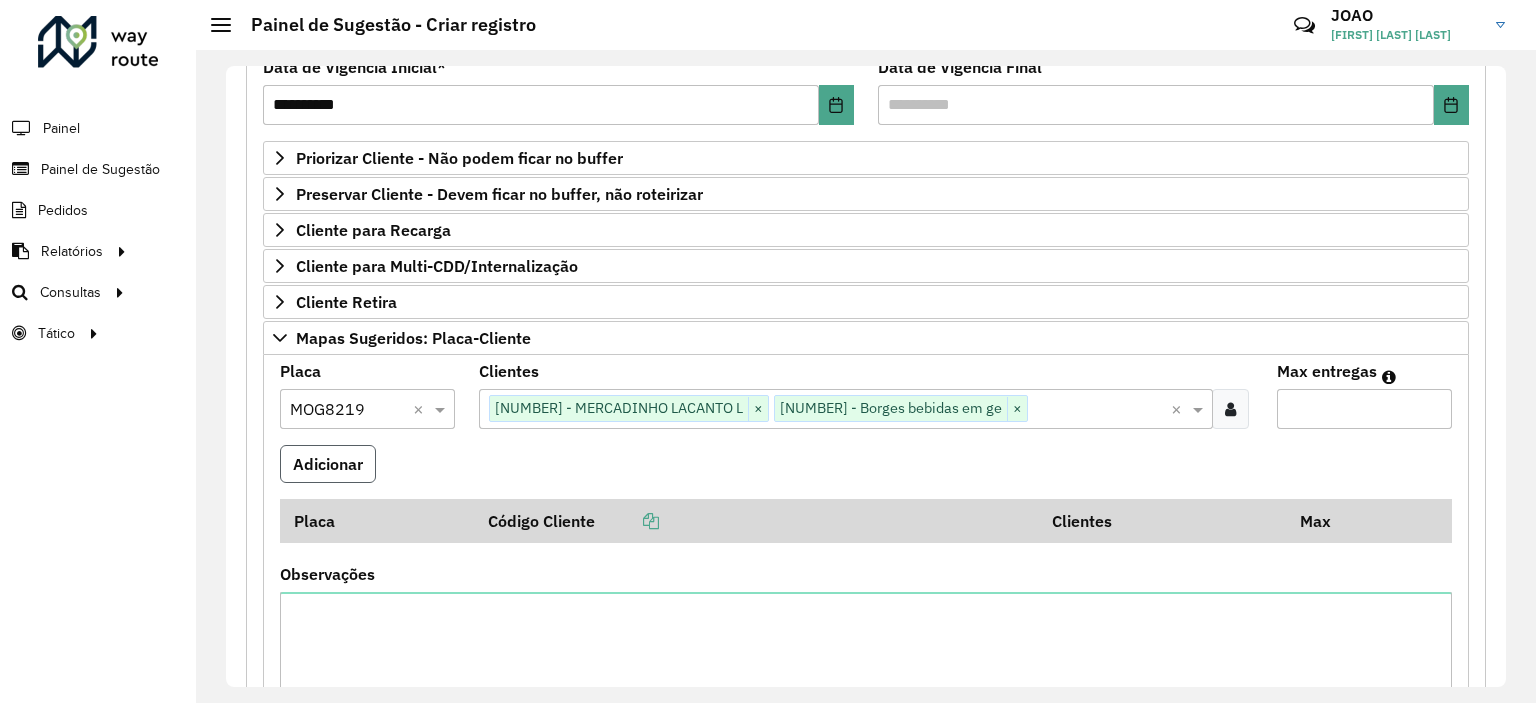 click on "Adicionar" at bounding box center [328, 464] 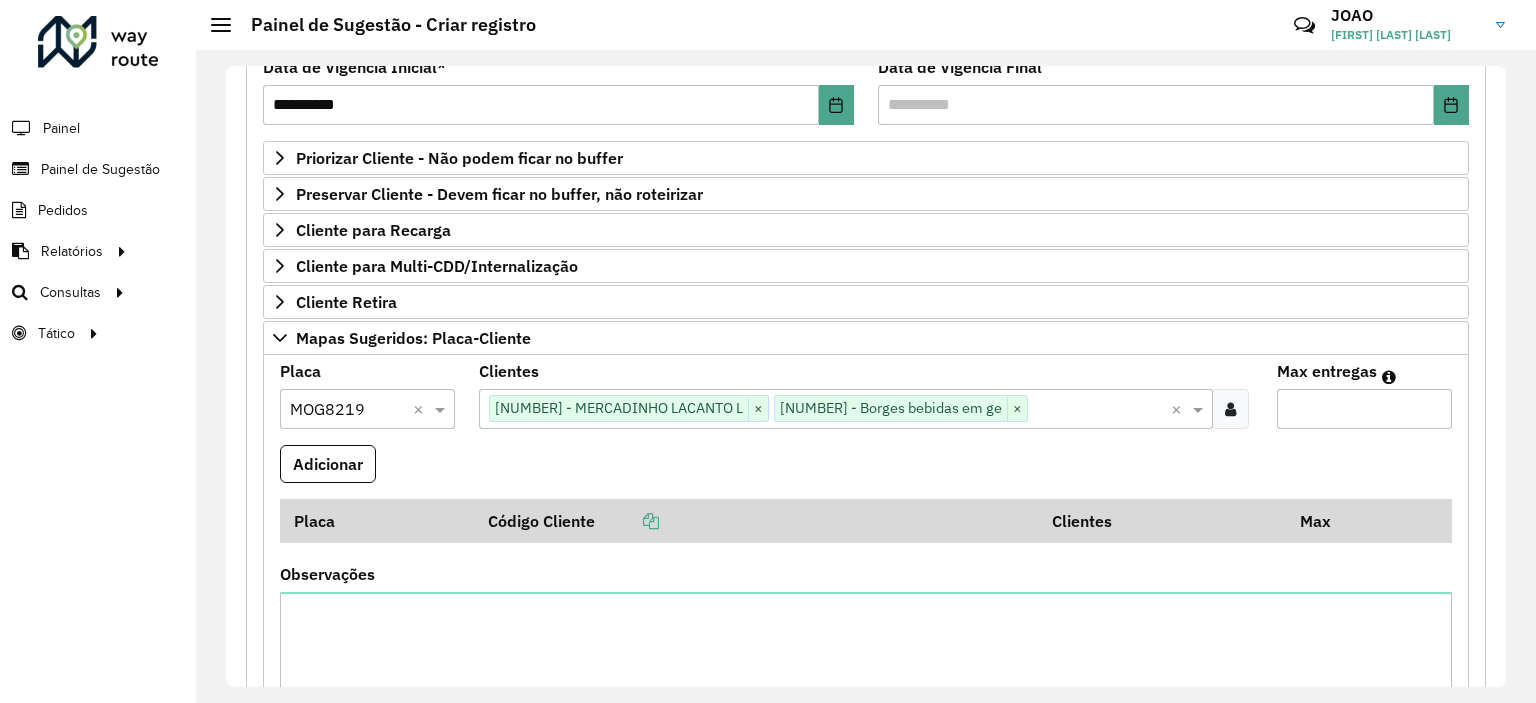 click on "Max entregas" at bounding box center [1364, 409] 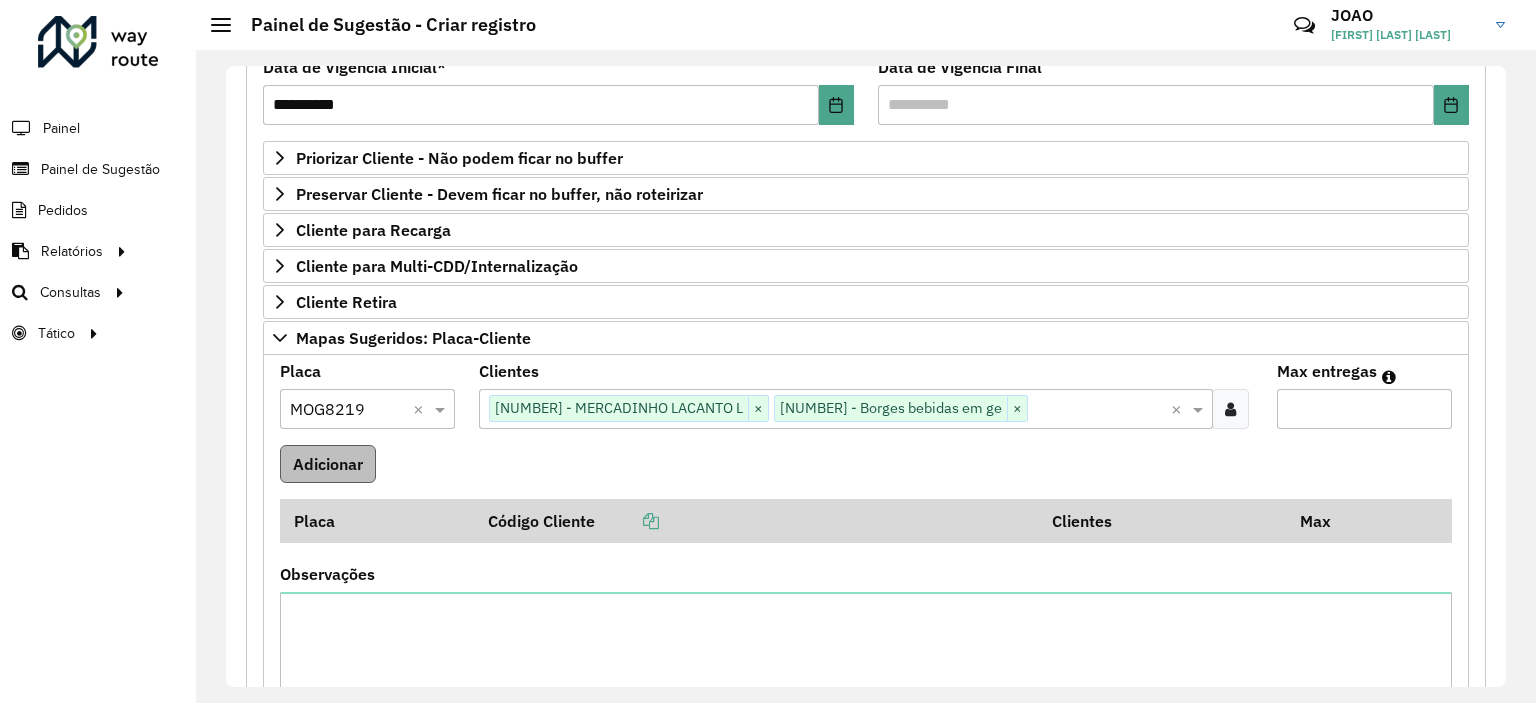 type on "*" 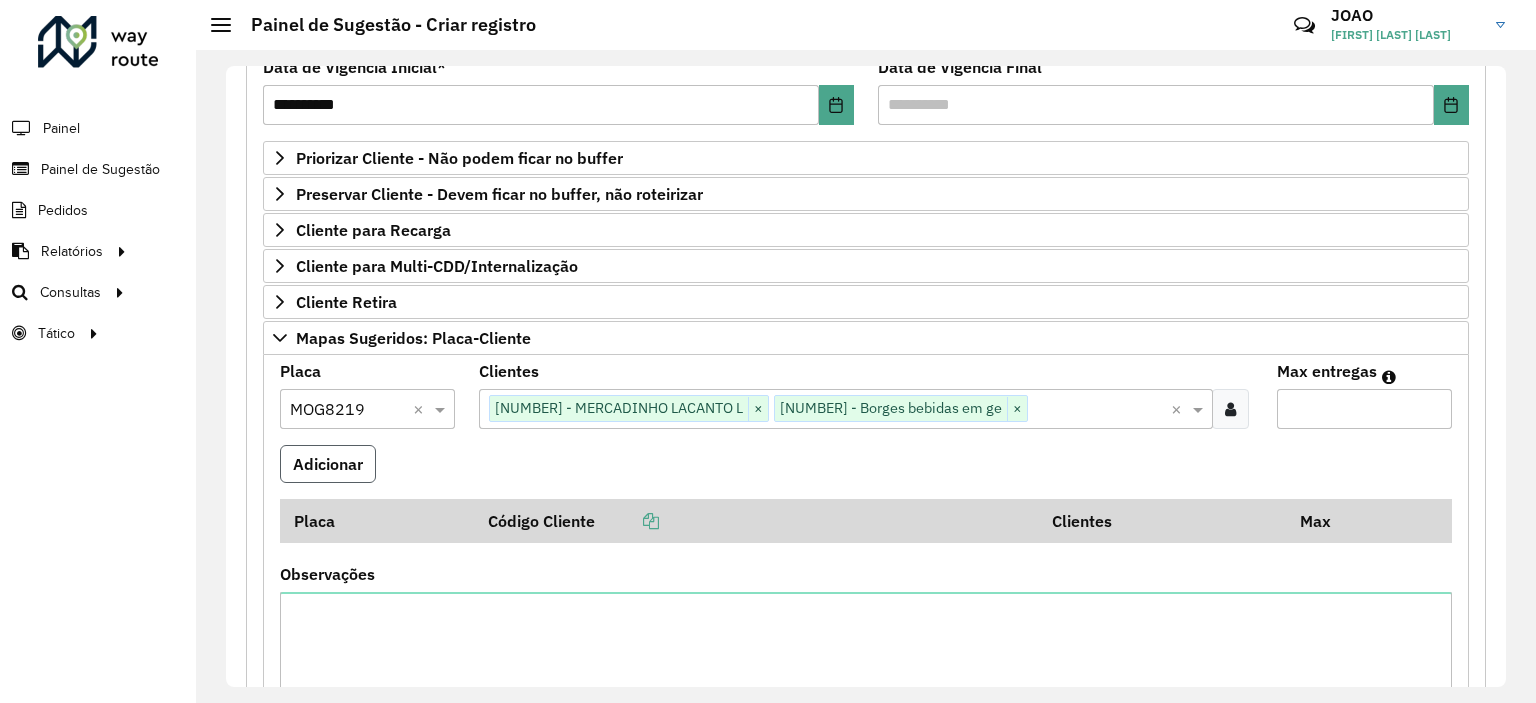 click on "Adicionar" at bounding box center (328, 464) 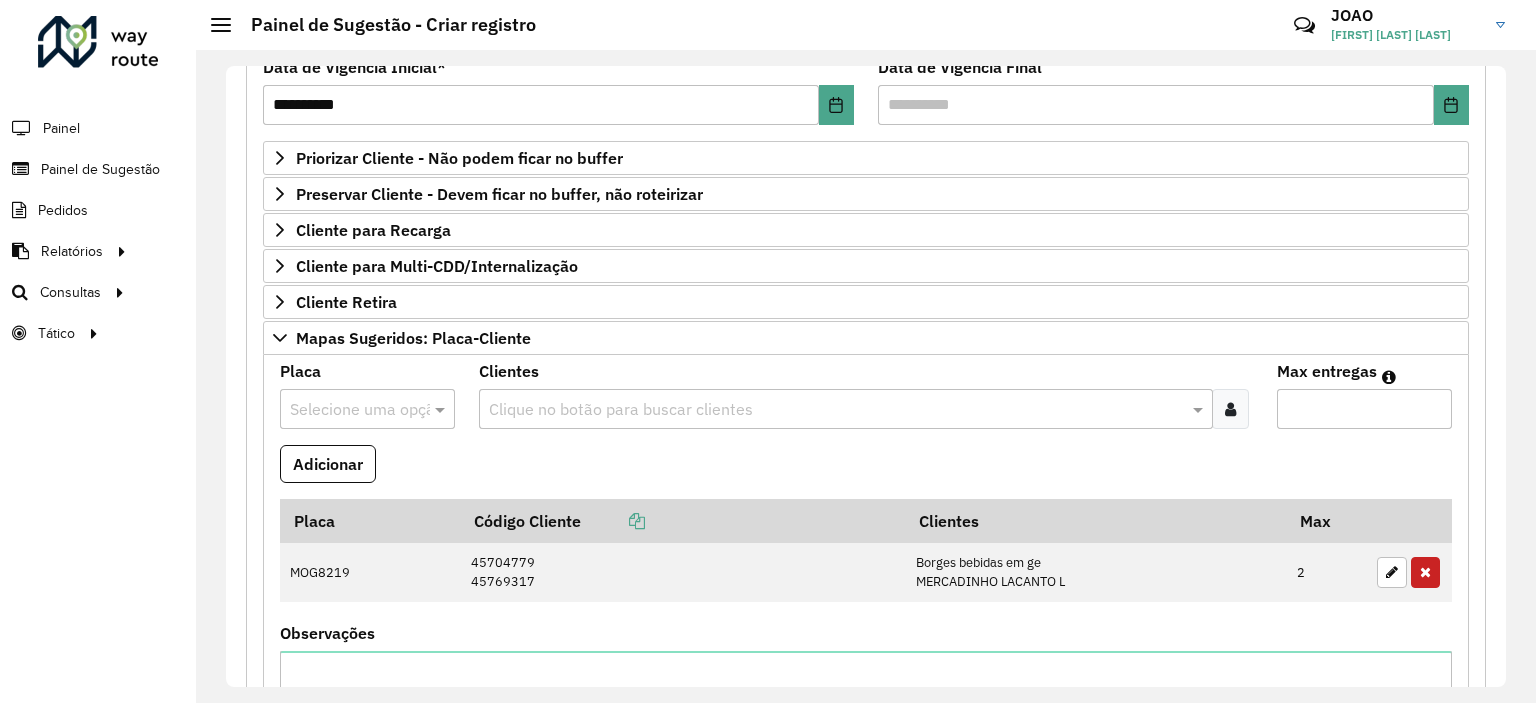 click at bounding box center [835, 410] 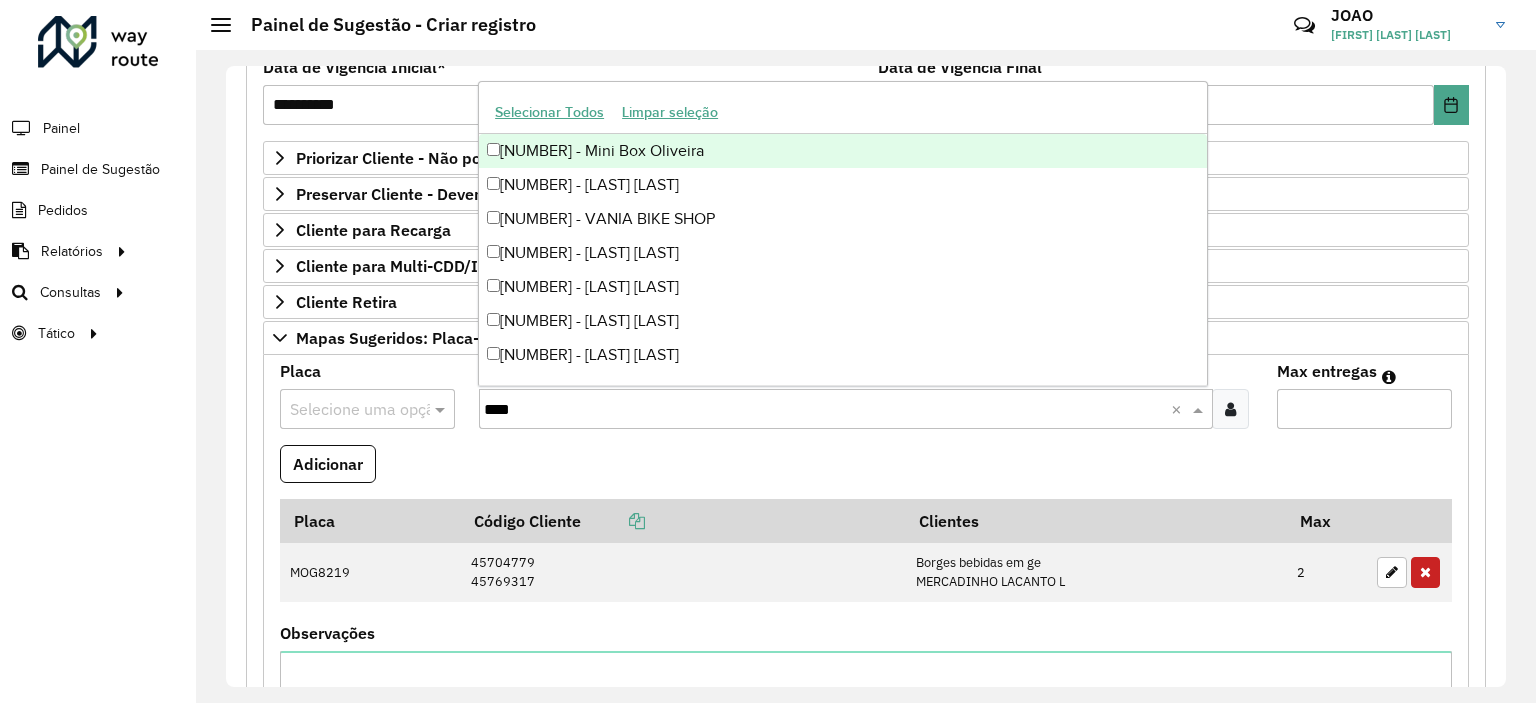type on "*****" 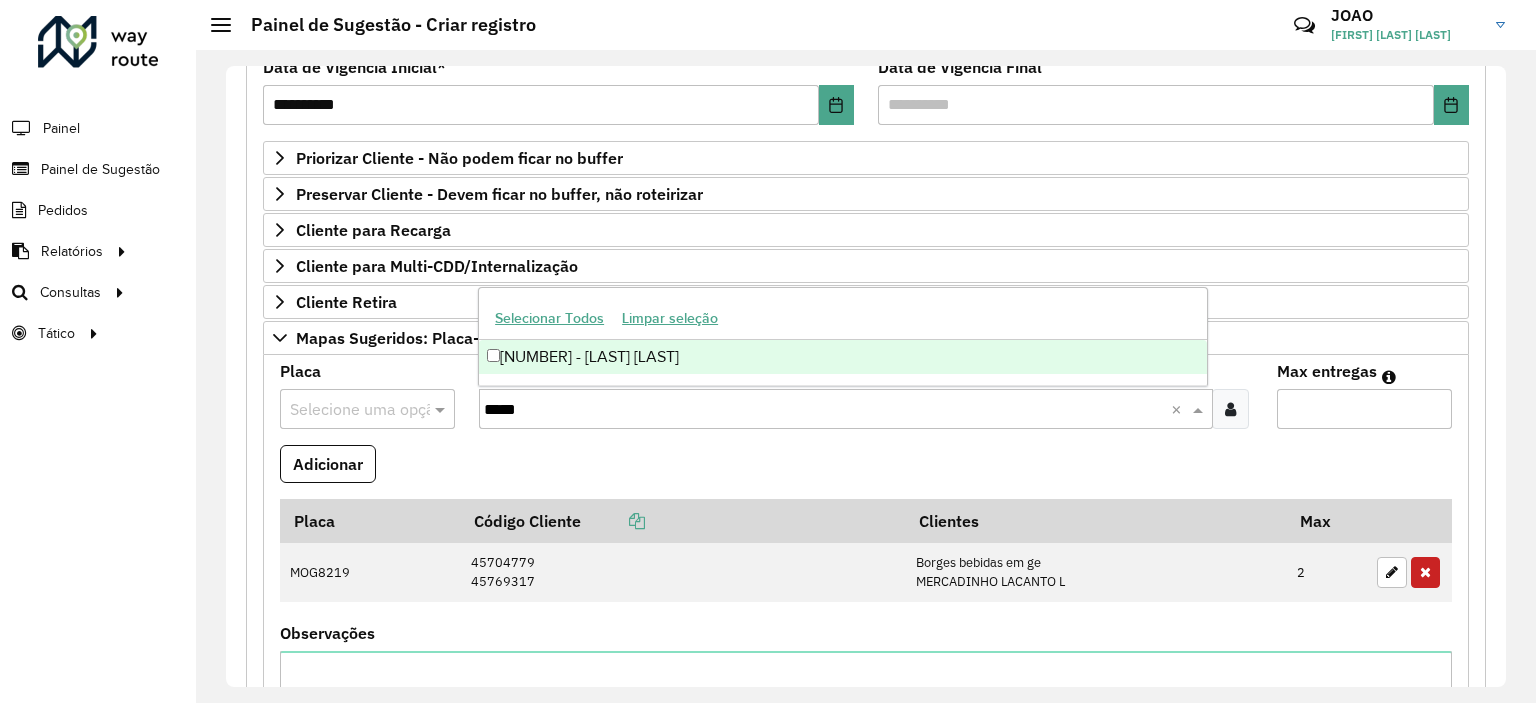 click on "Selecionar Todos   Limpar seleção" at bounding box center (843, 319) 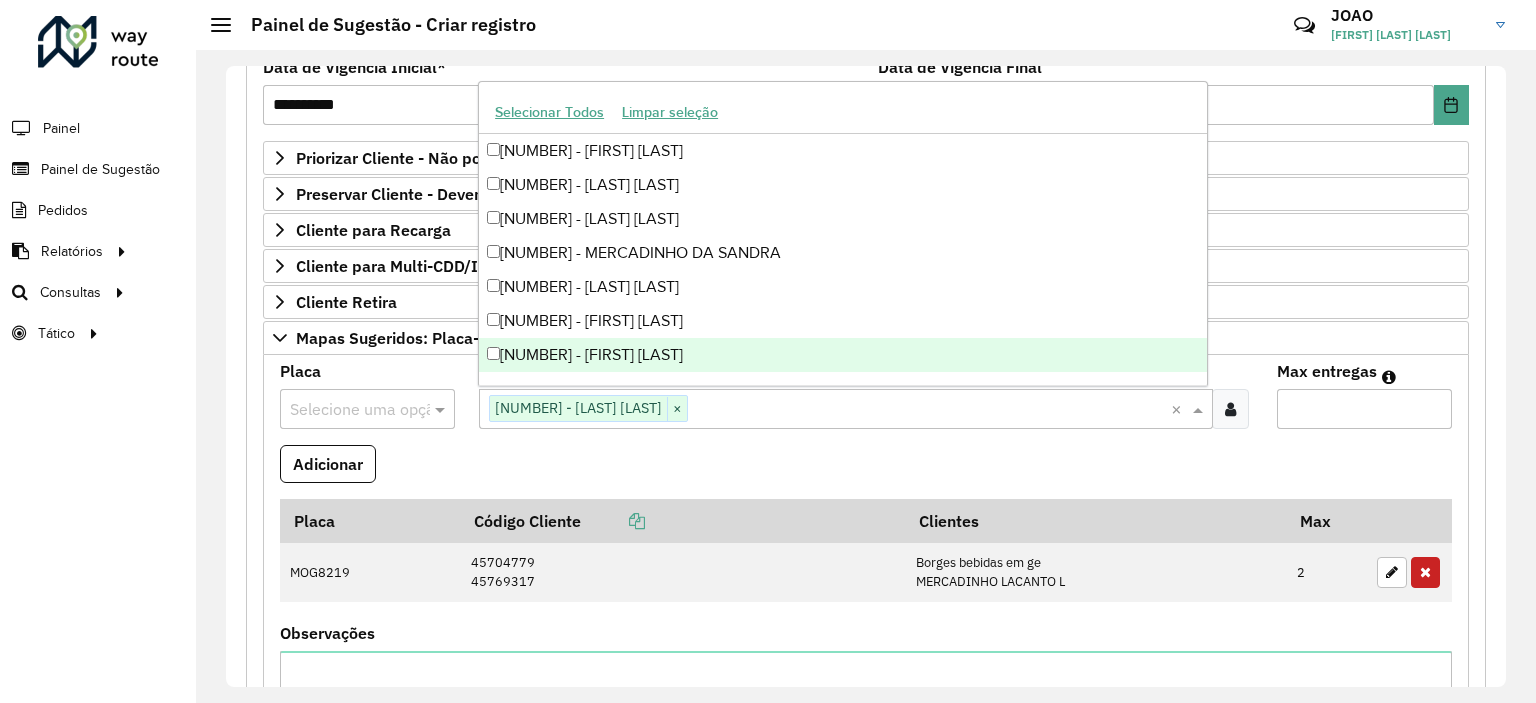 click at bounding box center (347, 410) 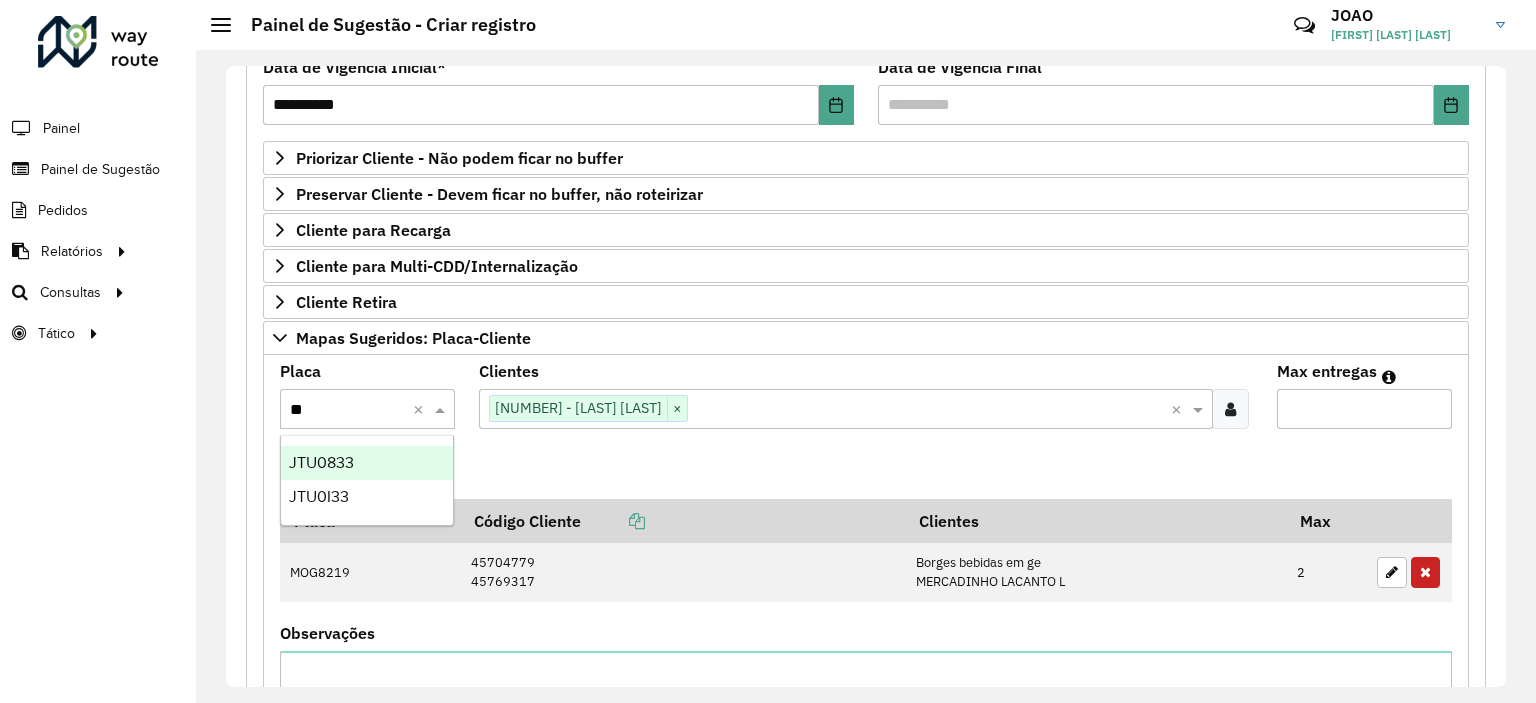 type on "***" 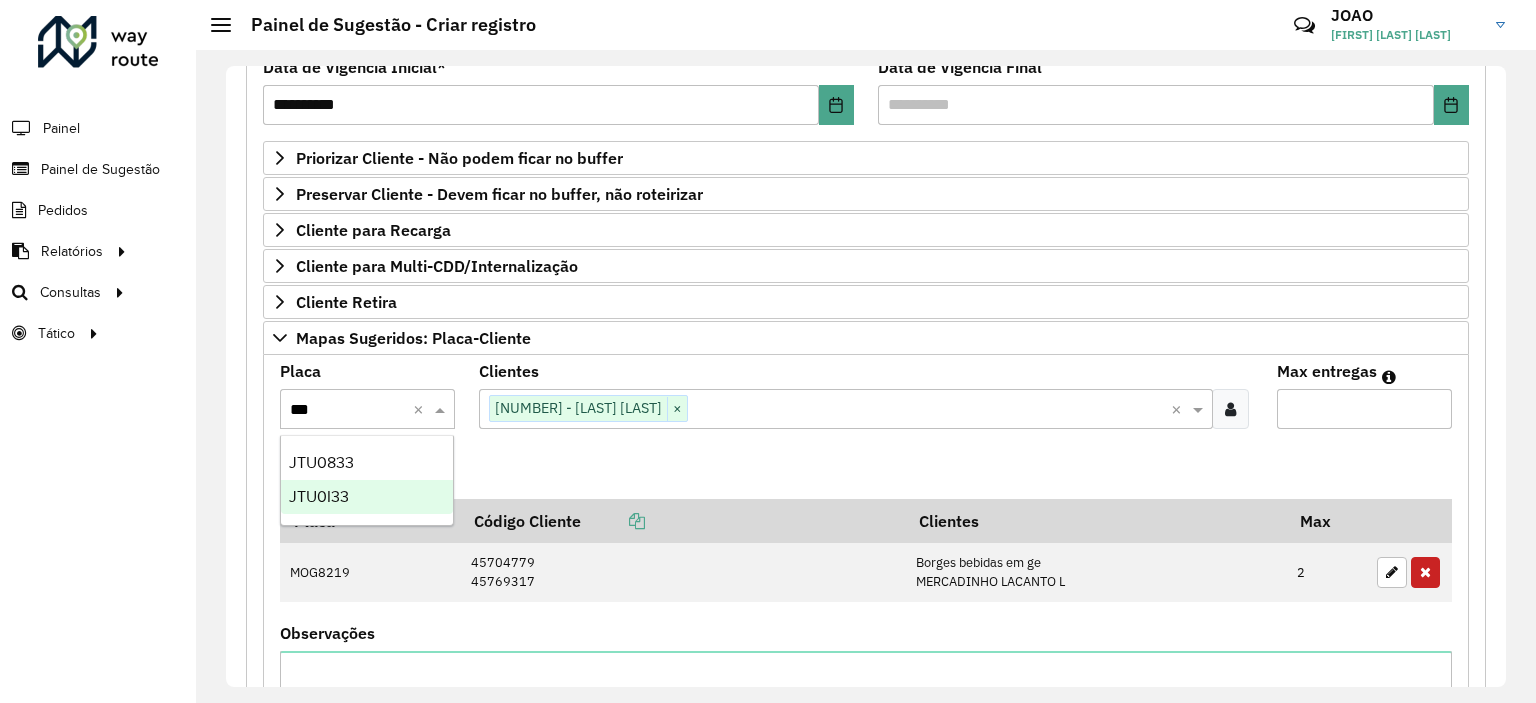 click on "JTU0I33" at bounding box center [367, 497] 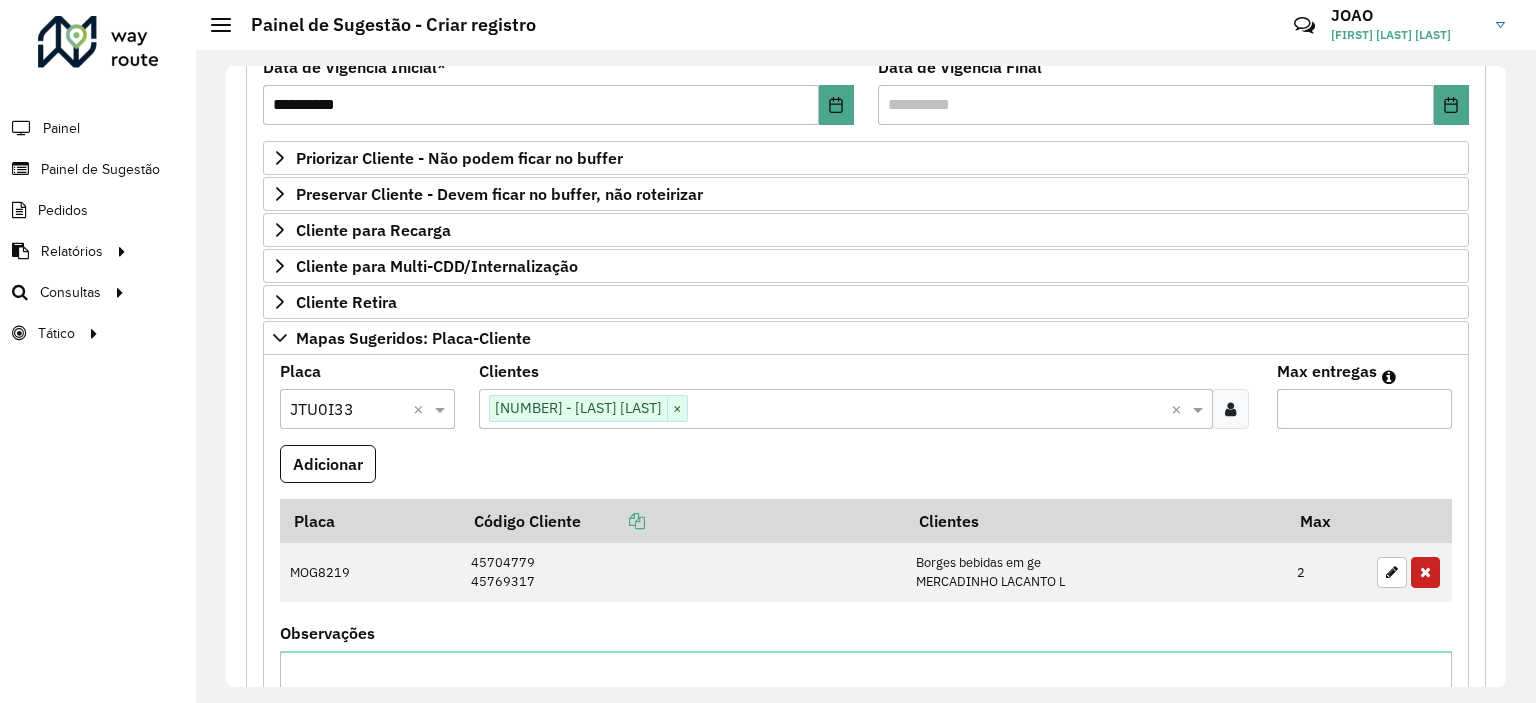 click on "Max entregas" at bounding box center [1364, 409] 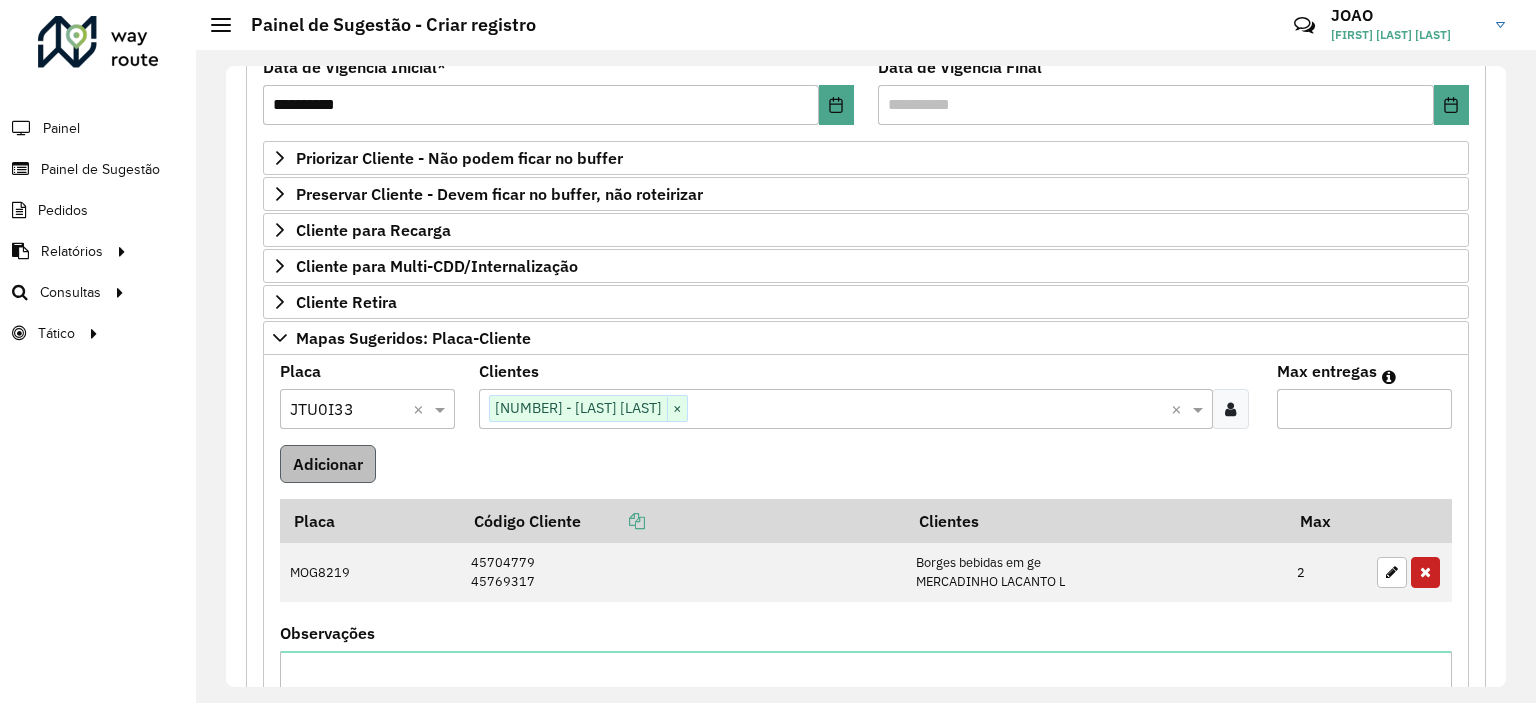 type on "*" 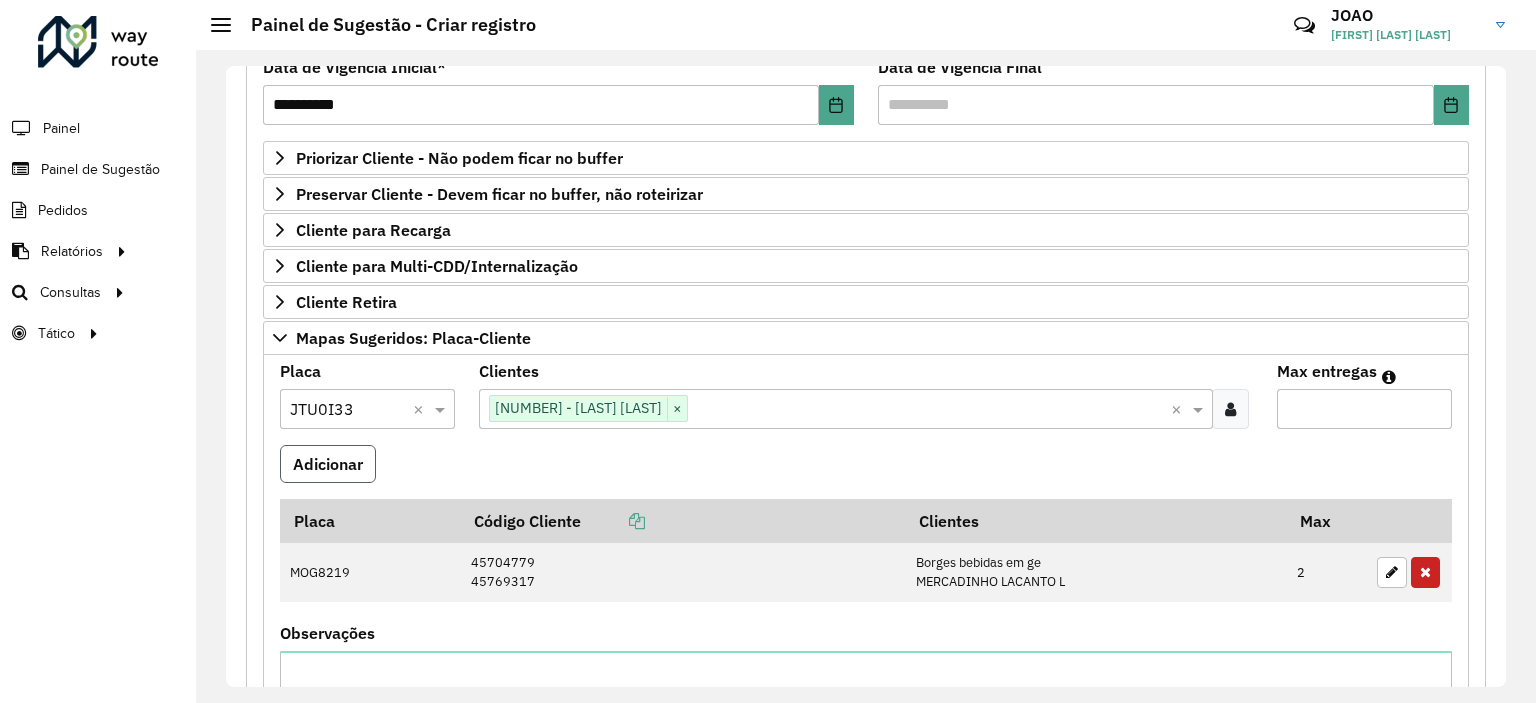 click on "Adicionar" at bounding box center [328, 464] 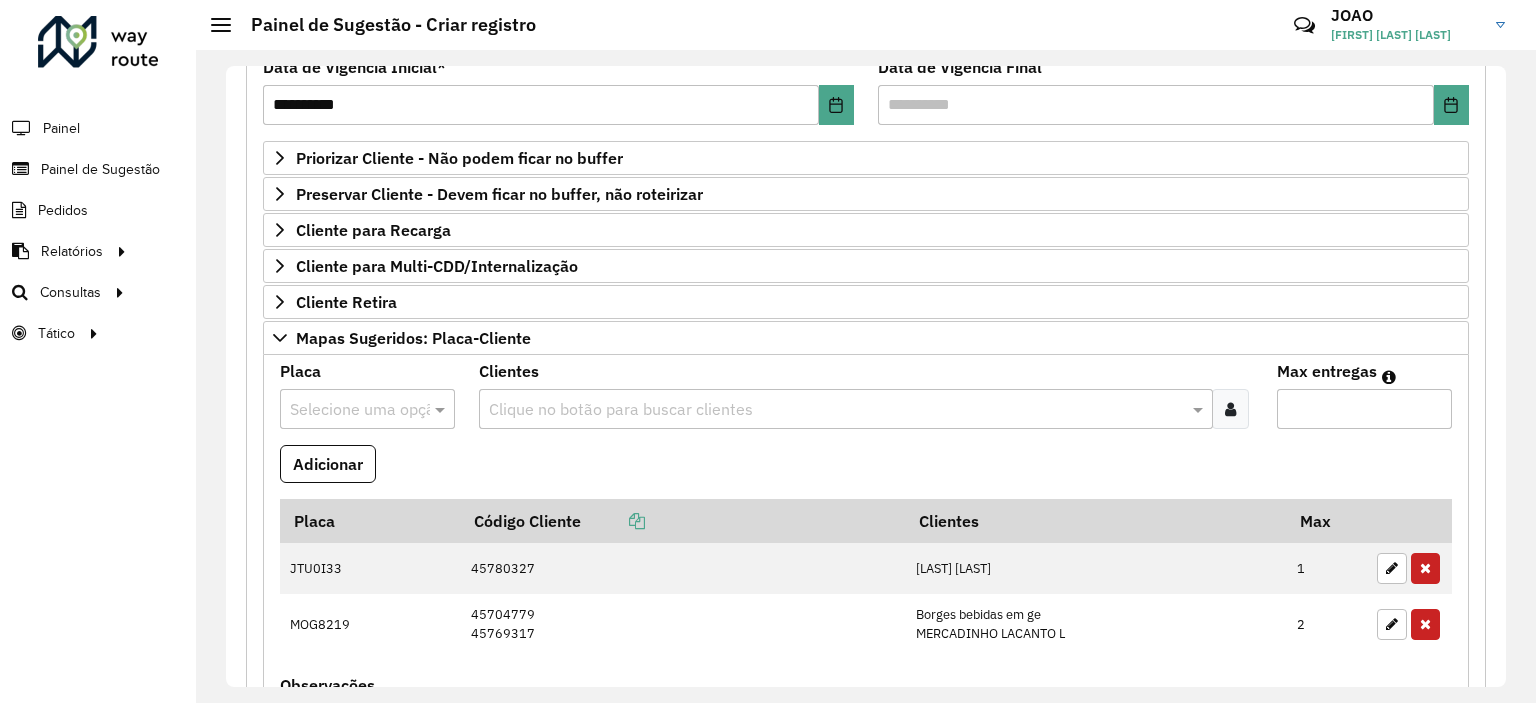 click on "Clique no botão para buscar clientes" at bounding box center [845, 409] 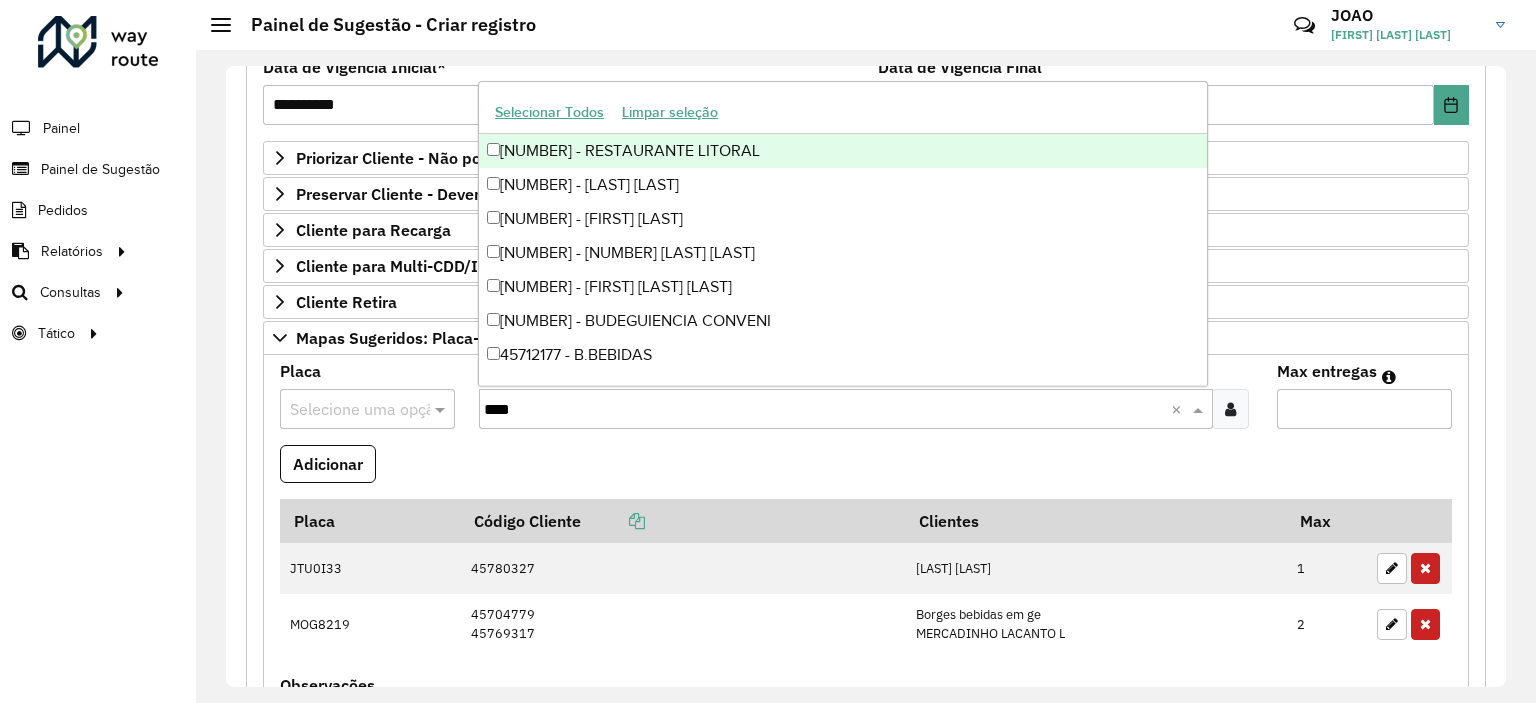 type on "*****" 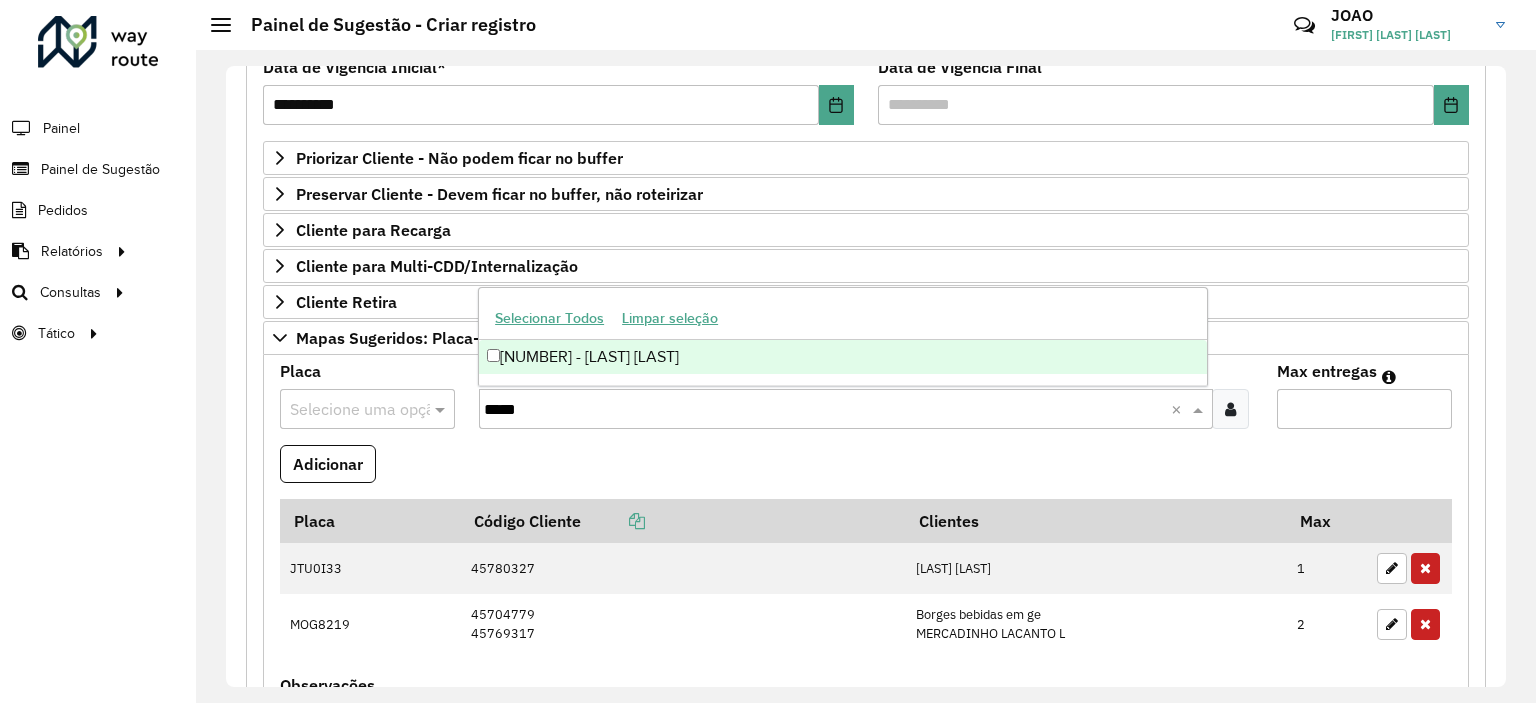 click on "[NUMBER] - [LAST] [LAST]" at bounding box center (843, 357) 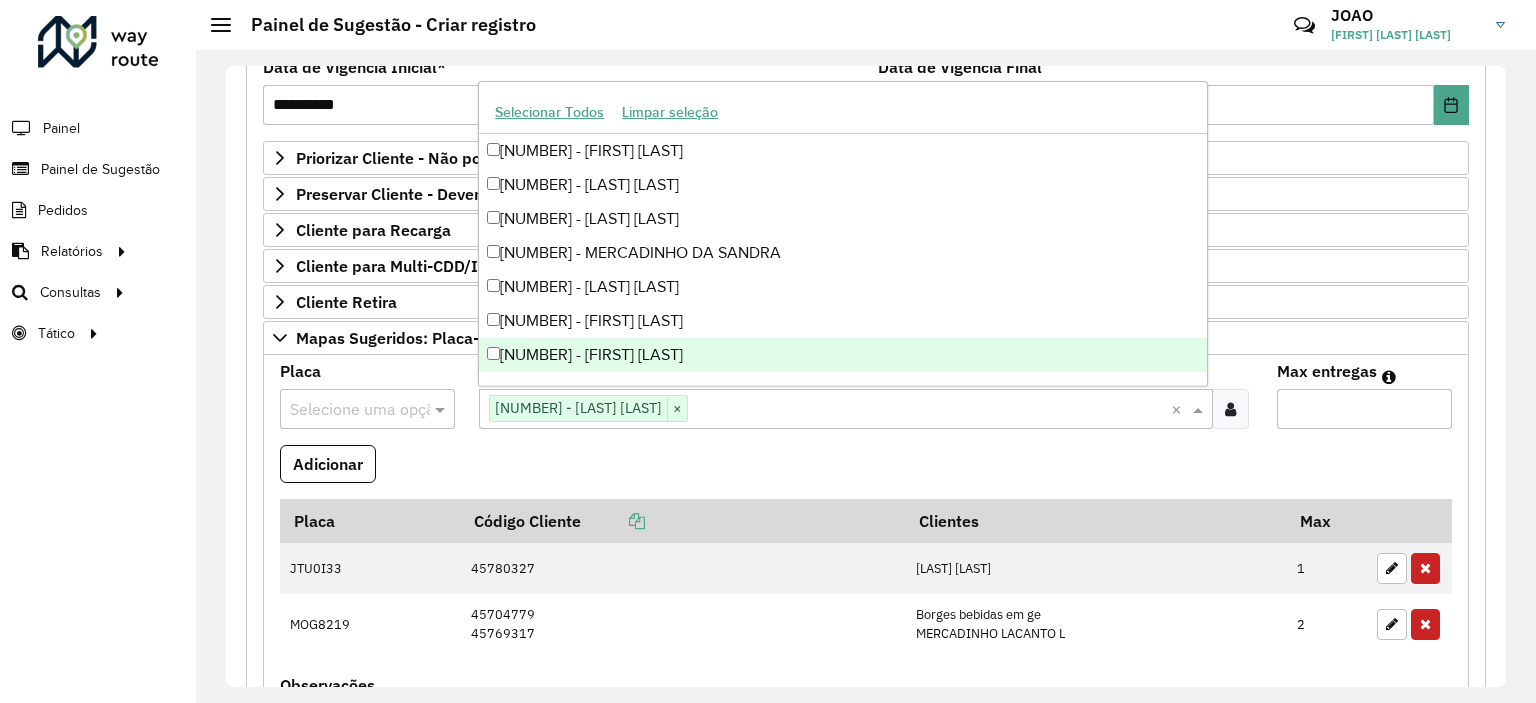 click at bounding box center [347, 410] 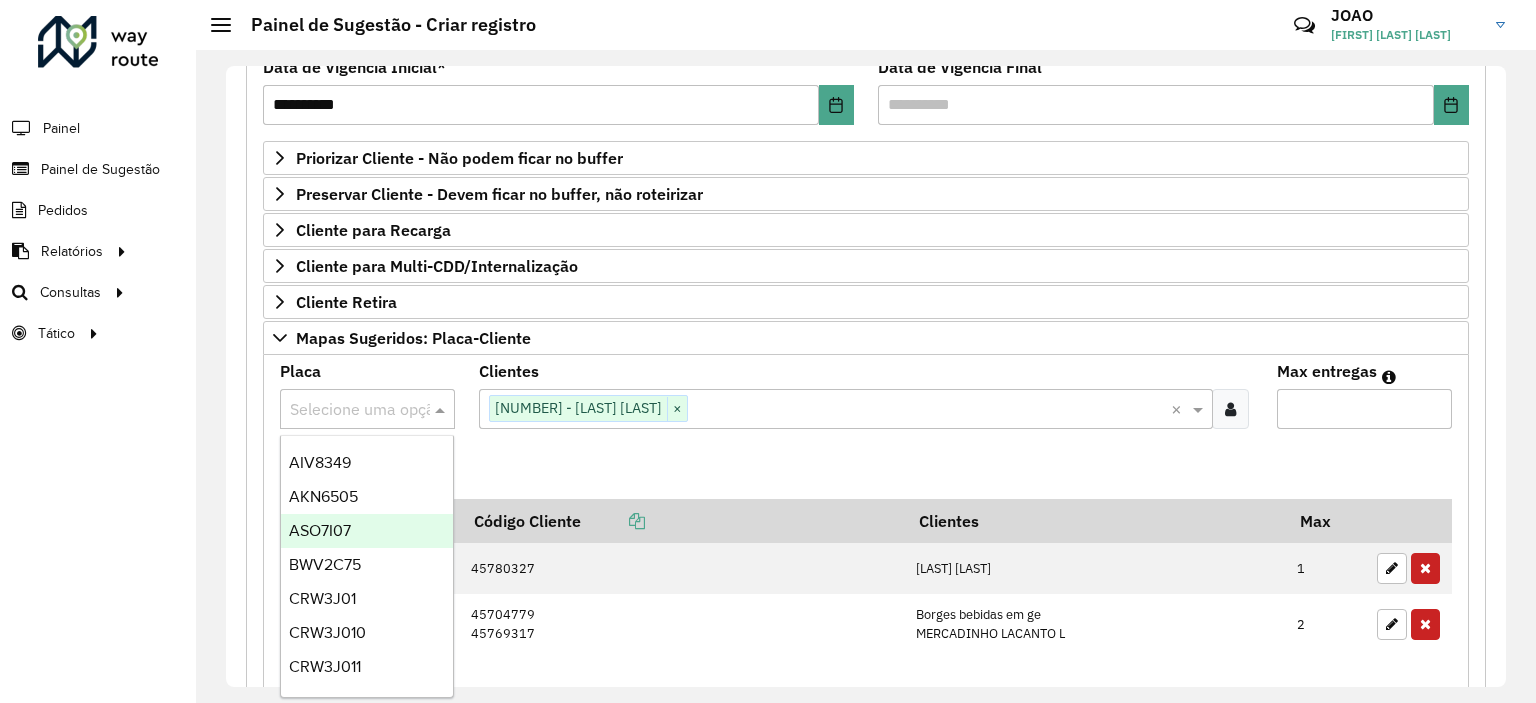 click on "ASO7I07" at bounding box center (320, 530) 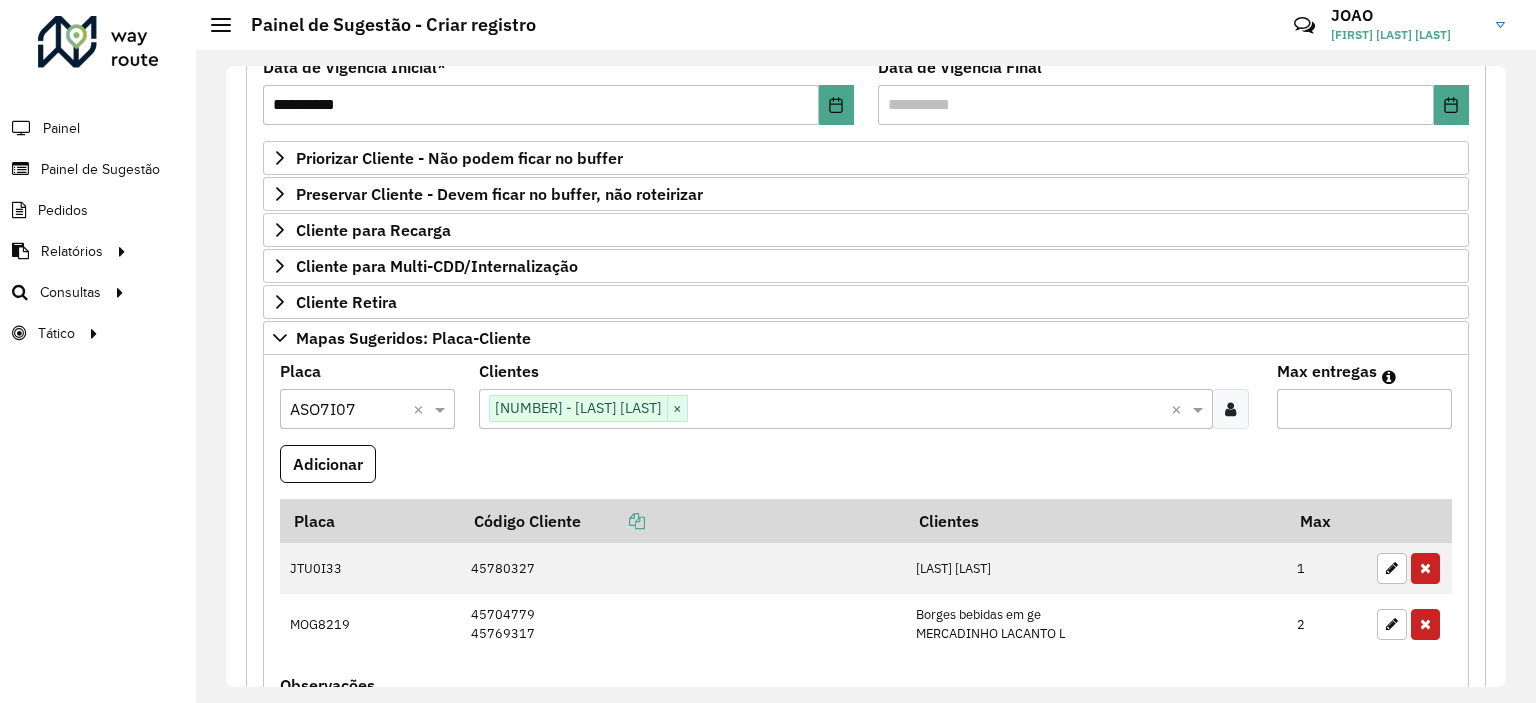 click on "Max entregas" at bounding box center (1364, 409) 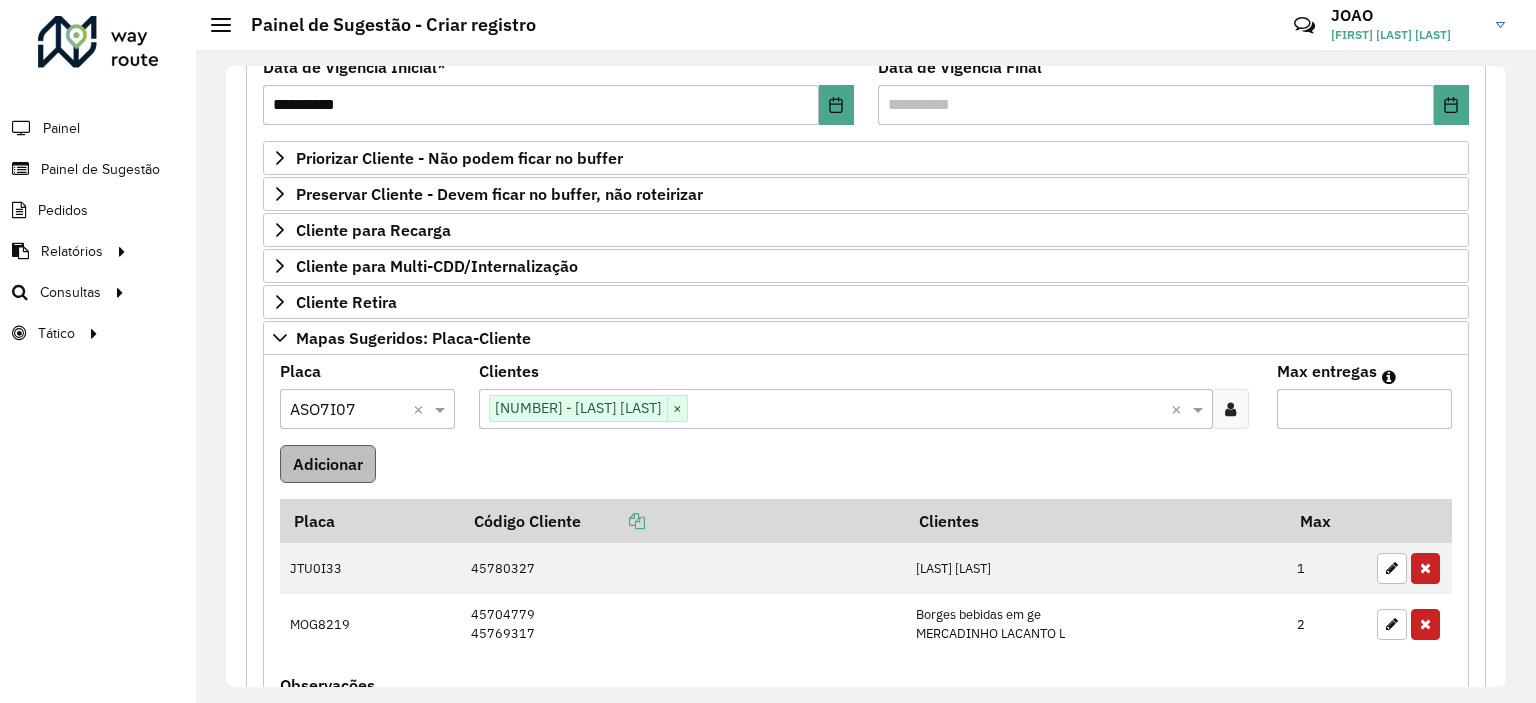type on "*" 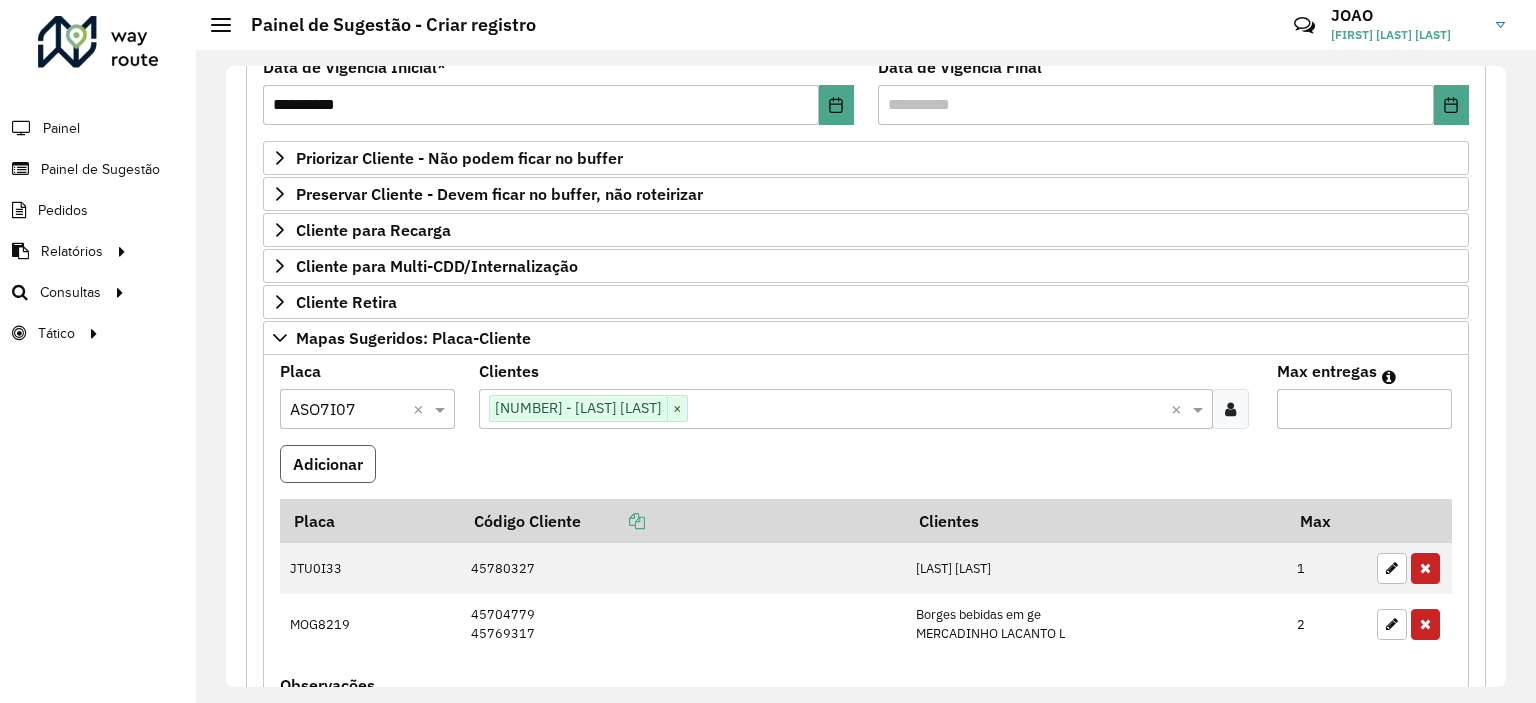 click on "Adicionar" at bounding box center (328, 464) 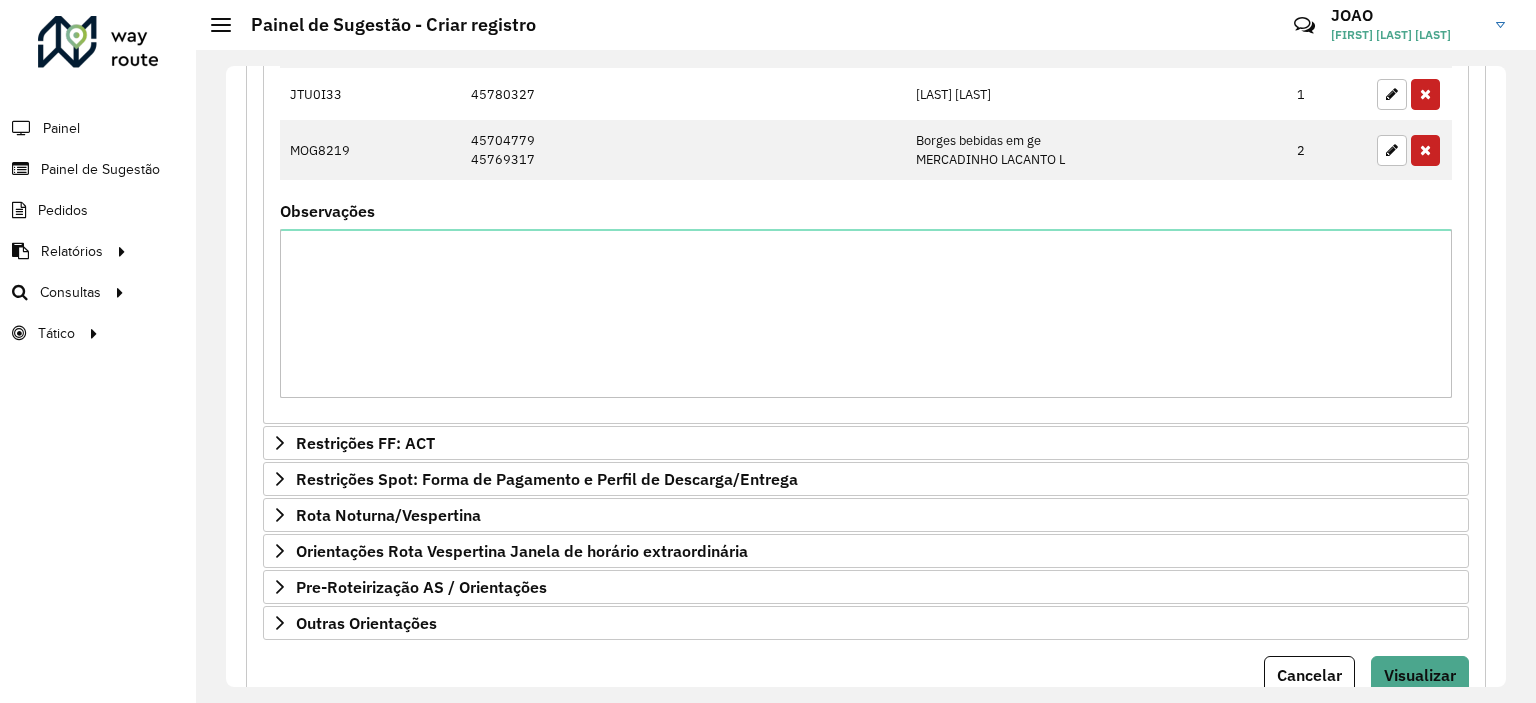 scroll, scrollTop: 844, scrollLeft: 0, axis: vertical 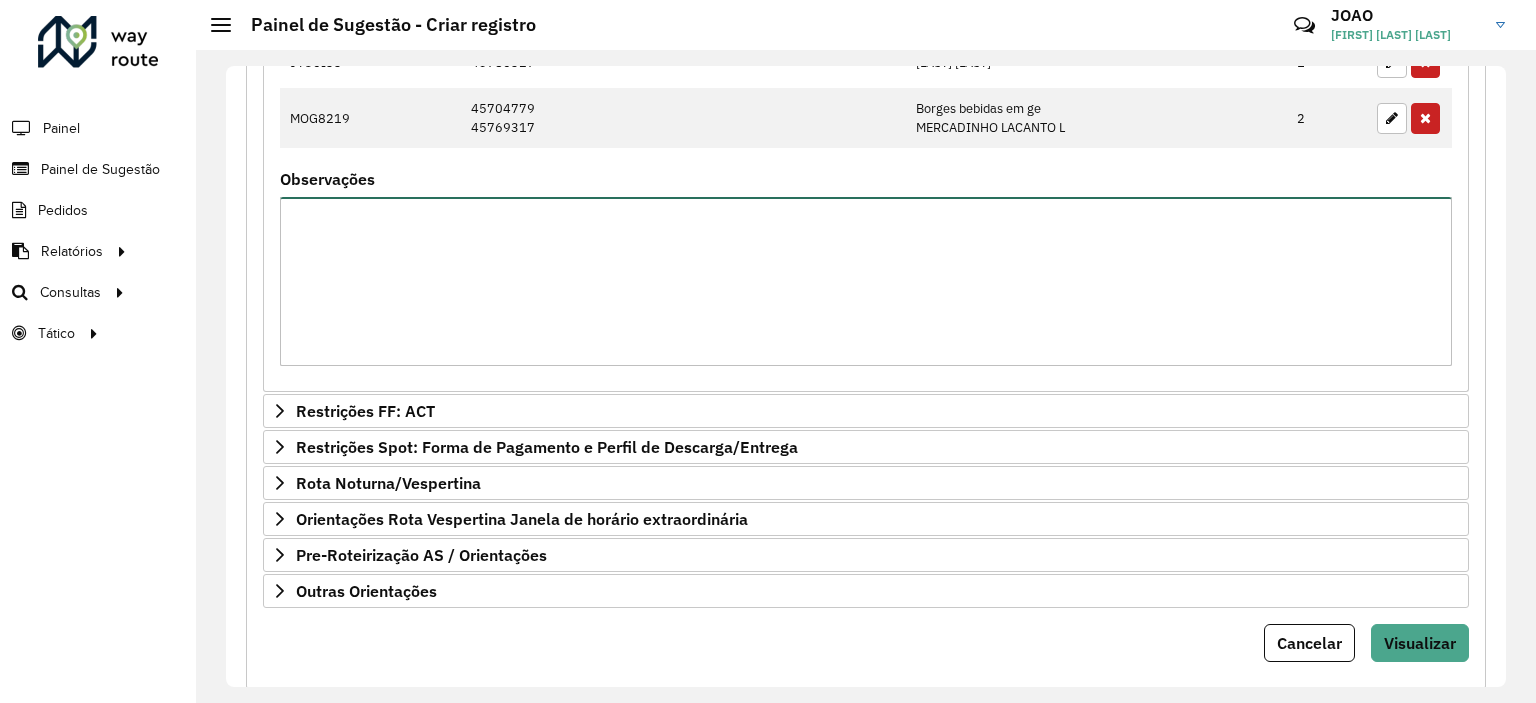 click on "Observações" at bounding box center (866, 281) 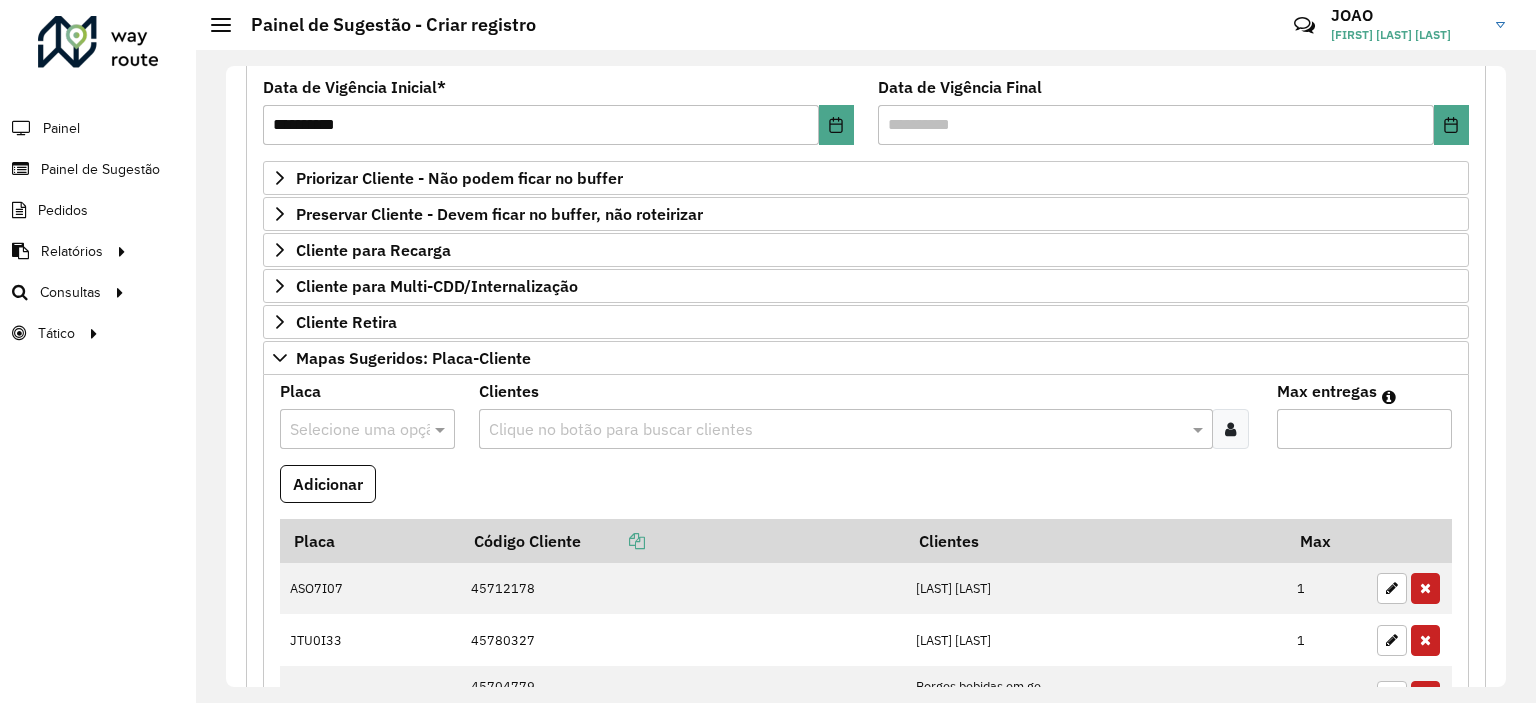scroll, scrollTop: 292, scrollLeft: 0, axis: vertical 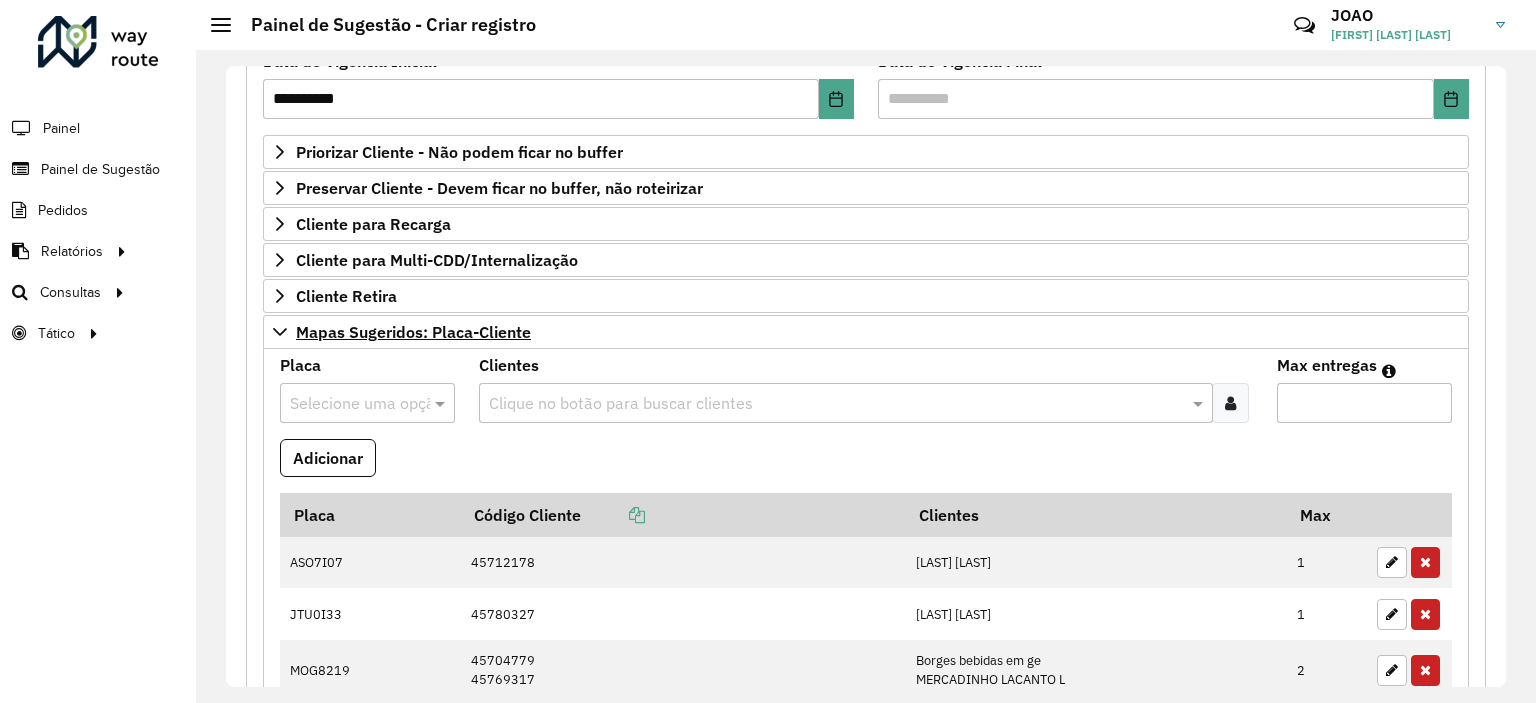 type on "**********" 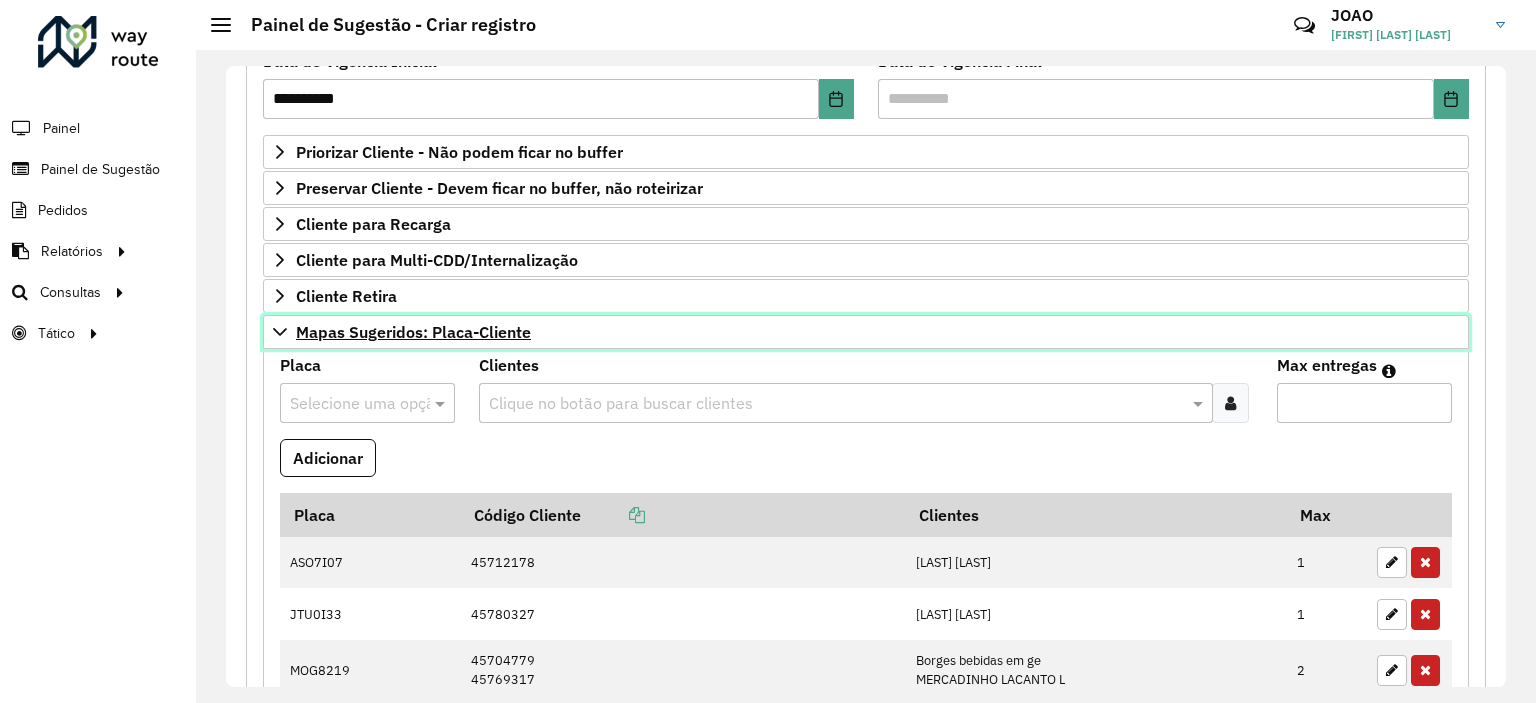 click 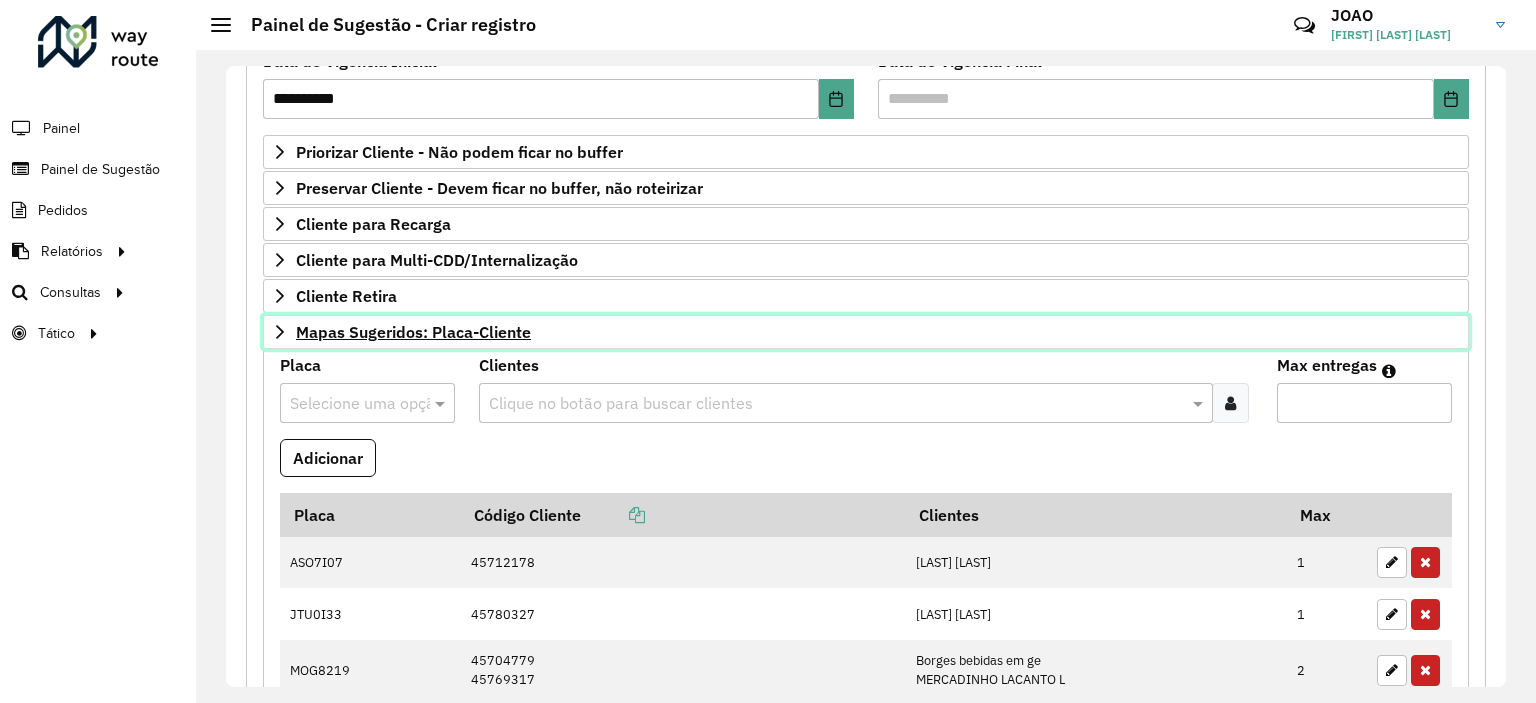 scroll, scrollTop: 286, scrollLeft: 0, axis: vertical 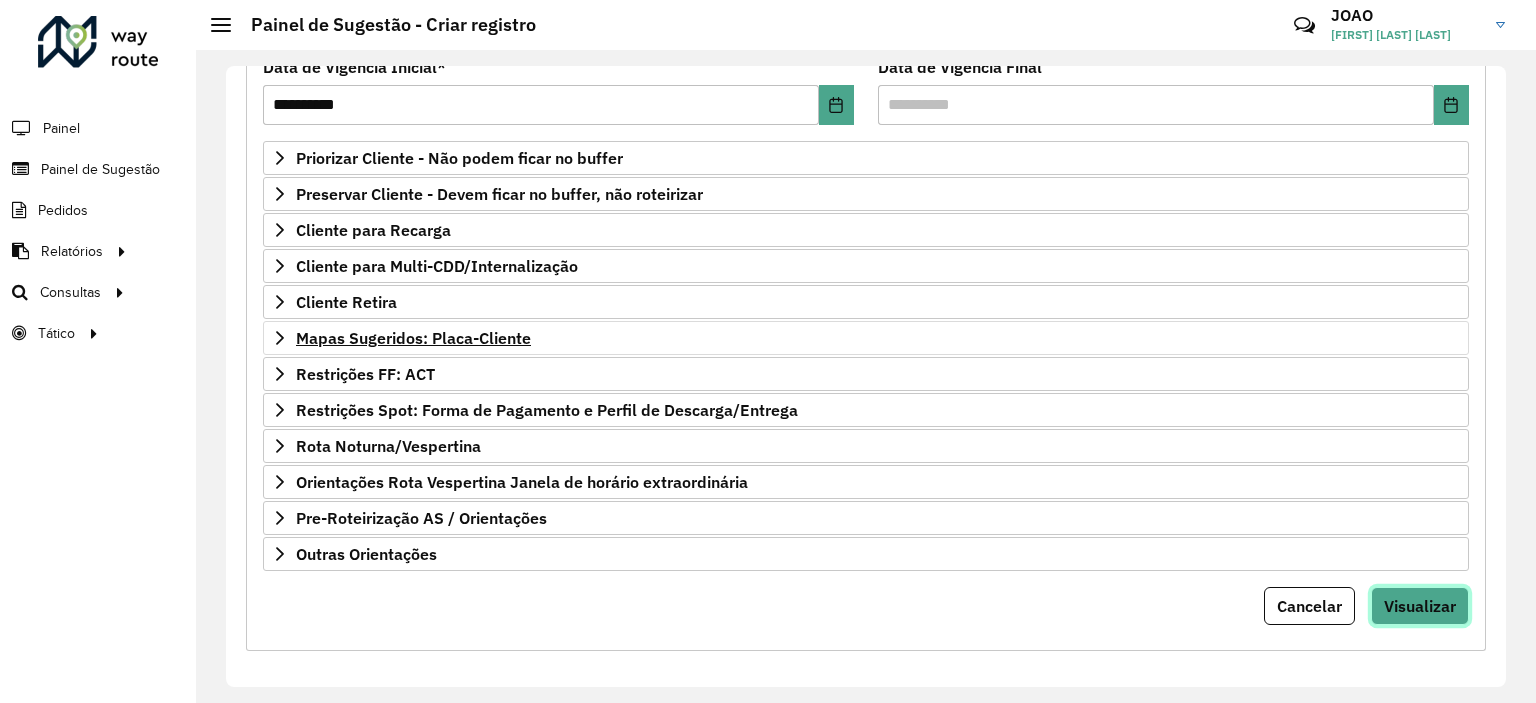 click on "Visualizar" at bounding box center [1420, 606] 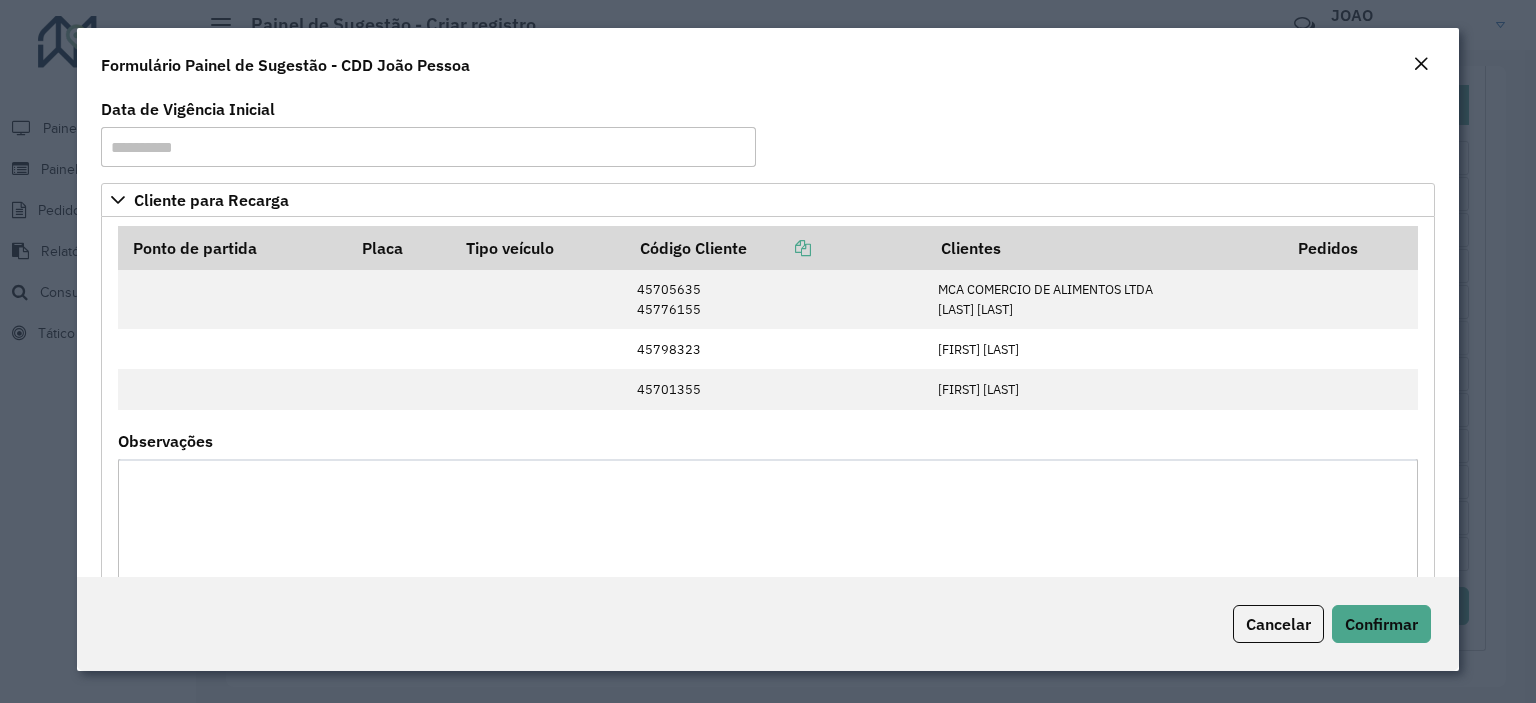 scroll, scrollTop: 574, scrollLeft: 0, axis: vertical 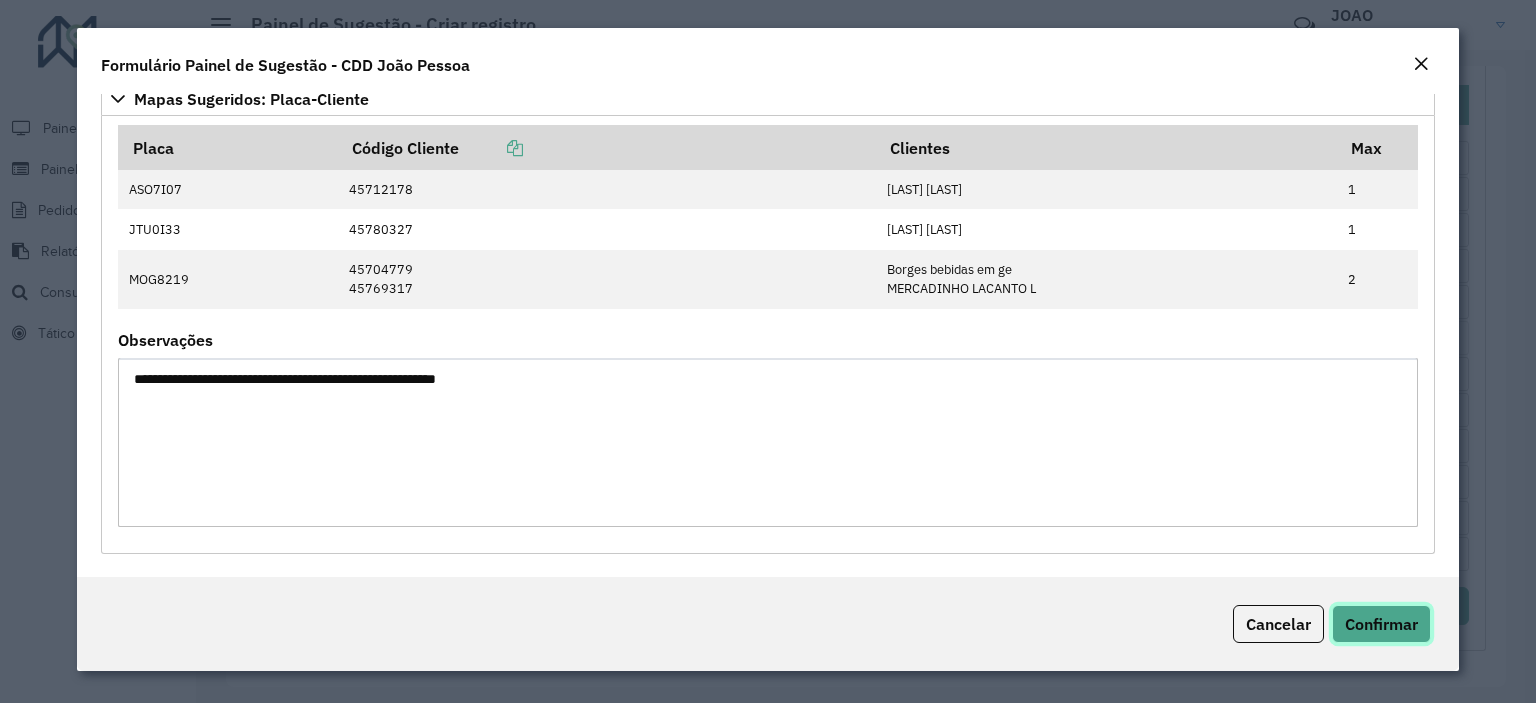 click on "Confirmar" 